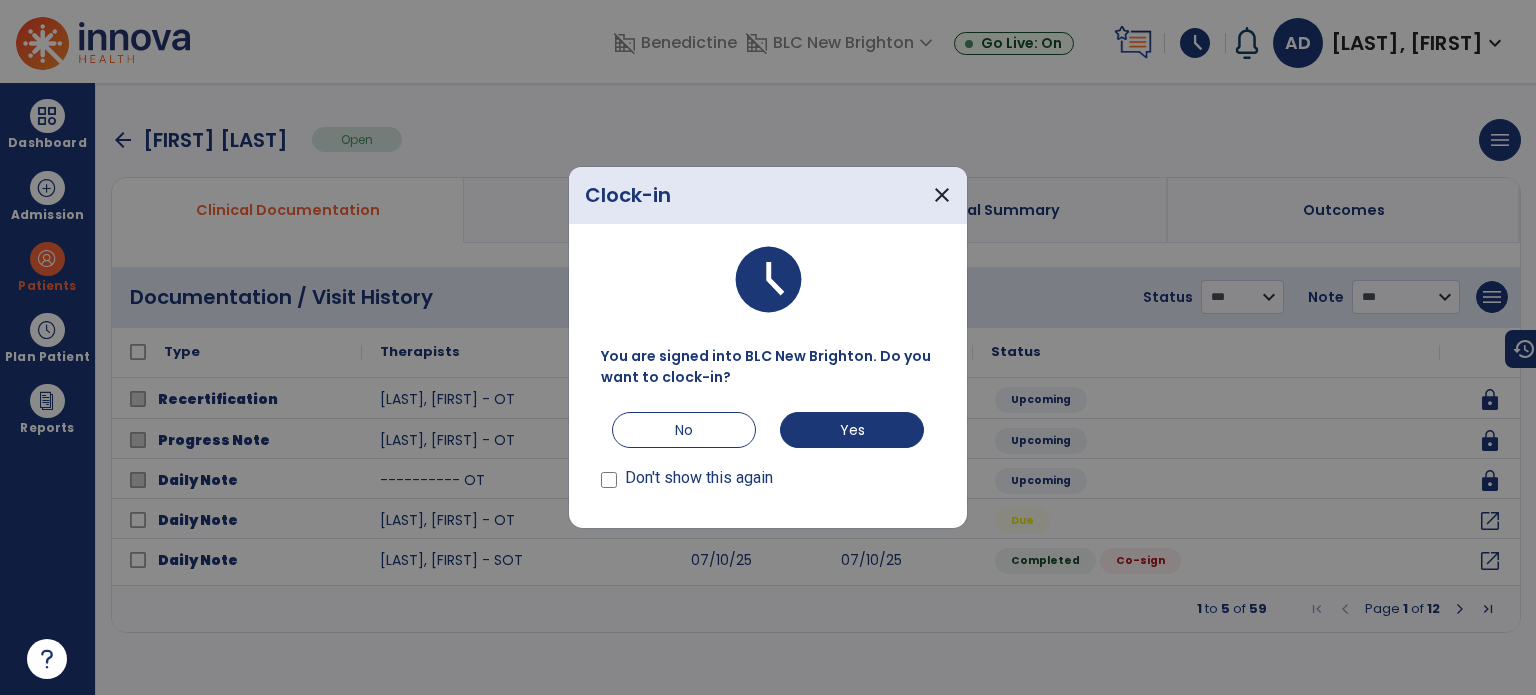 scroll, scrollTop: 0, scrollLeft: 0, axis: both 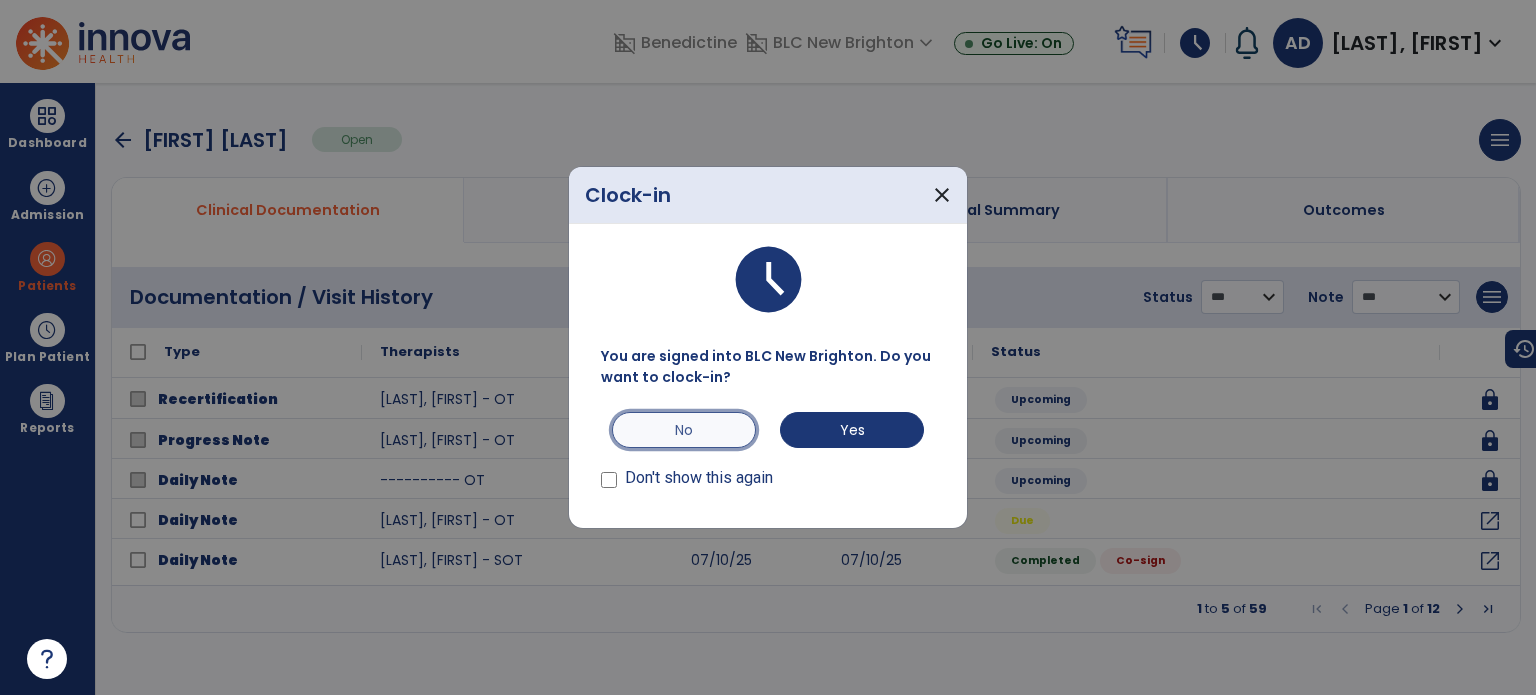 click on "No" at bounding box center [684, 430] 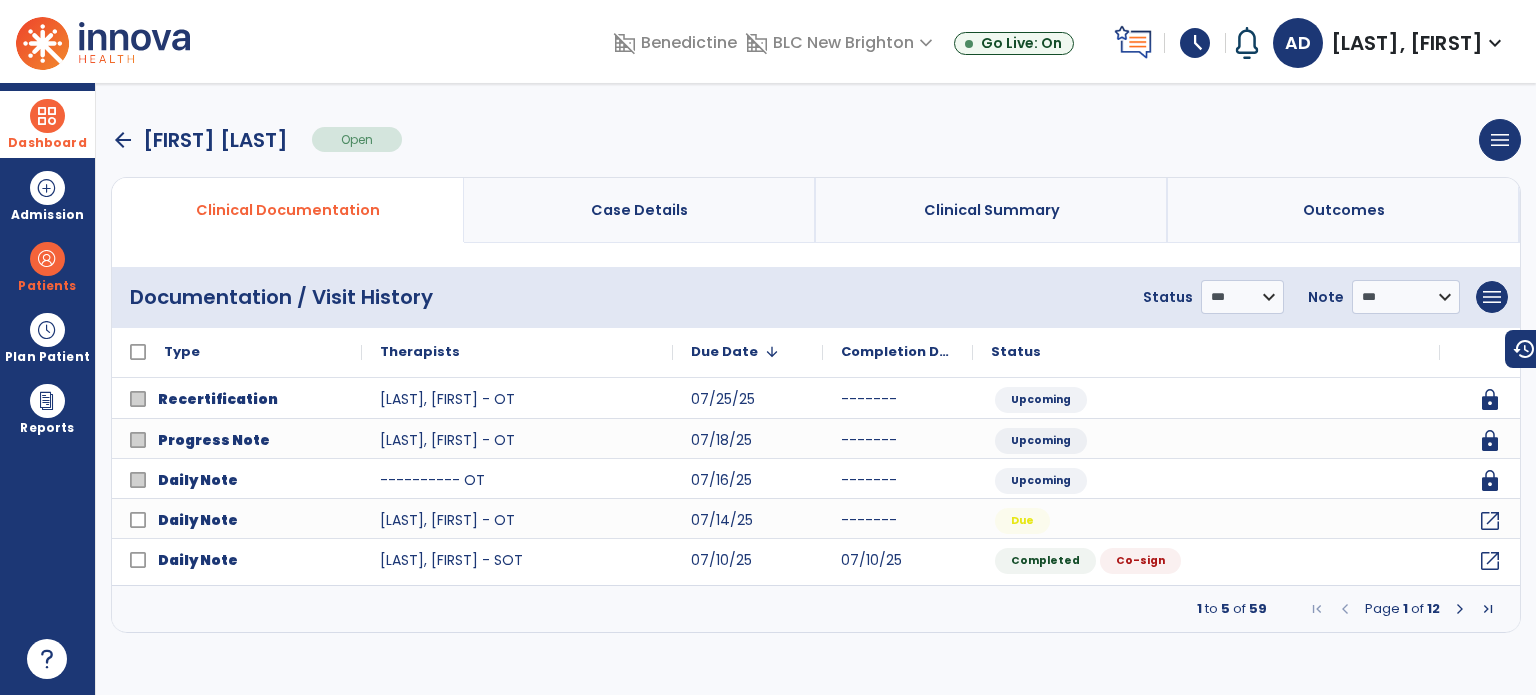 click at bounding box center (47, 116) 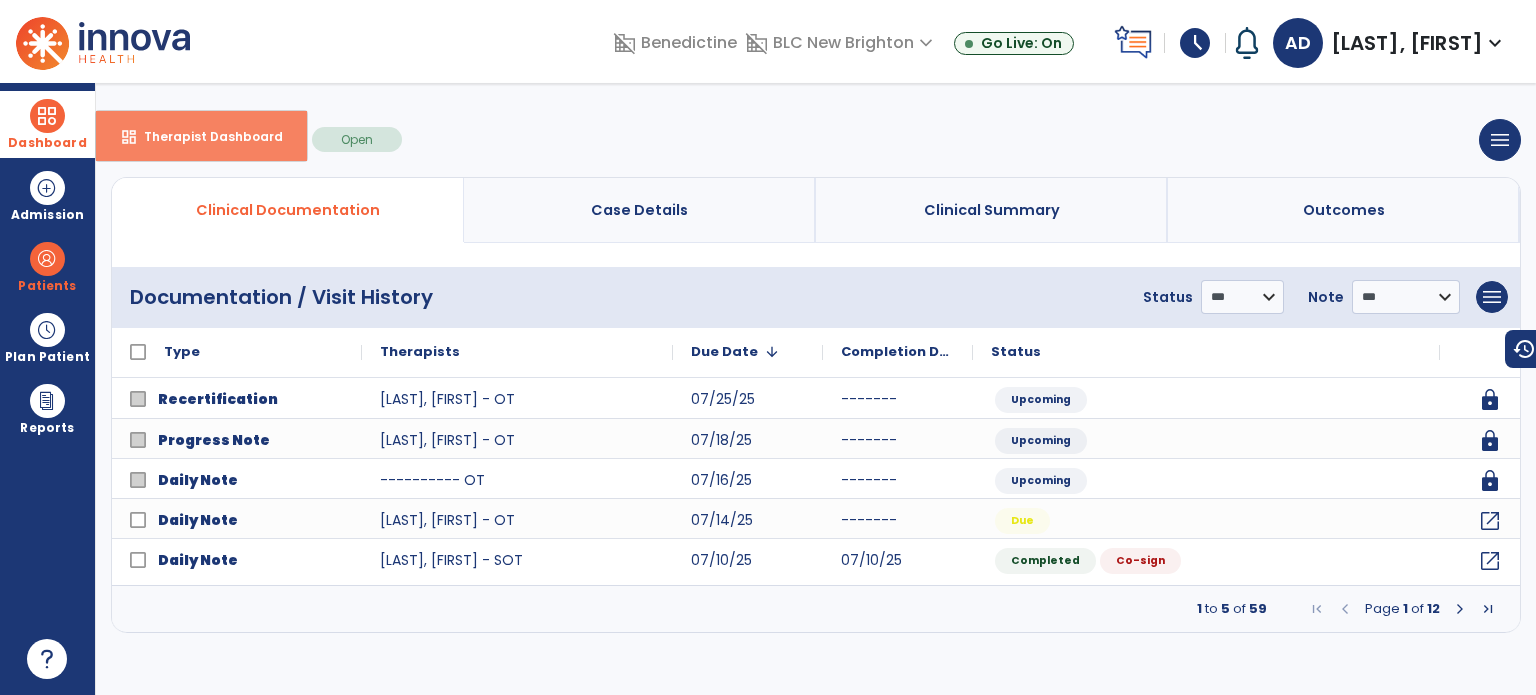click on "Therapist Dashboard" at bounding box center (205, 136) 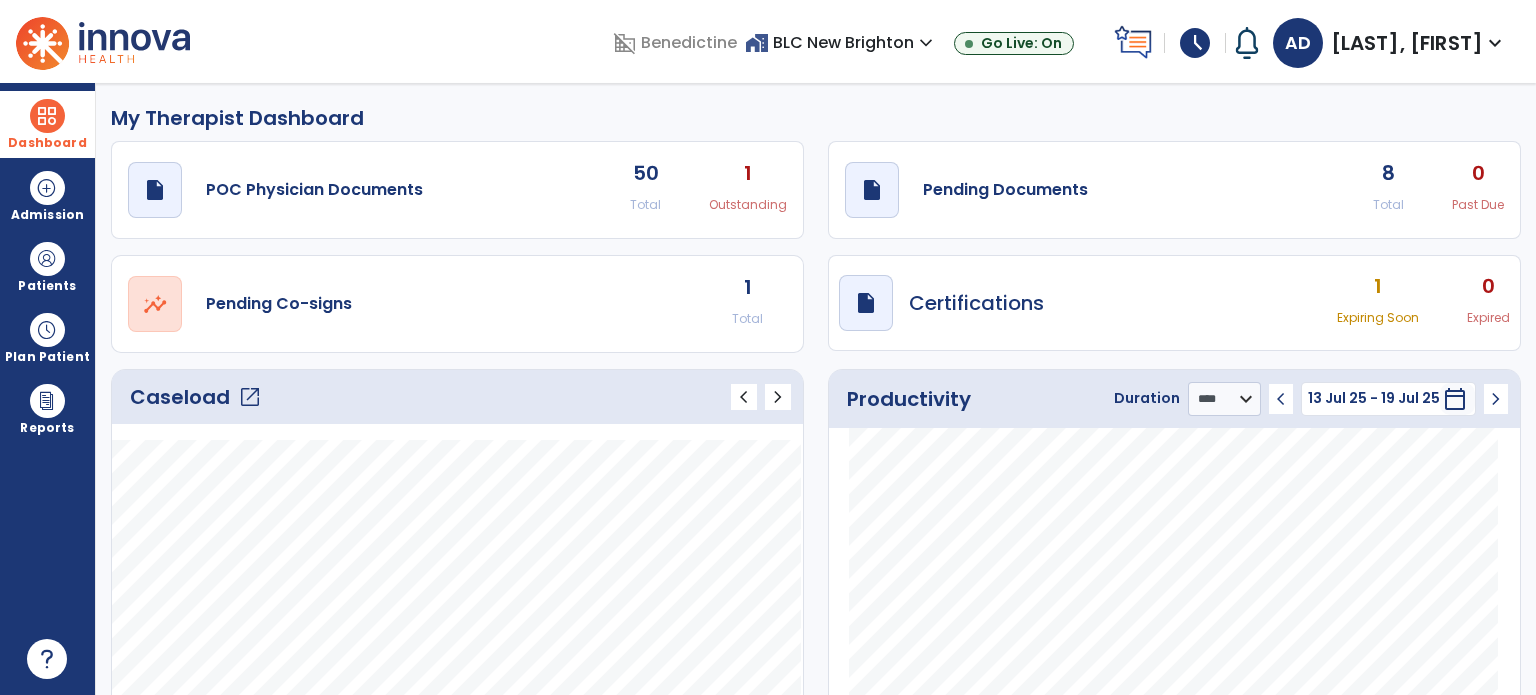 click on "open_in_new" 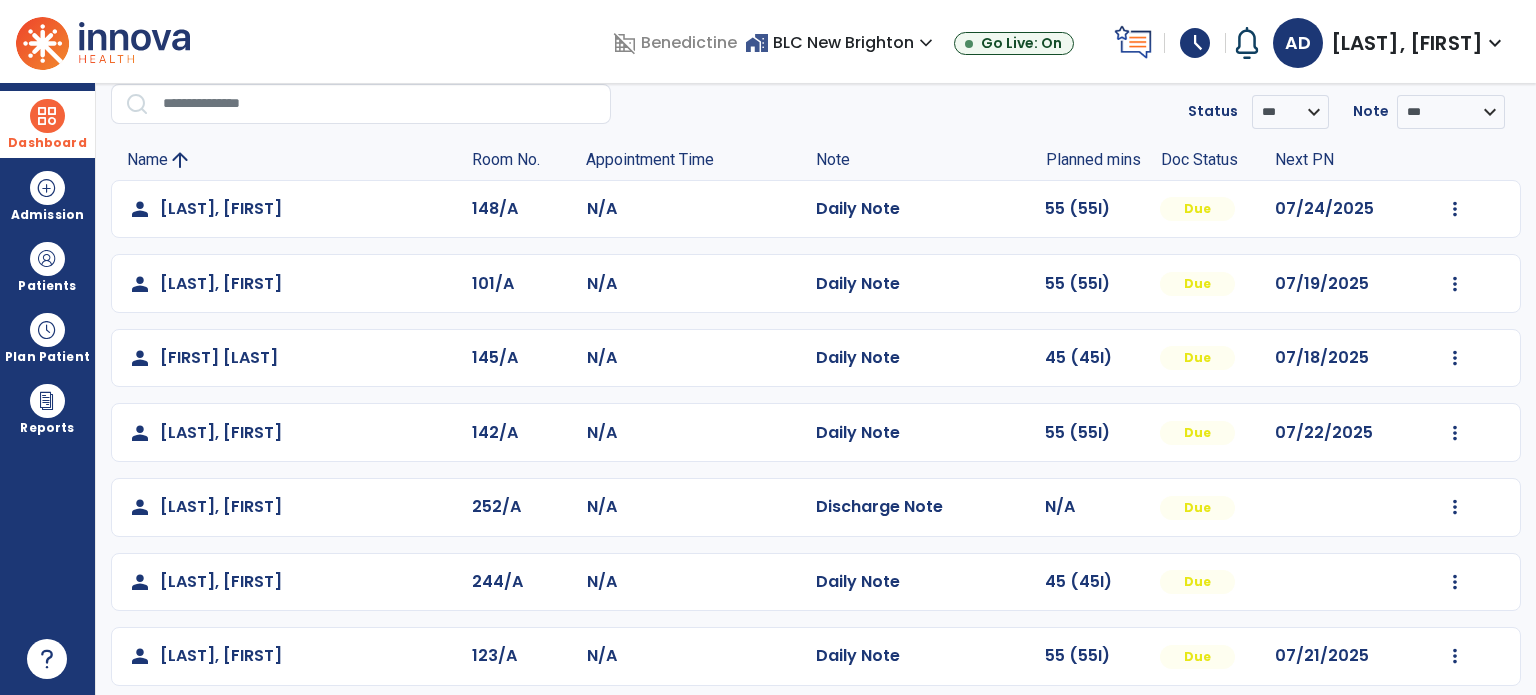 scroll, scrollTop: 169, scrollLeft: 0, axis: vertical 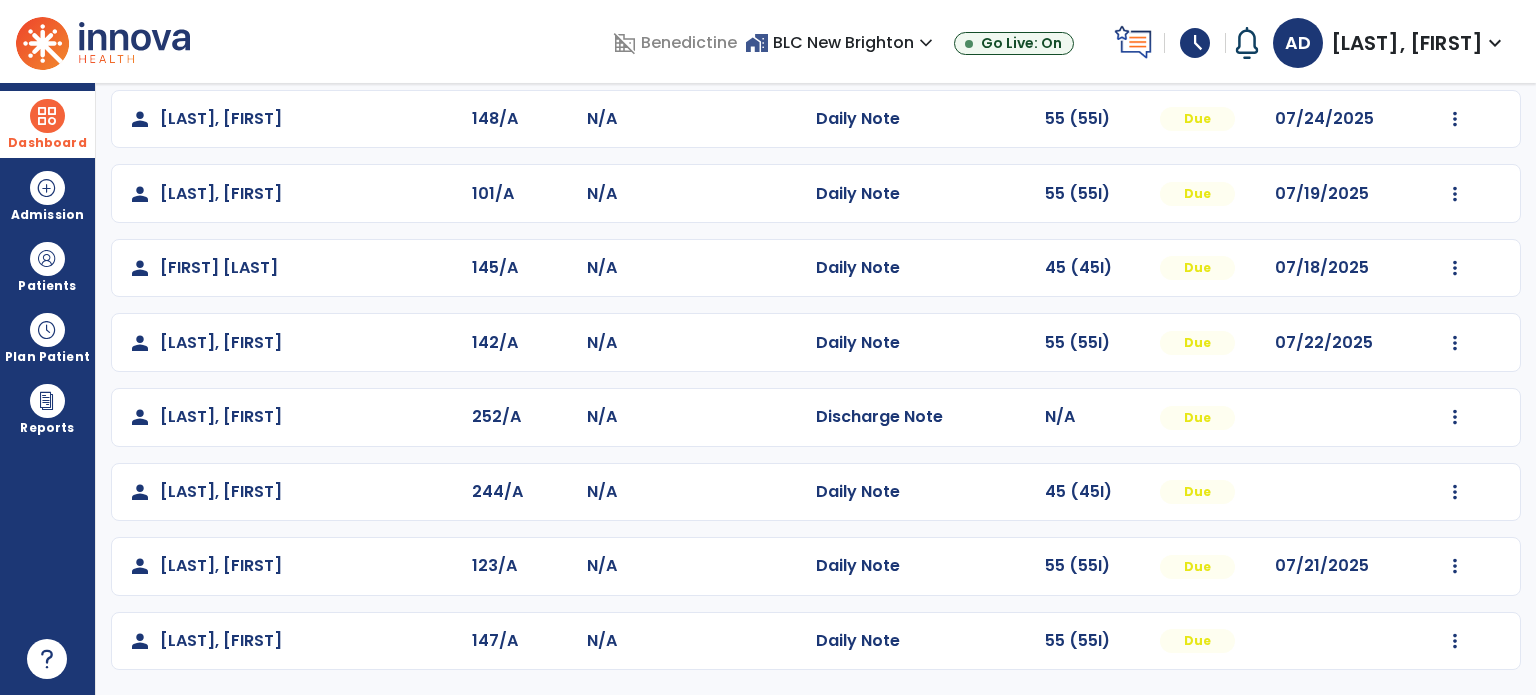 click on "schedule" at bounding box center [1195, 43] 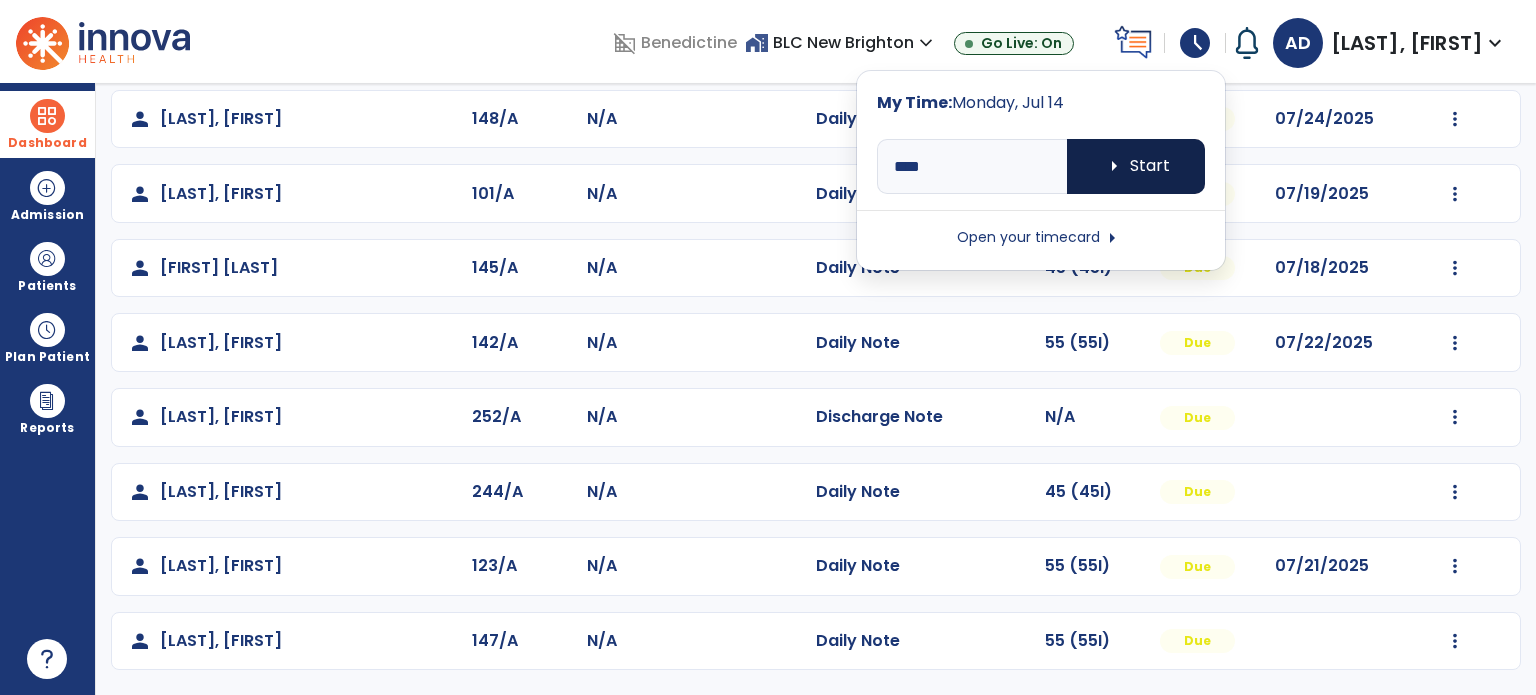 click on "arrow_right  Start" at bounding box center [1136, 166] 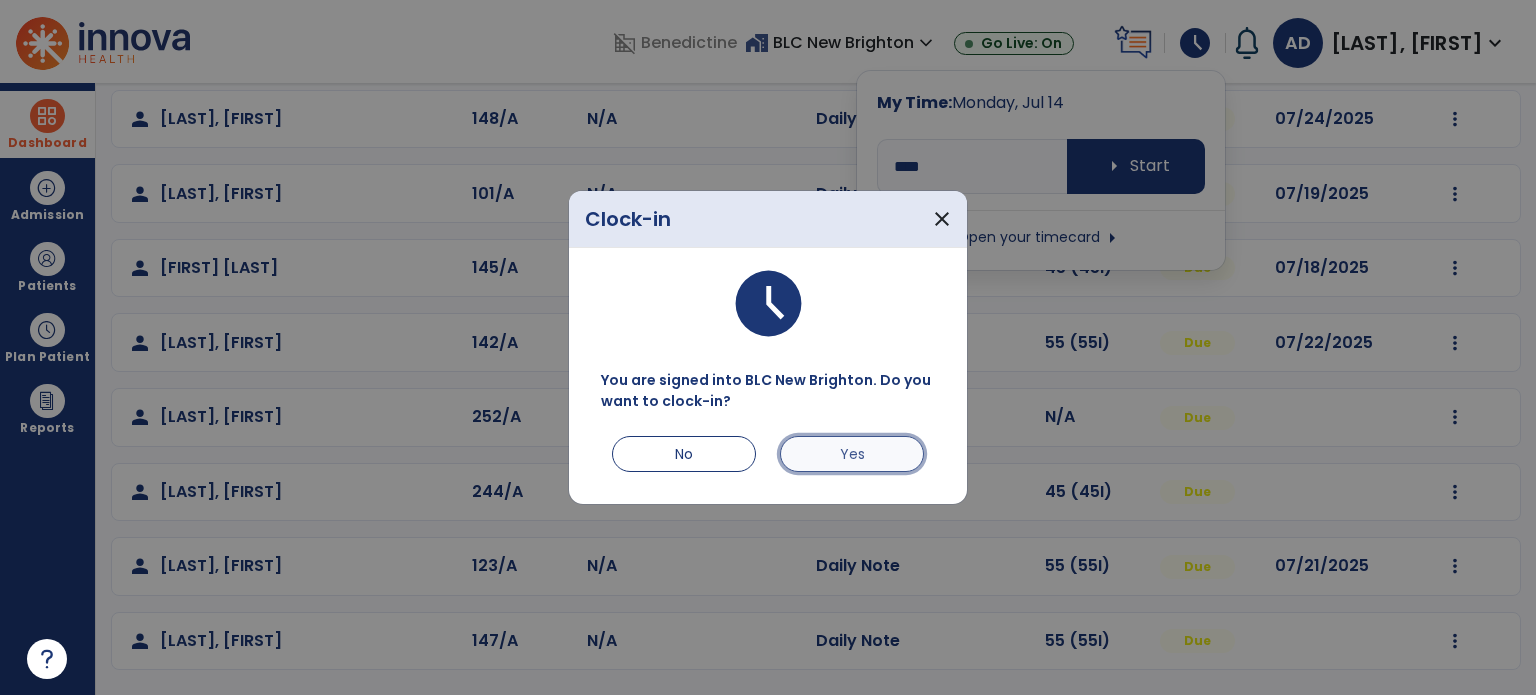 click on "Yes" at bounding box center (852, 454) 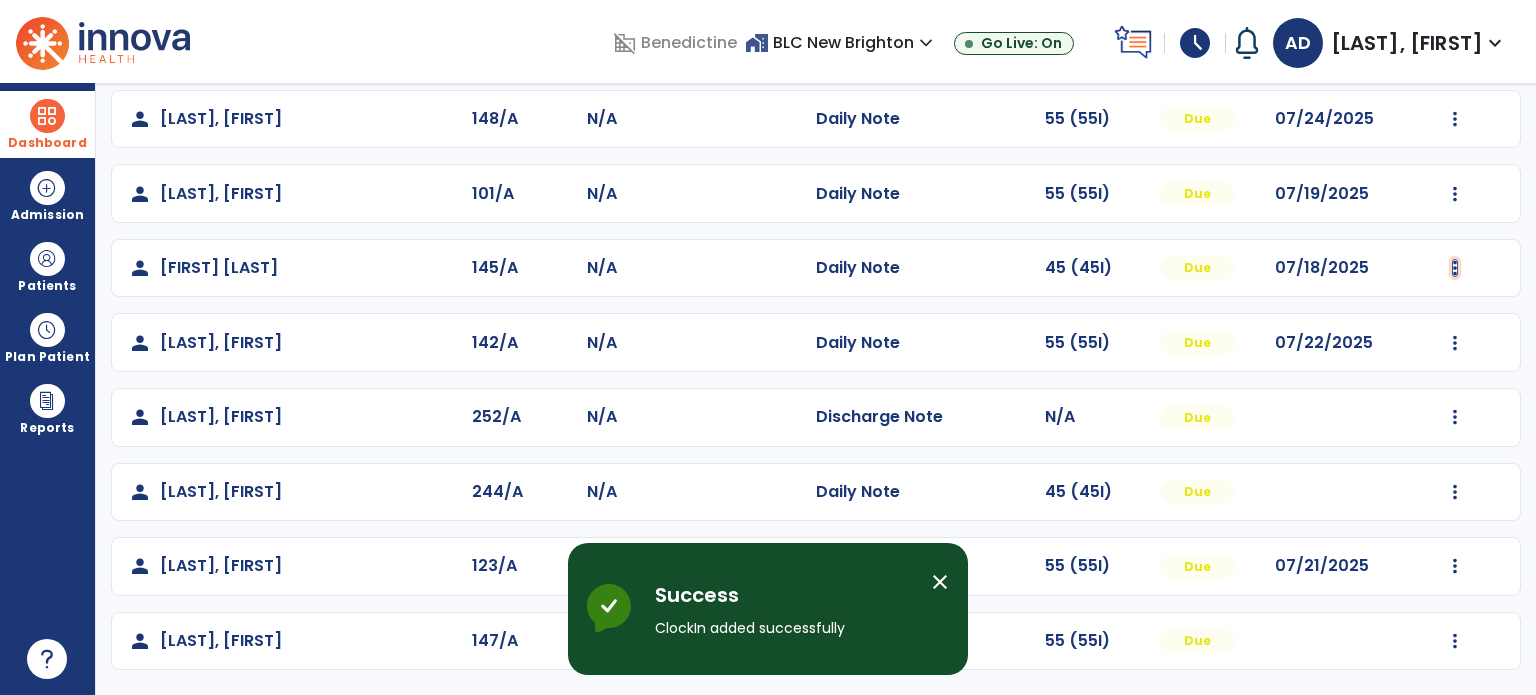 click at bounding box center [1455, 119] 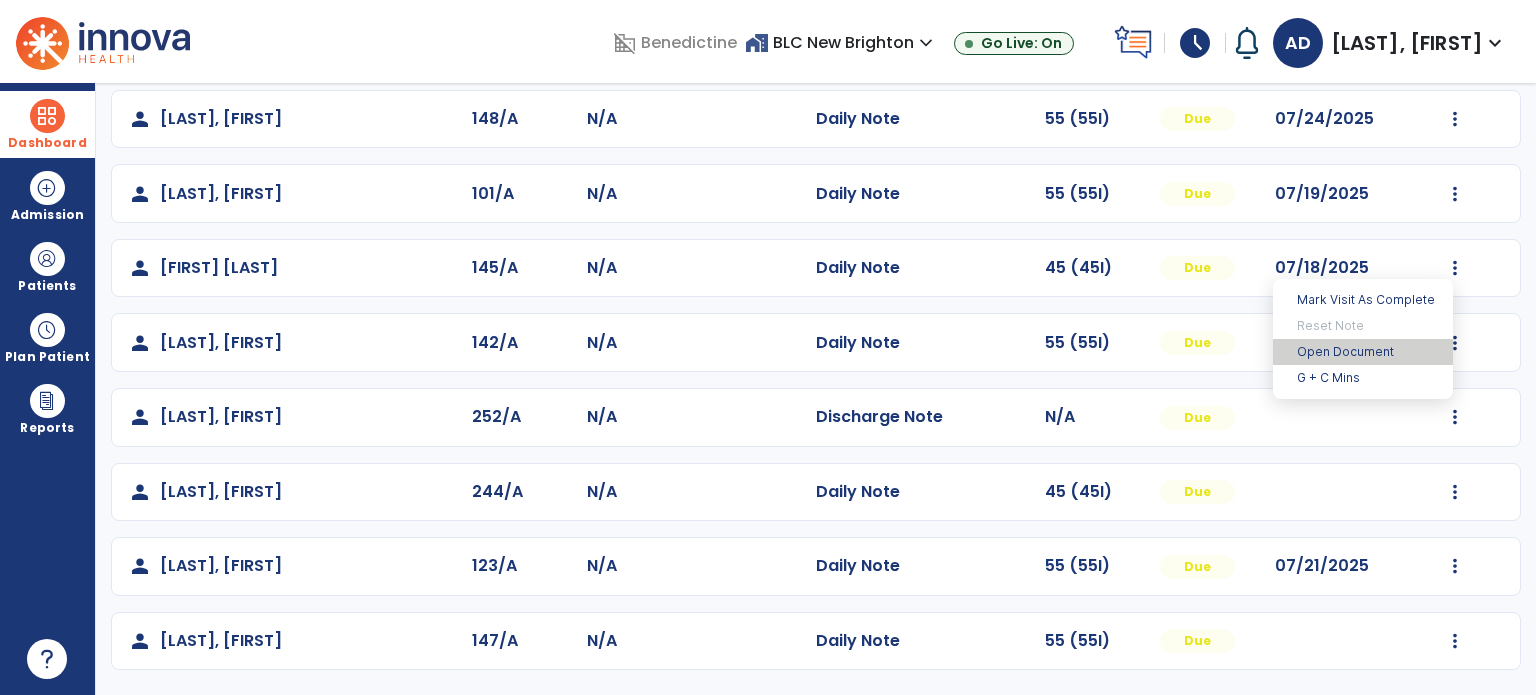 click on "Open Document" at bounding box center (1363, 352) 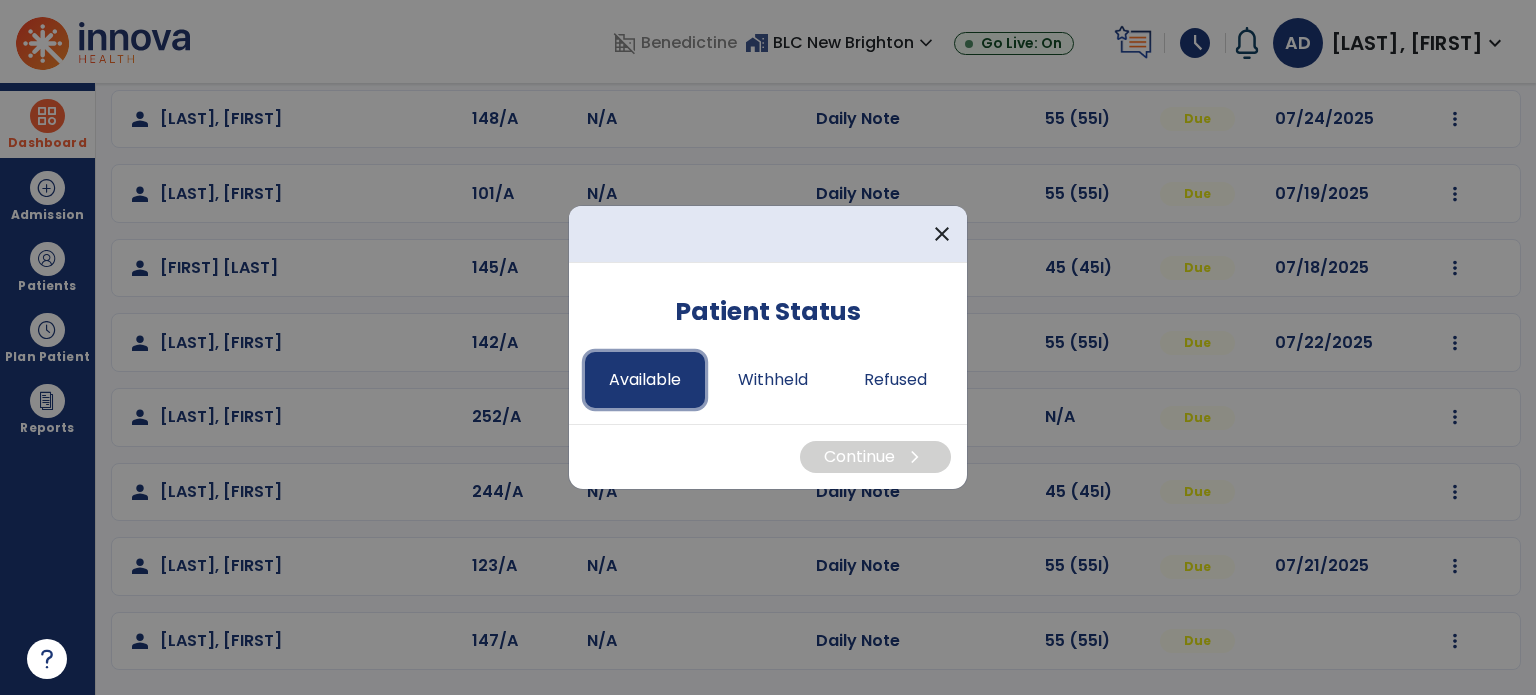 click on "Available" at bounding box center [645, 380] 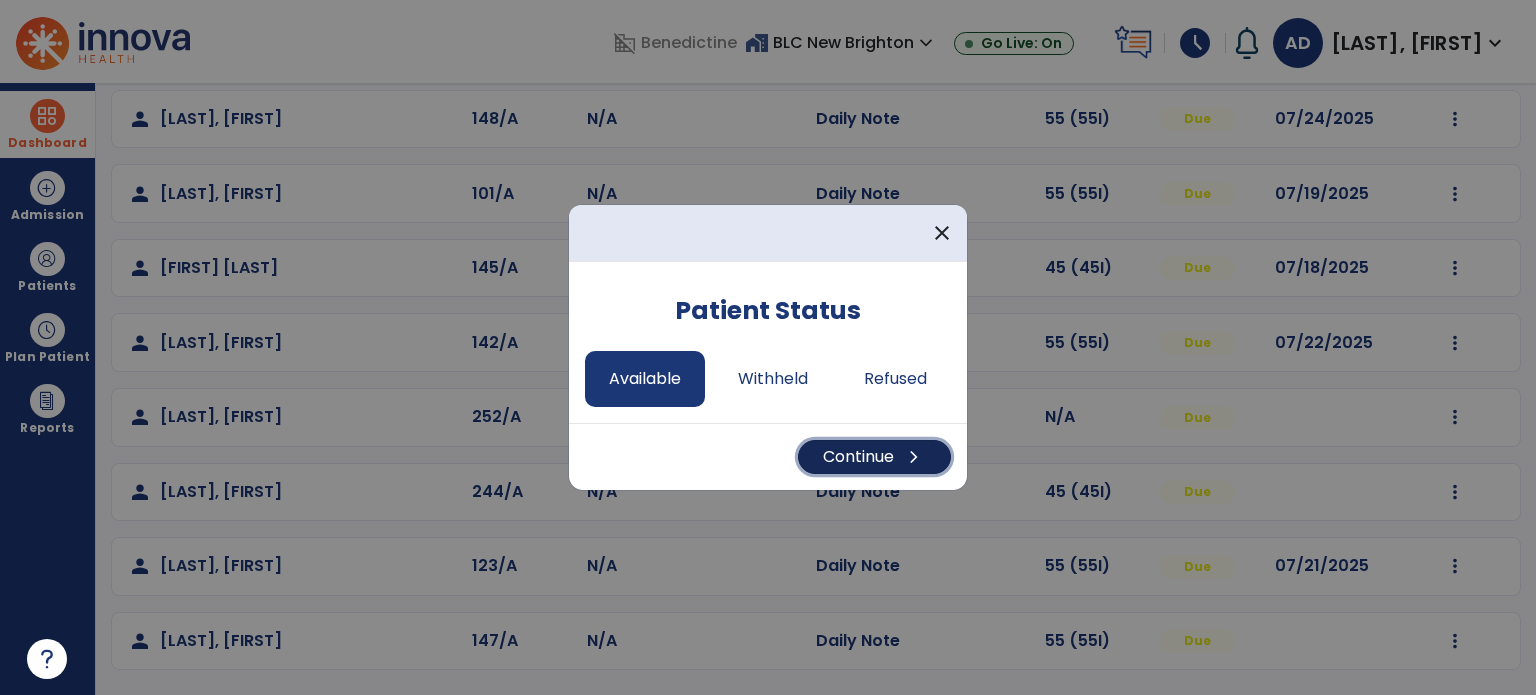 click on "Continue   chevron_right" at bounding box center (874, 457) 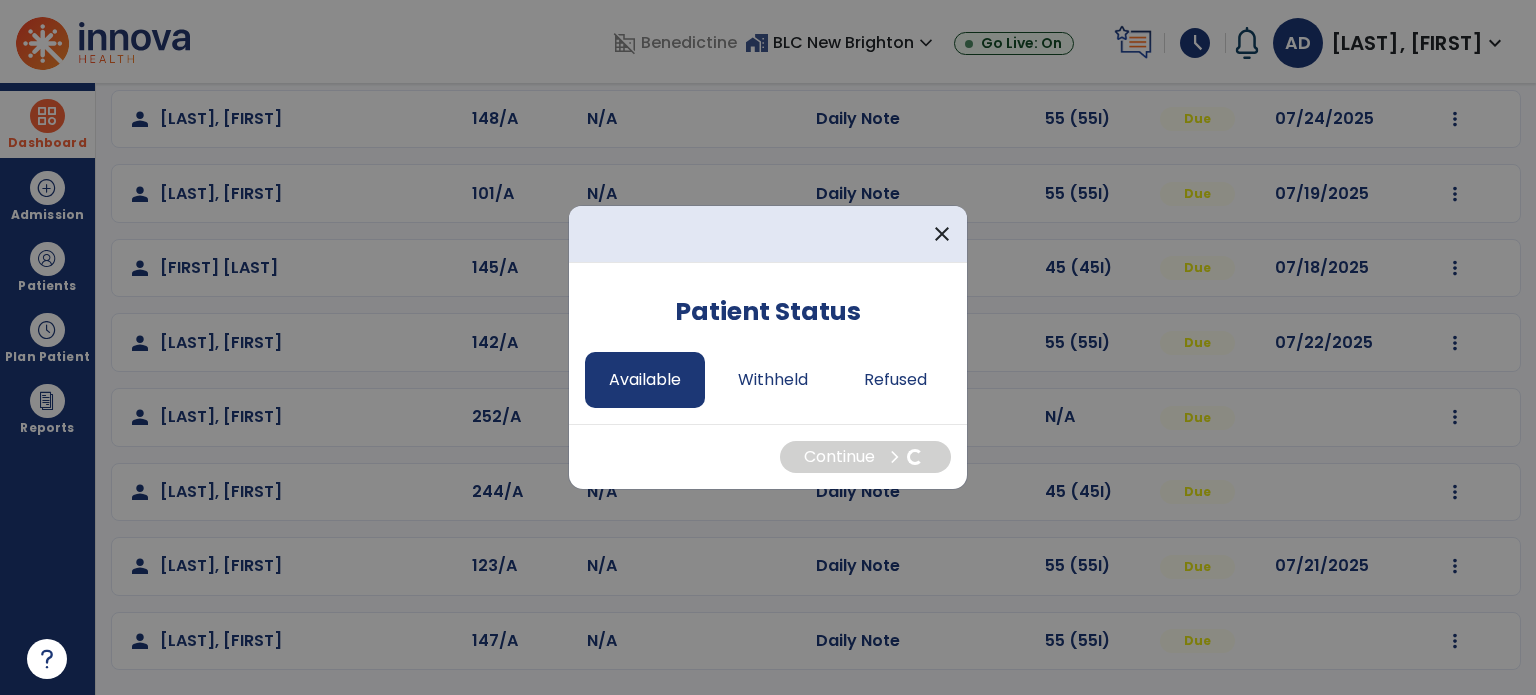 select on "*" 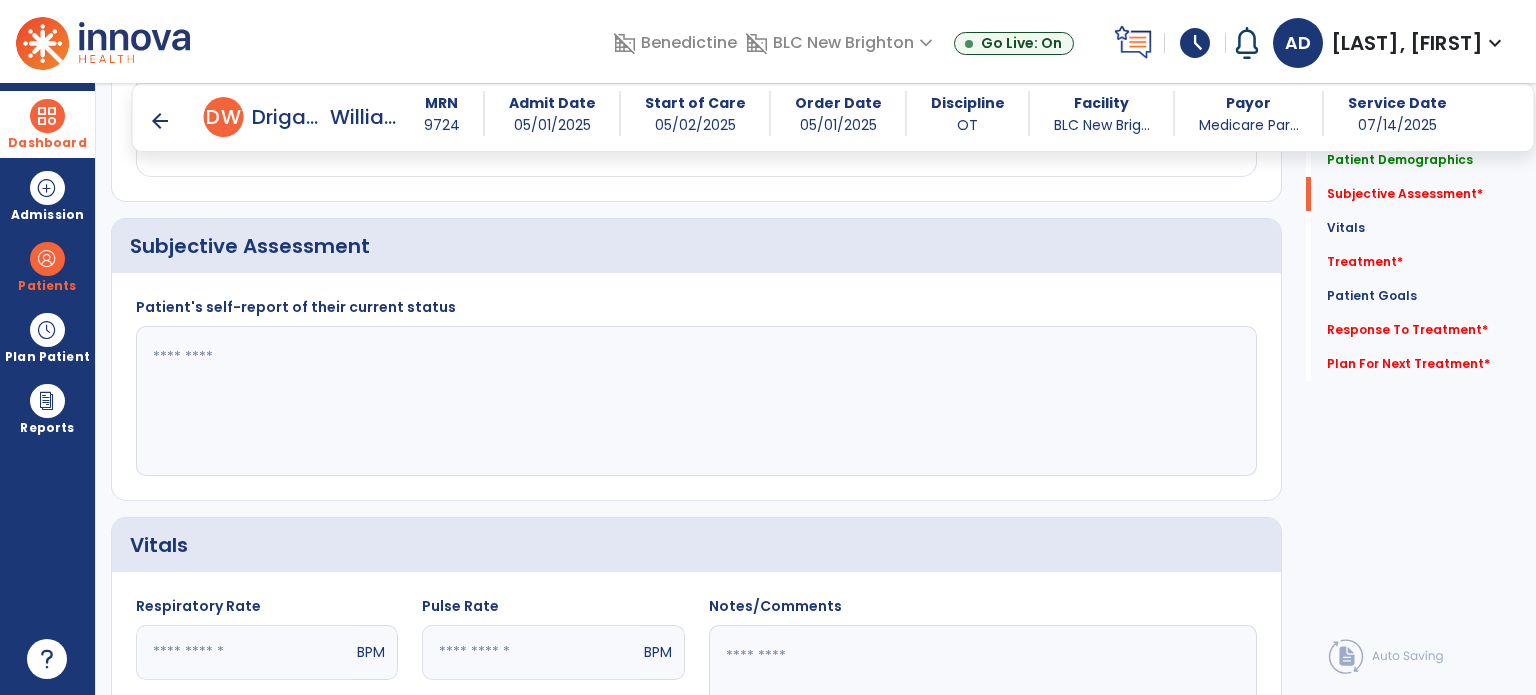 scroll, scrollTop: 424, scrollLeft: 0, axis: vertical 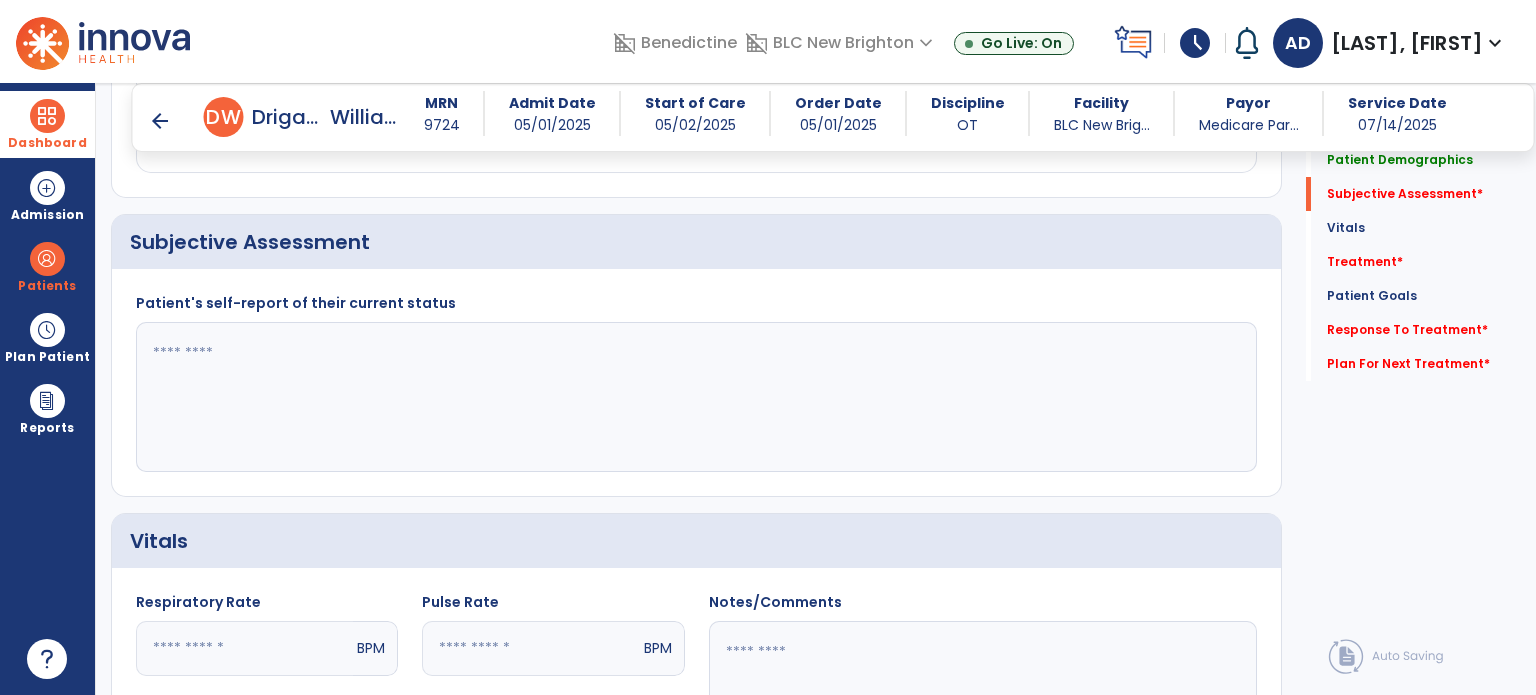 click 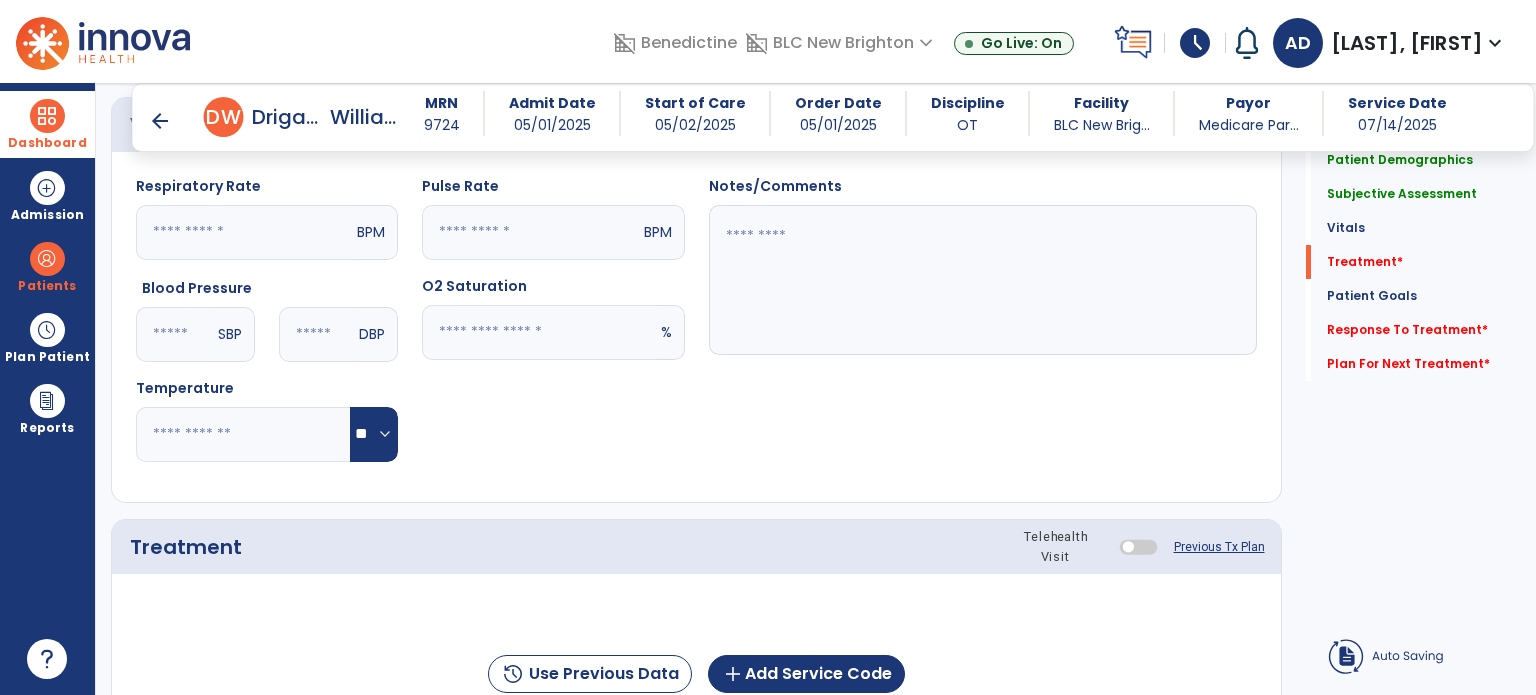 scroll, scrollTop: 1070, scrollLeft: 0, axis: vertical 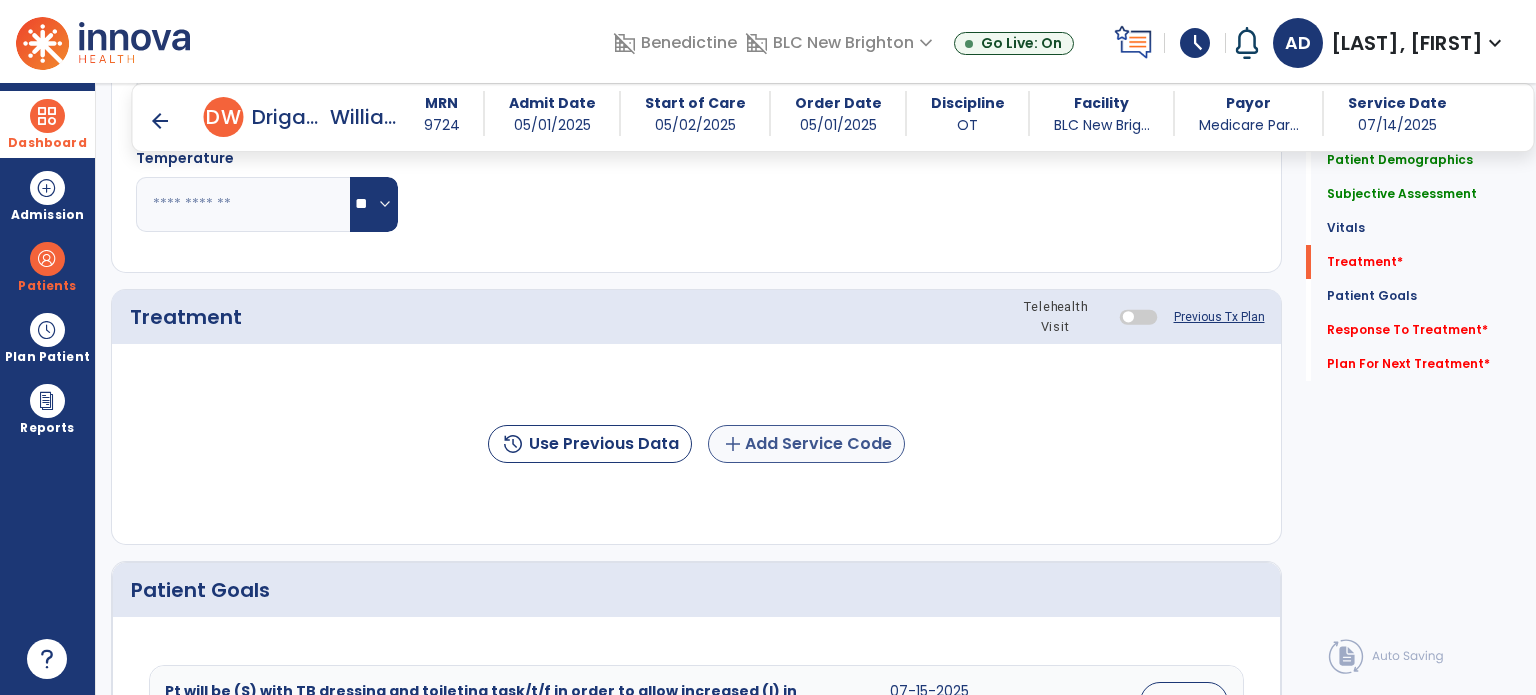 type on "**********" 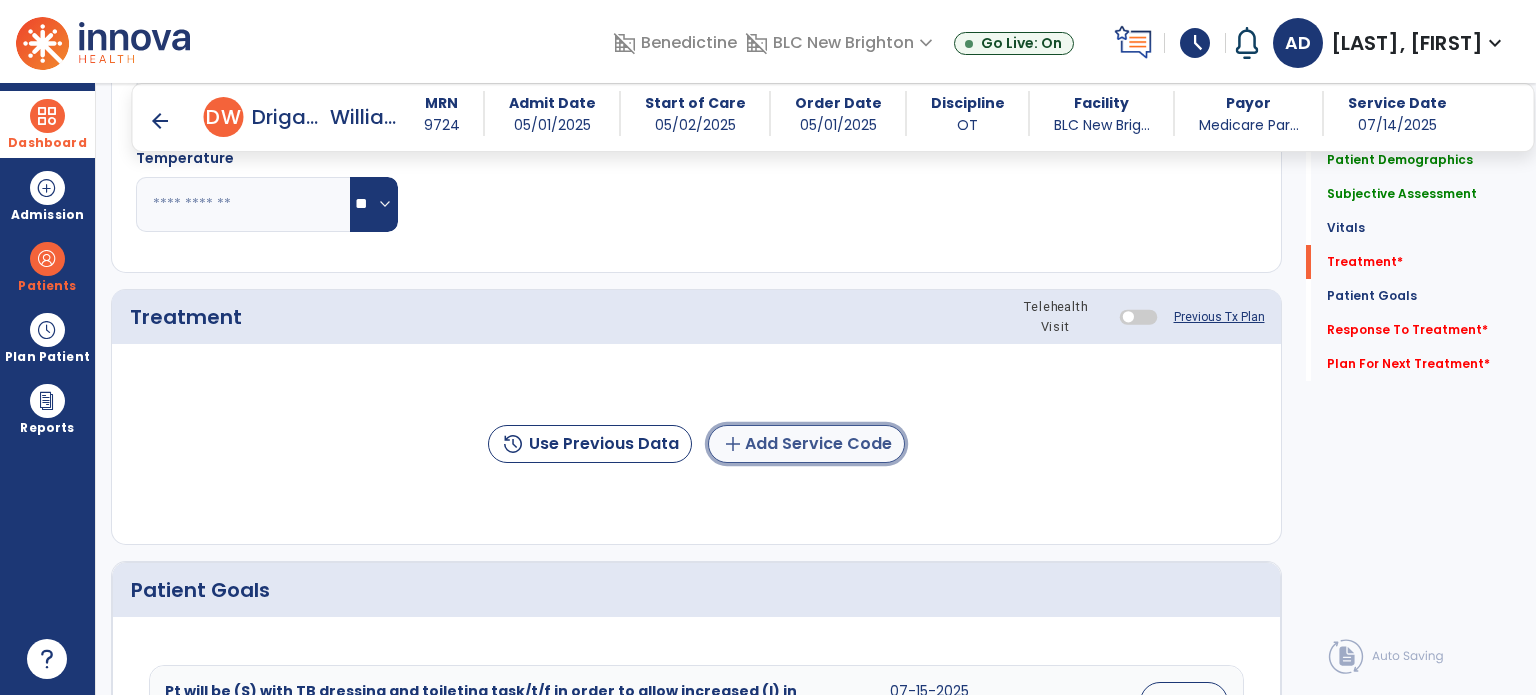 click on "add  Add Service Code" 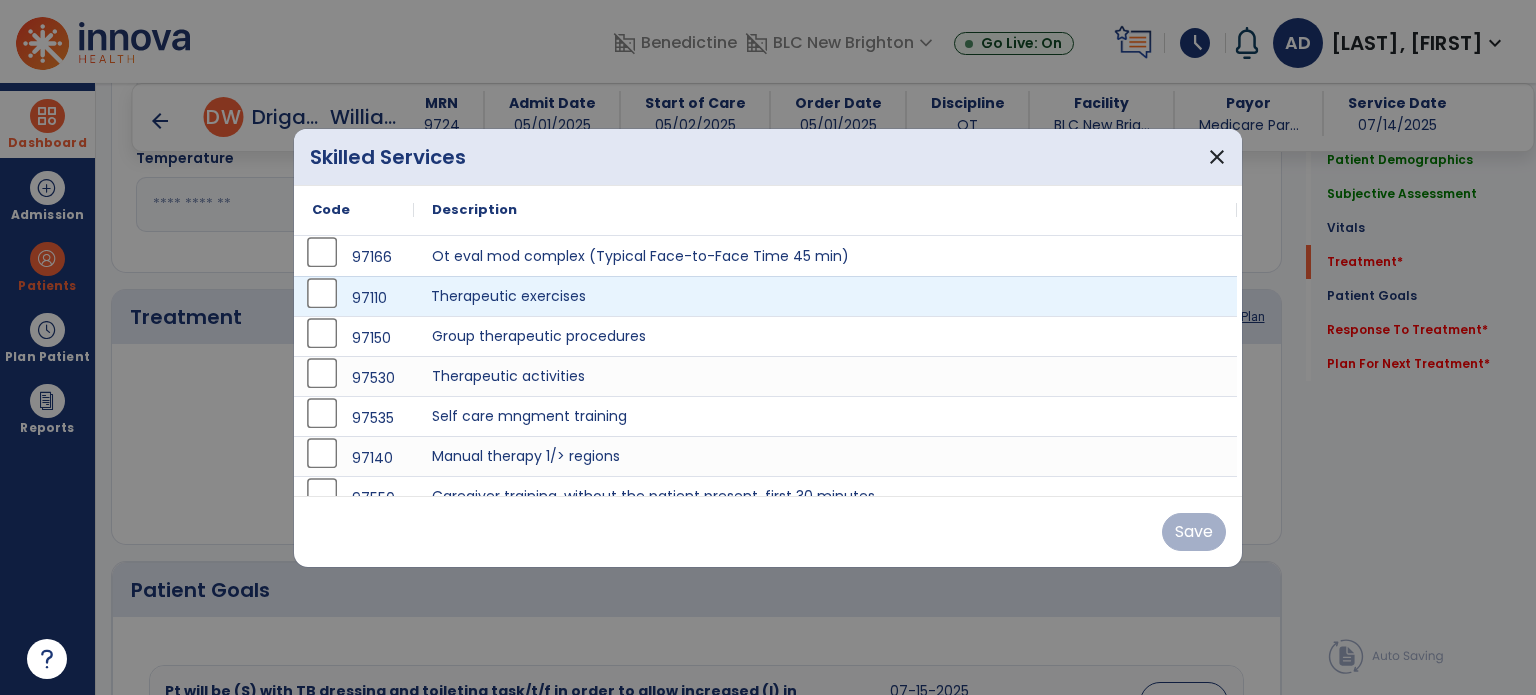 click on "Therapeutic exercises" at bounding box center (825, 296) 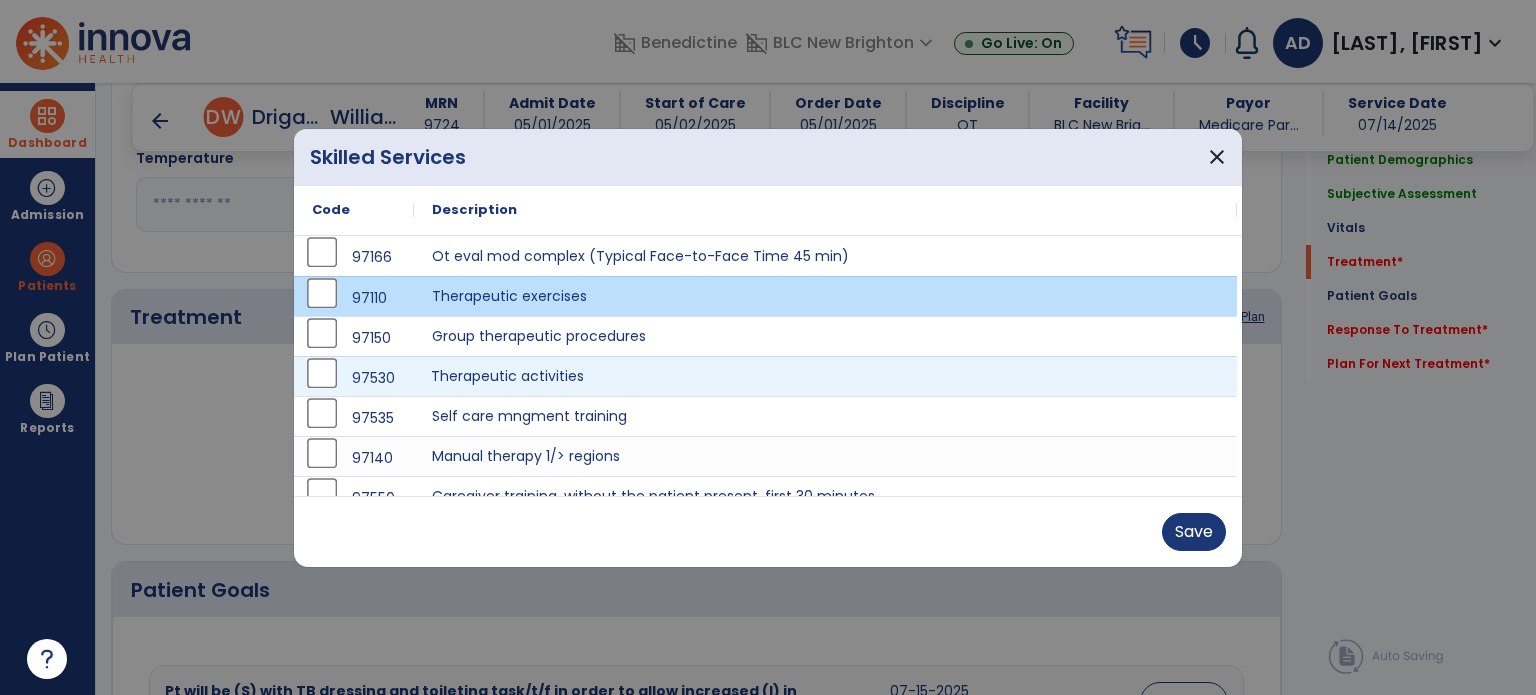 click on "Therapeutic activities" at bounding box center [825, 376] 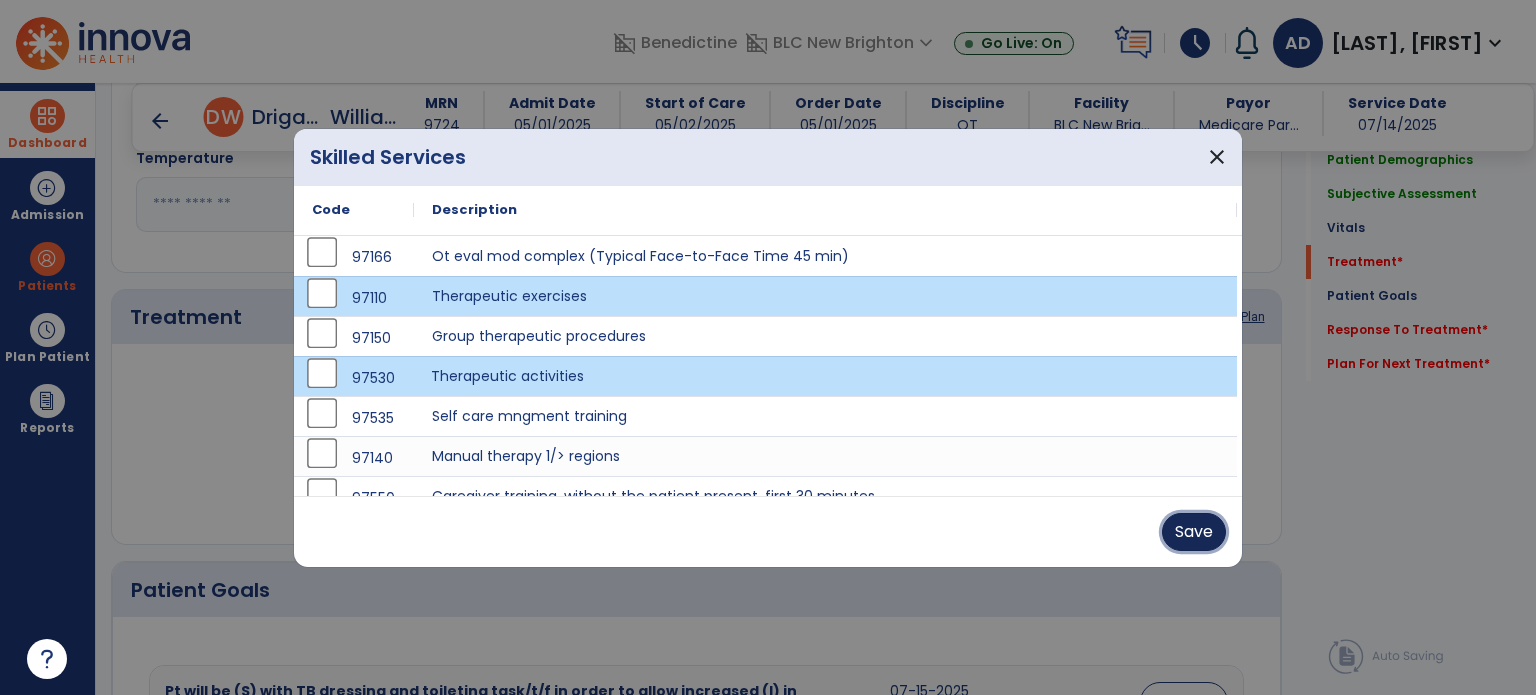 click on "Save" at bounding box center (1194, 532) 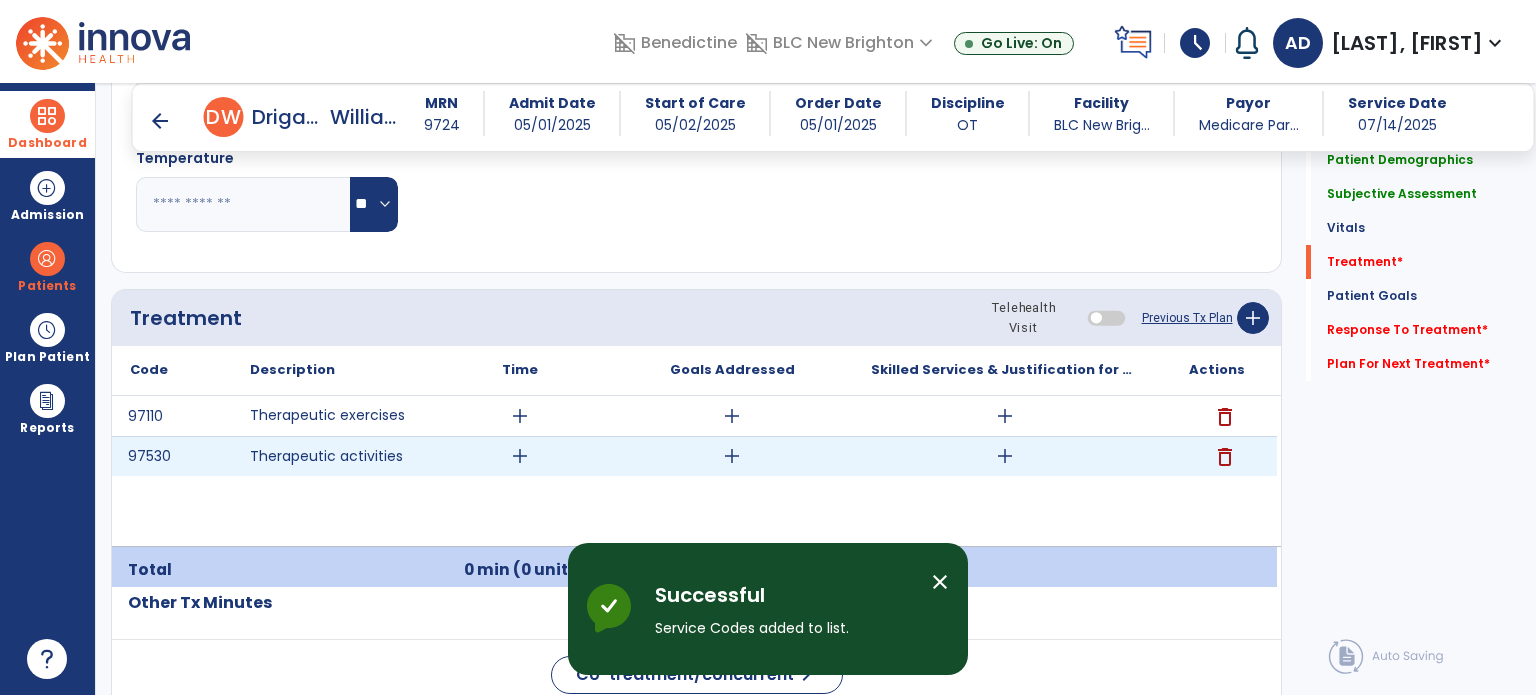 click on "add" at bounding box center [1005, 456] 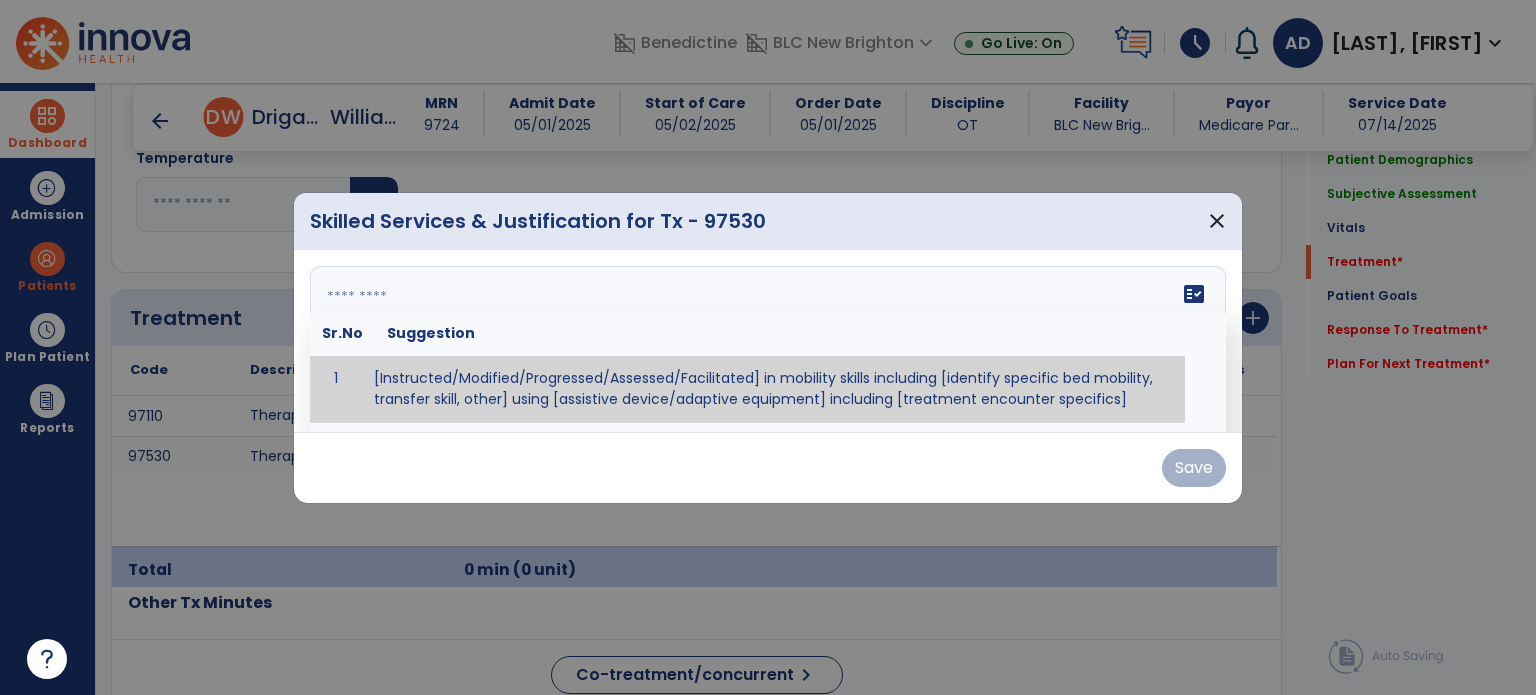 click on "fact_check  Sr.No Suggestion 1 [Instructed/Modified/Progressed/Assessed/Facilitated] in mobility skills including [identify specific bed mobility, transfer skill, other] using [assistive device/adaptive equipment] including [treatment encounter specifics]" at bounding box center (768, 341) 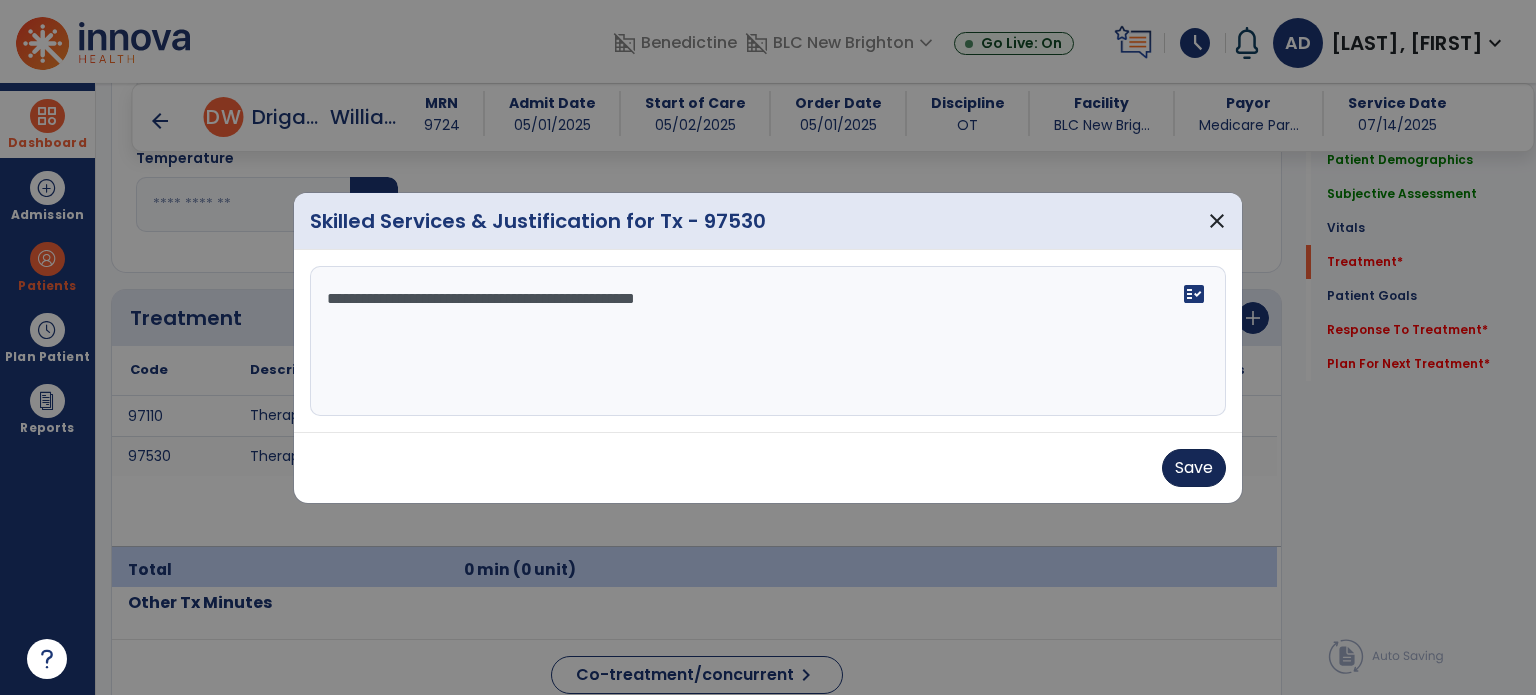 type on "**********" 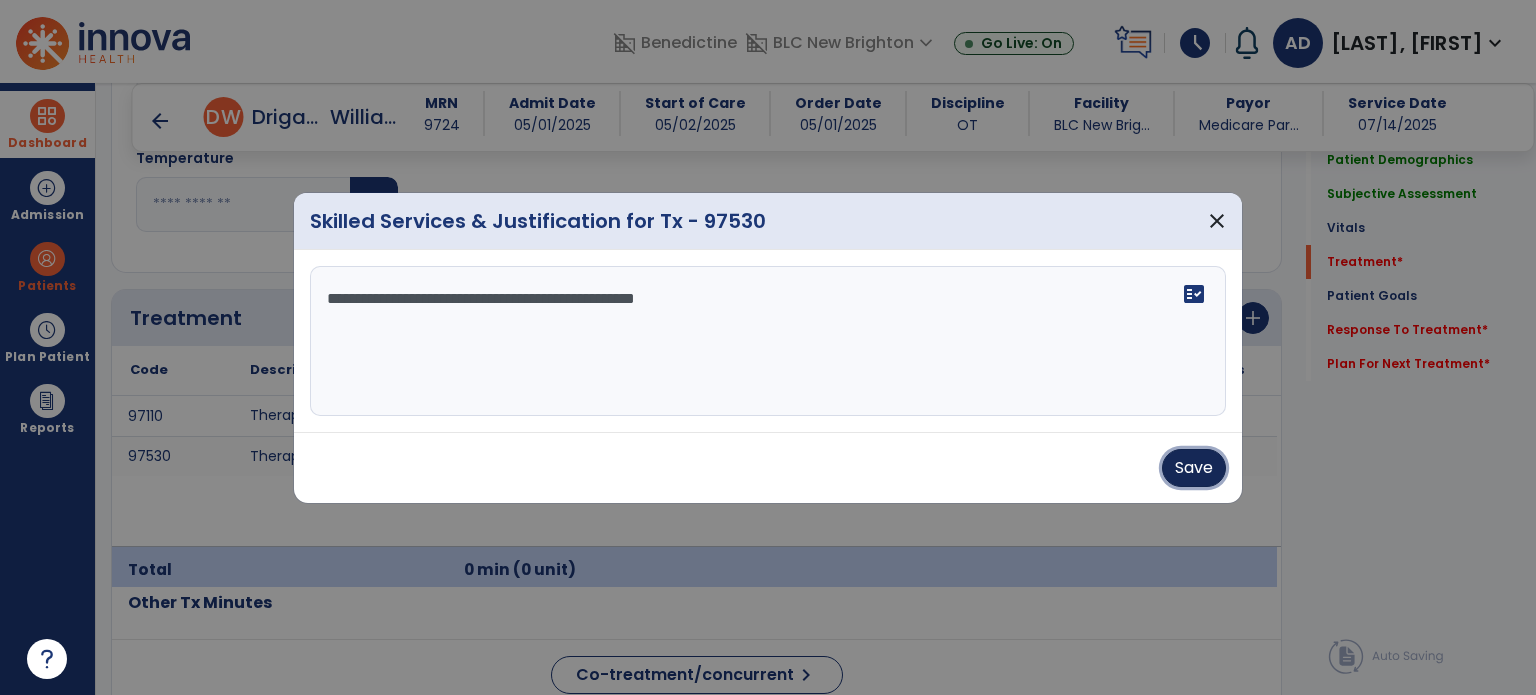 click on "Save" at bounding box center [1194, 468] 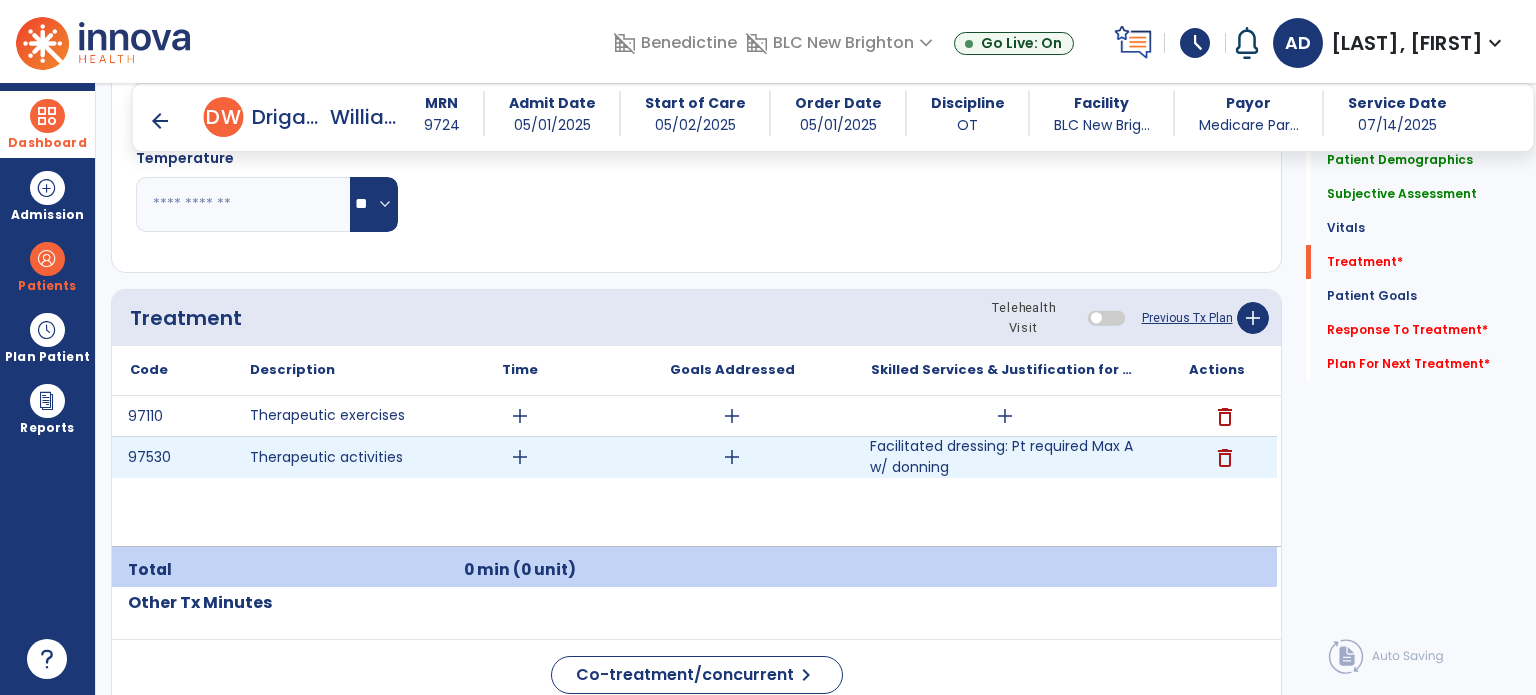 click on "Facilitated dressing: Pt required Max A w/ donning" at bounding box center [1004, 457] 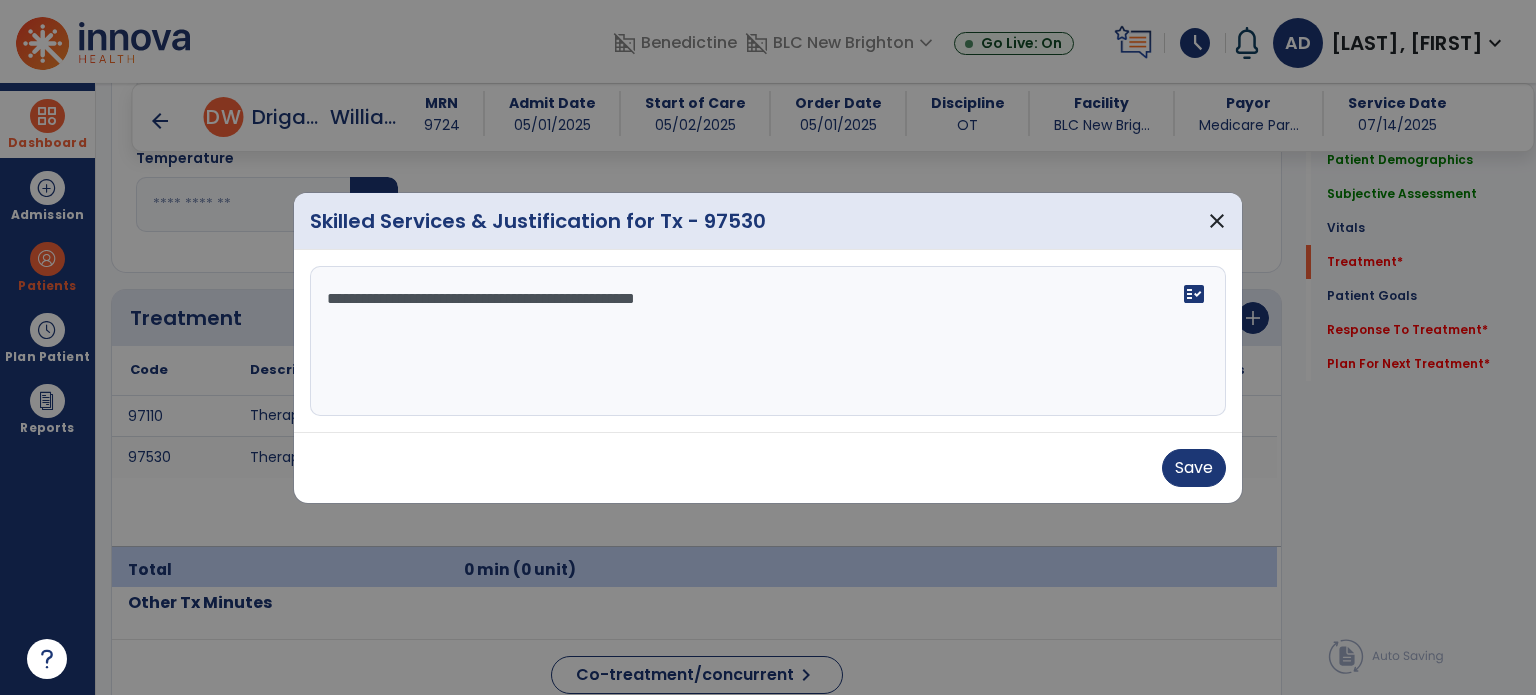 click on "**********" at bounding box center (768, 341) 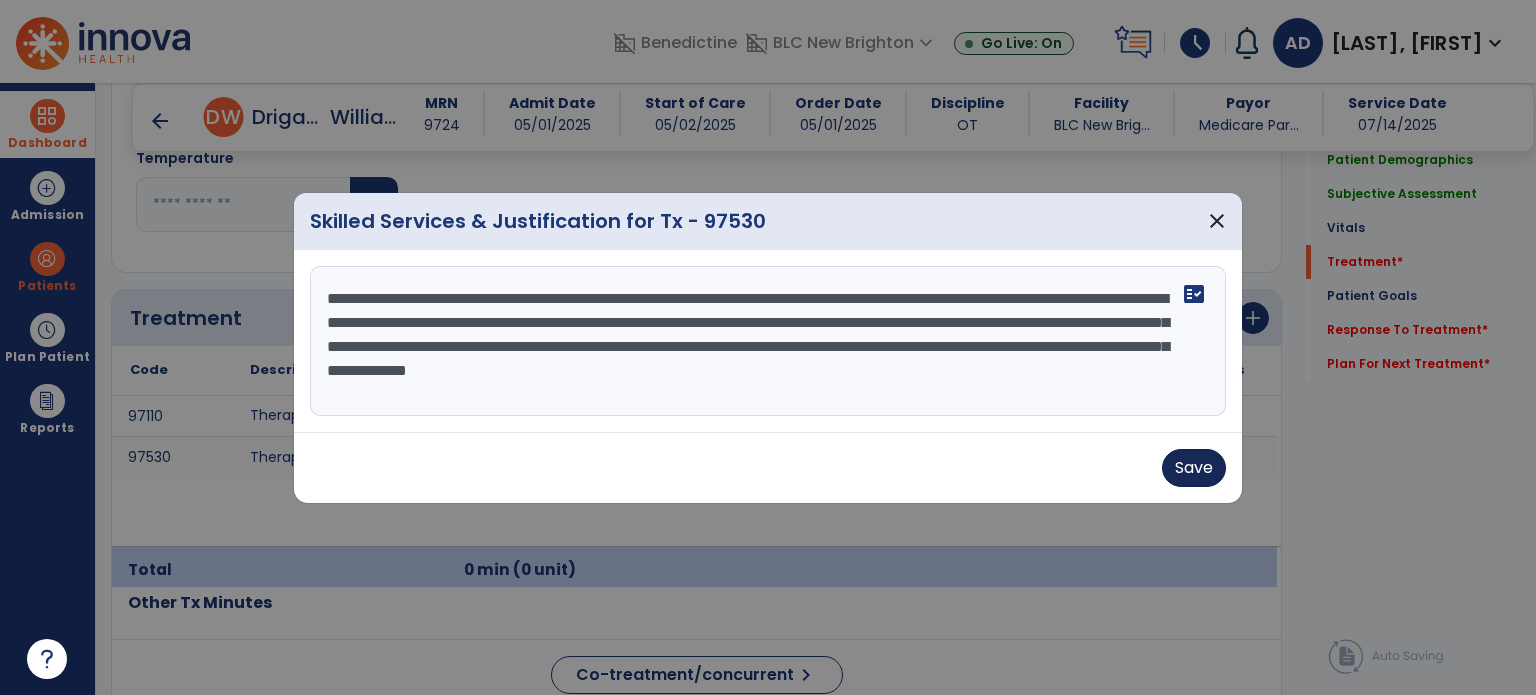 type on "**********" 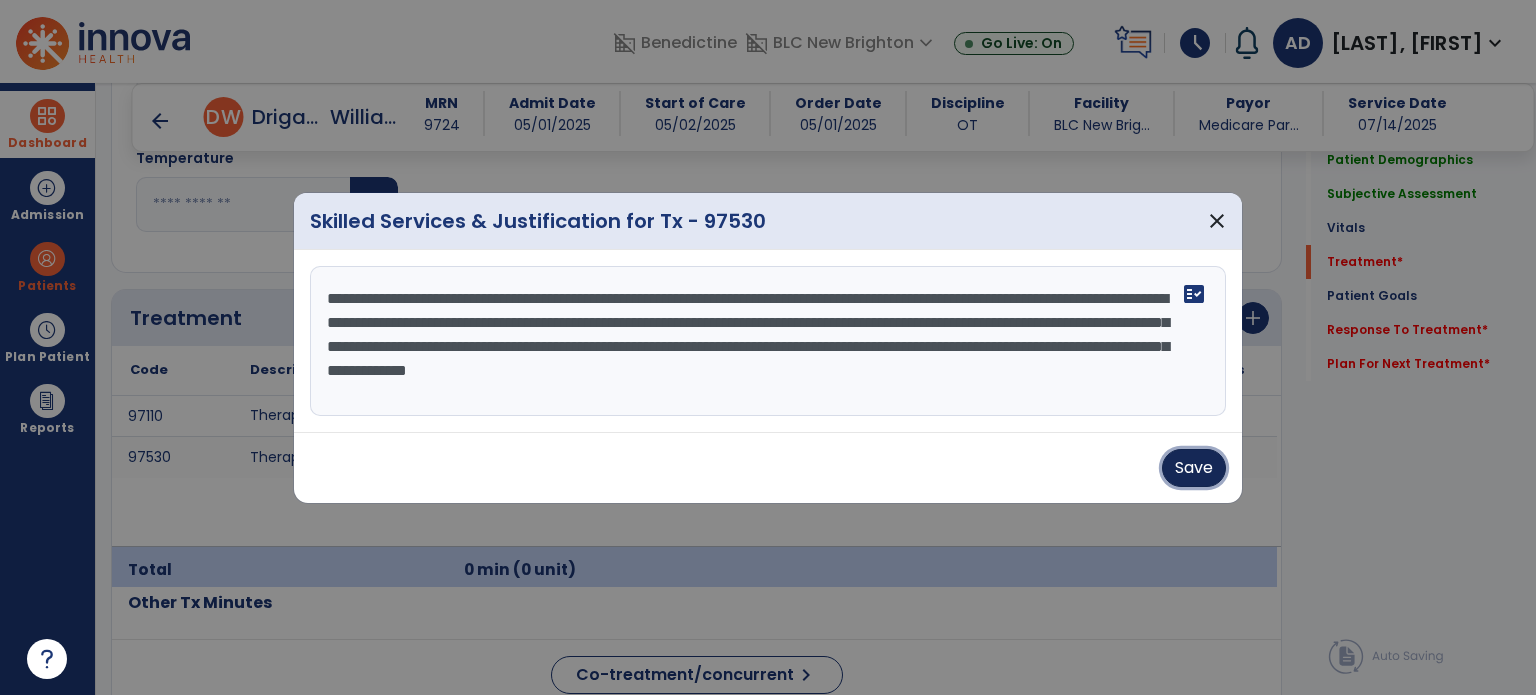 click on "Save" at bounding box center [1194, 468] 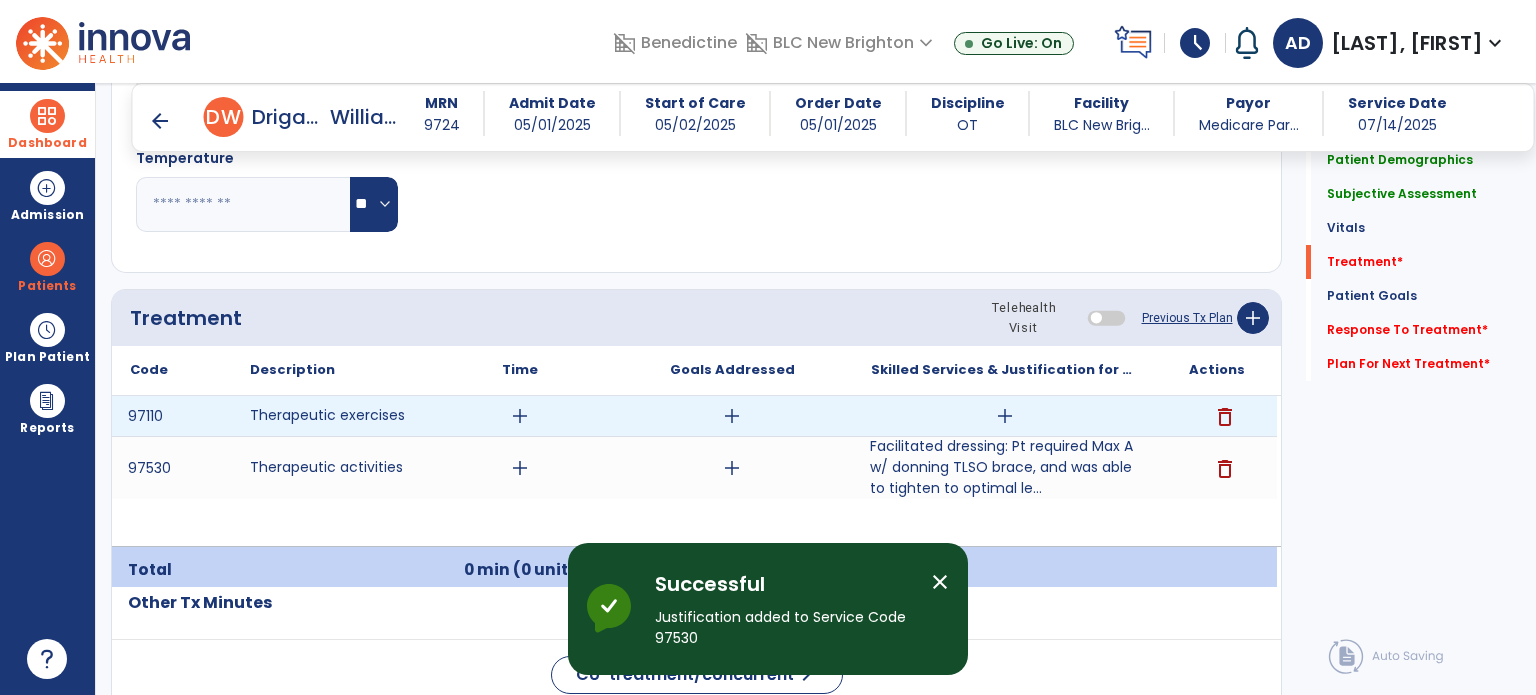 click on "add" at bounding box center [1005, 416] 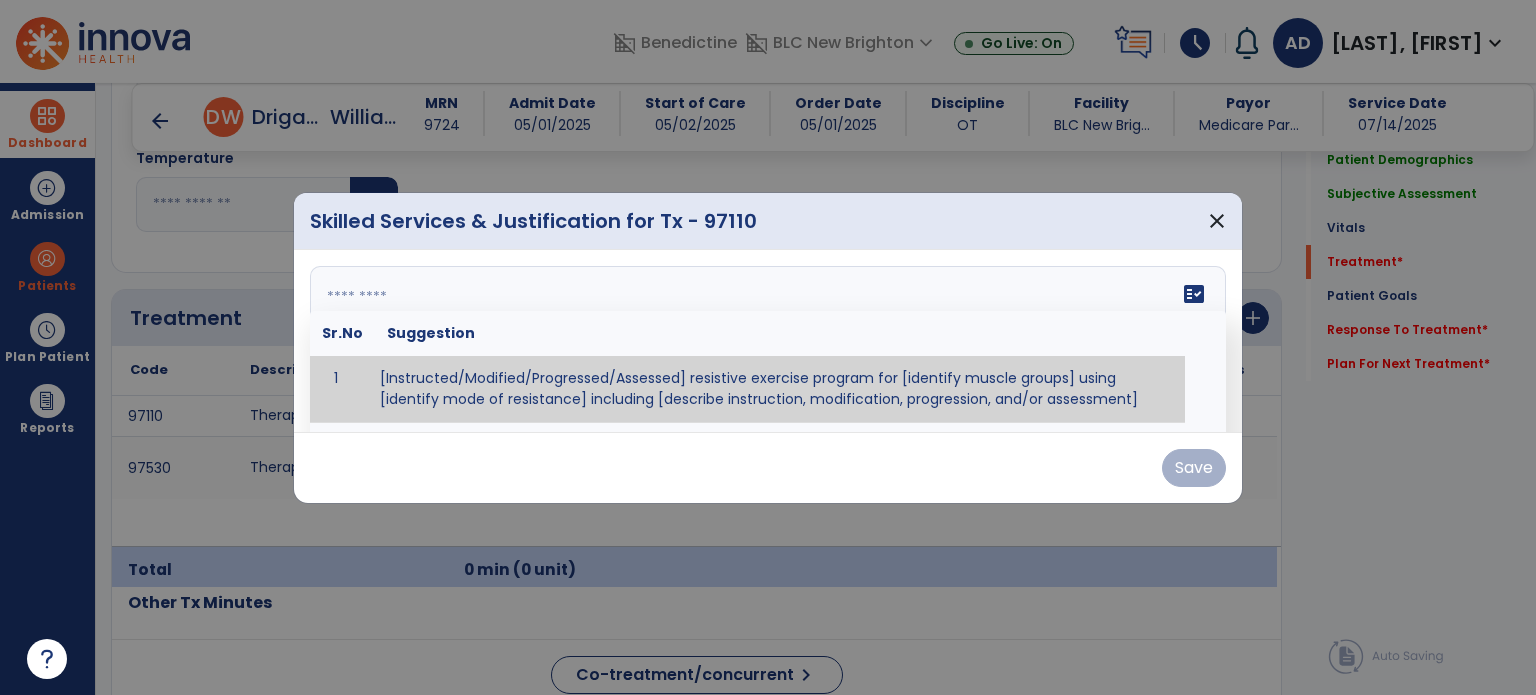 click on "fact_check  Sr.No Suggestion 1 [Instructed/Modified/Progressed/Assessed] resistive exercise program for [identify muscle groups] using [identify mode of resistance] including [describe instruction, modification, progression, and/or assessment] 2 [Instructed/Modified/Progressed/Assessed] aerobic exercise program using [identify equipment/mode] including [describe instruction, modification,progression, and/or assessment] 3 [Instructed/Modified/Progressed/Assessed] [PROM/A/AROM/AROM] program for [identify joint movements] using [contract-relax, over-pressure, inhibitory techniques, other] 4 [Assessed/Tested] aerobic capacity with administration of [aerobic capacity test]" at bounding box center [768, 341] 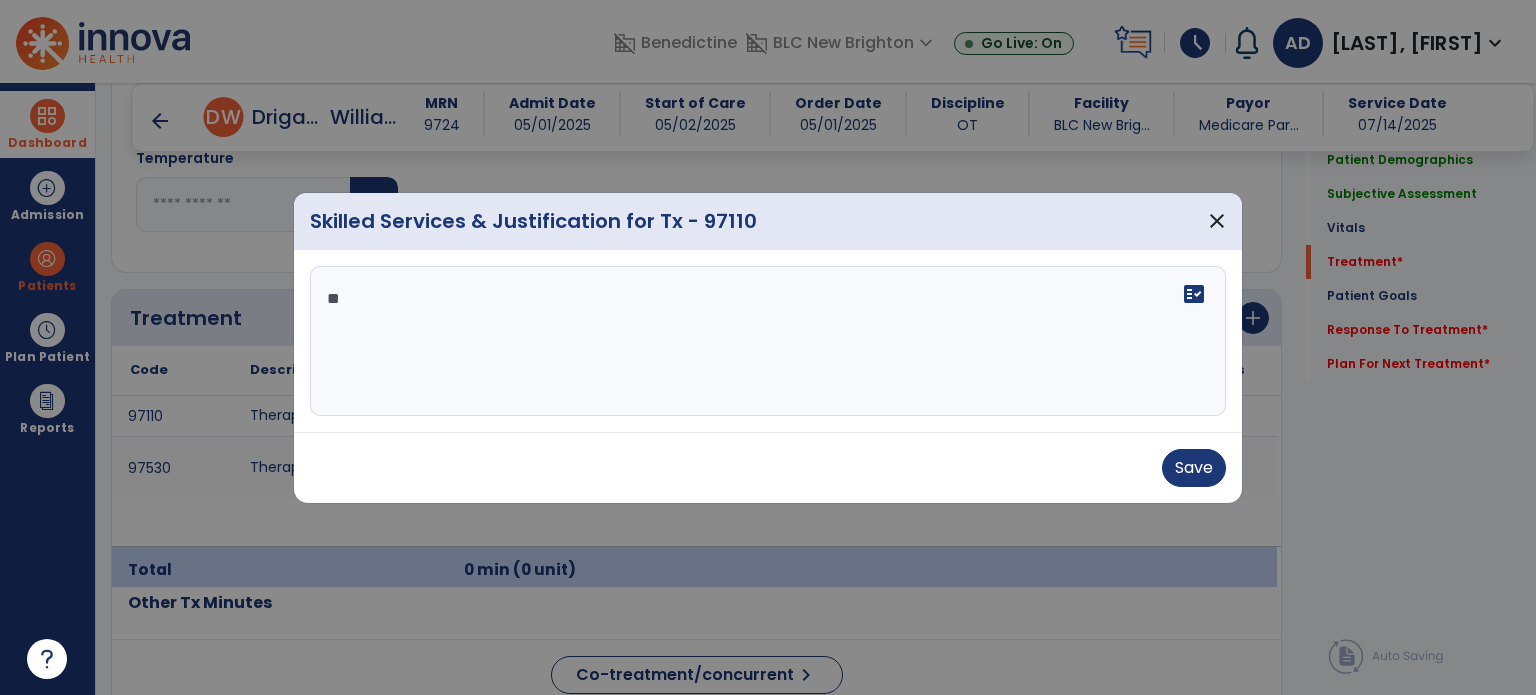 type on "*" 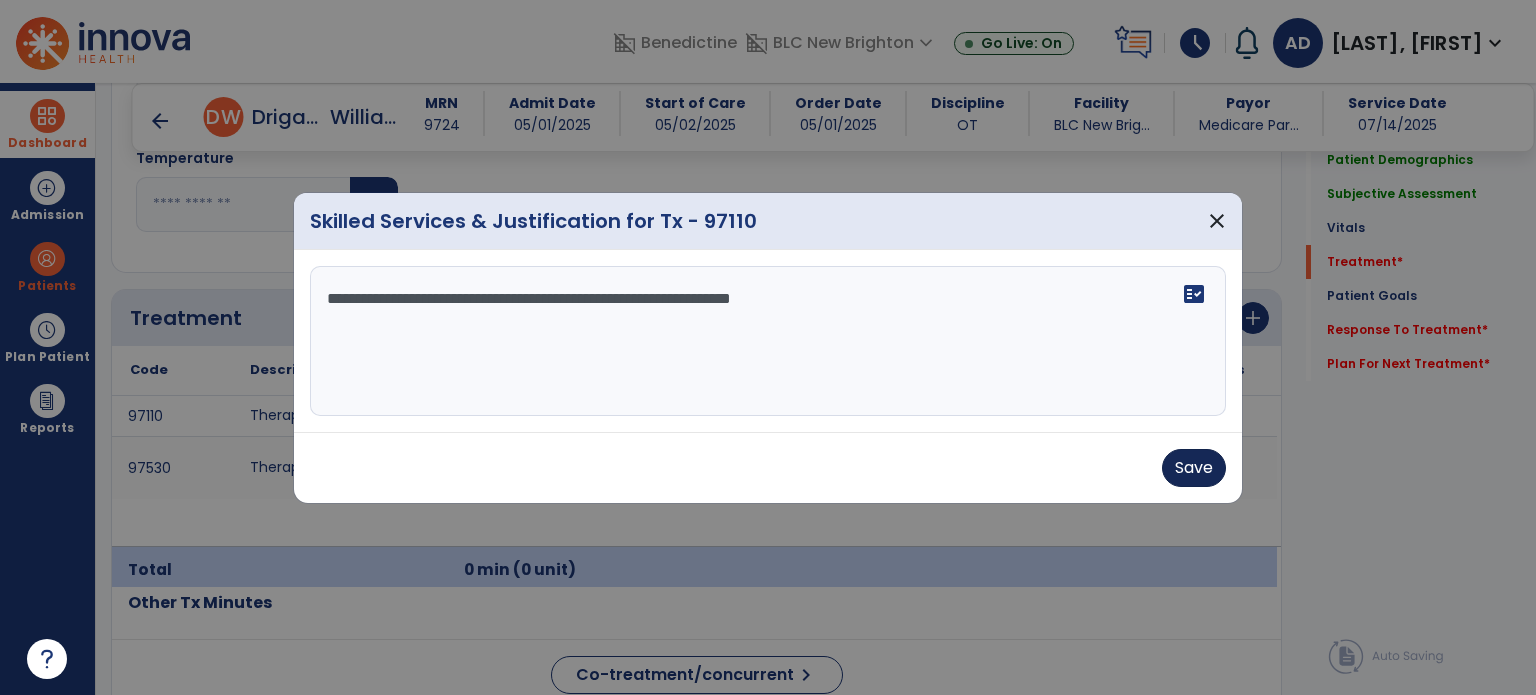 type on "**********" 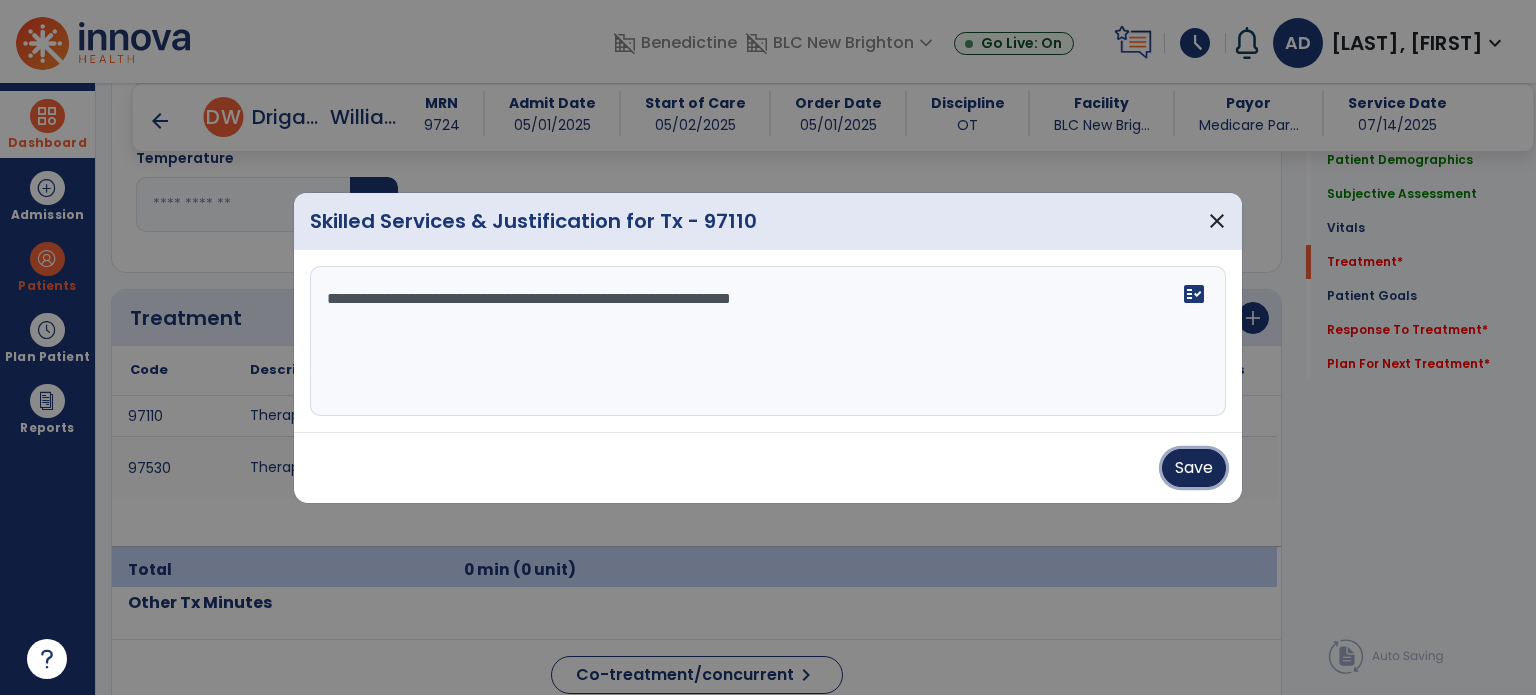 click on "Save" at bounding box center [1194, 468] 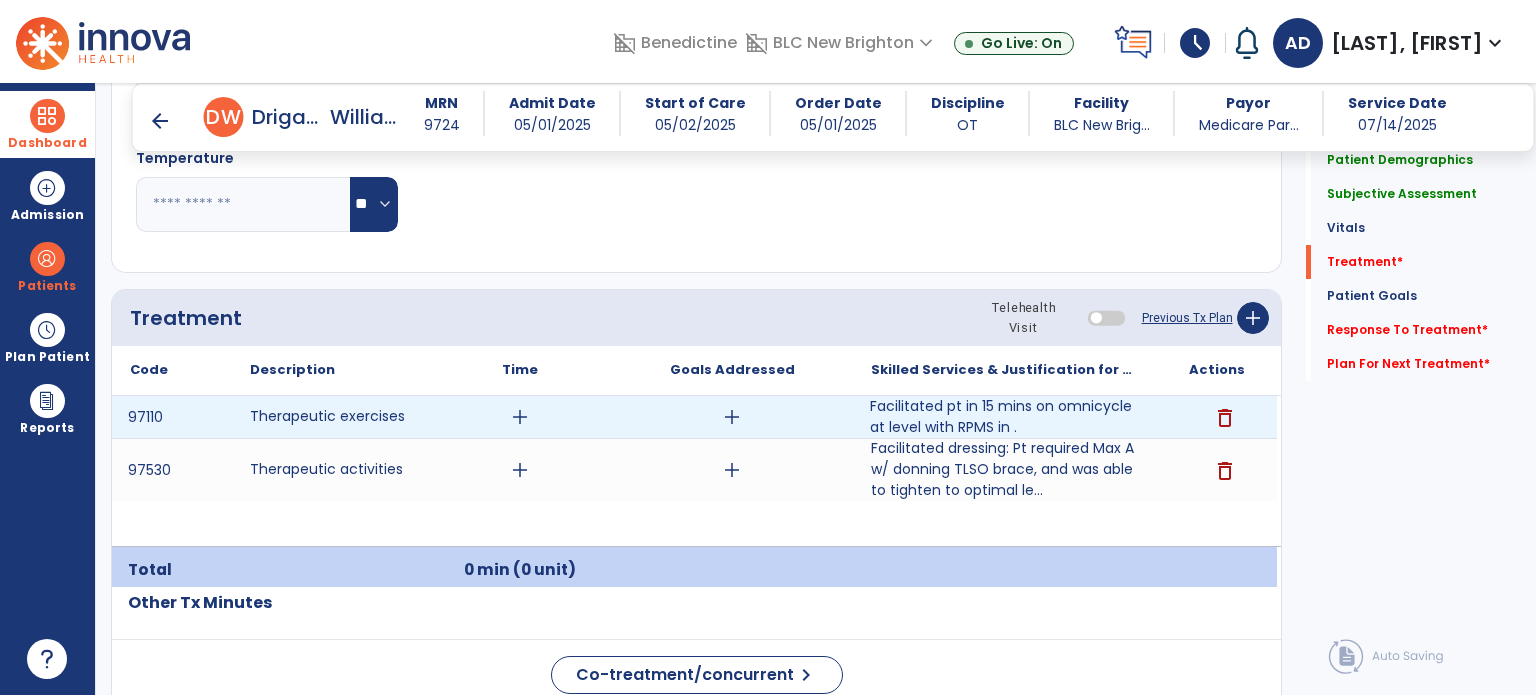 click on "Facilitated pt in 15 mins on omnicycle at level   with RPMS in   ." at bounding box center (1004, 417) 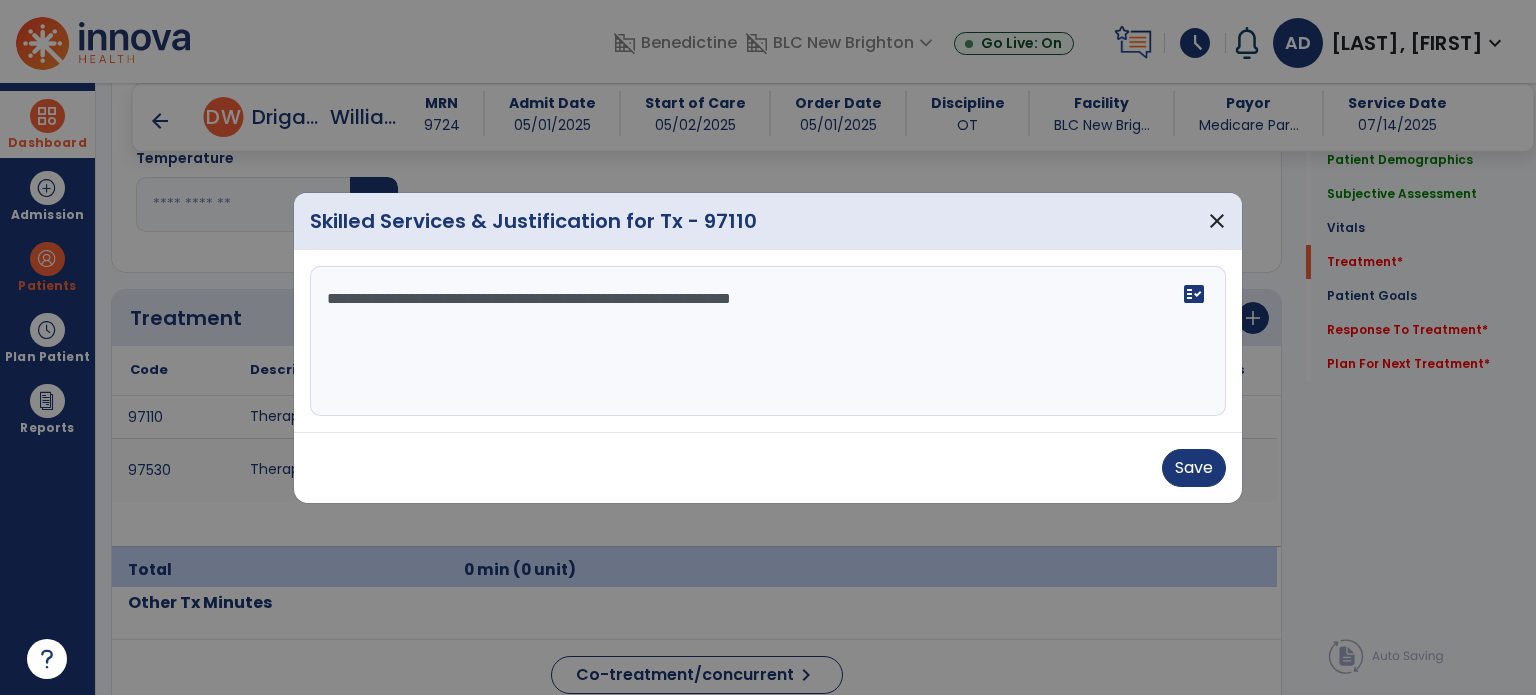 click on "**********" at bounding box center [768, 341] 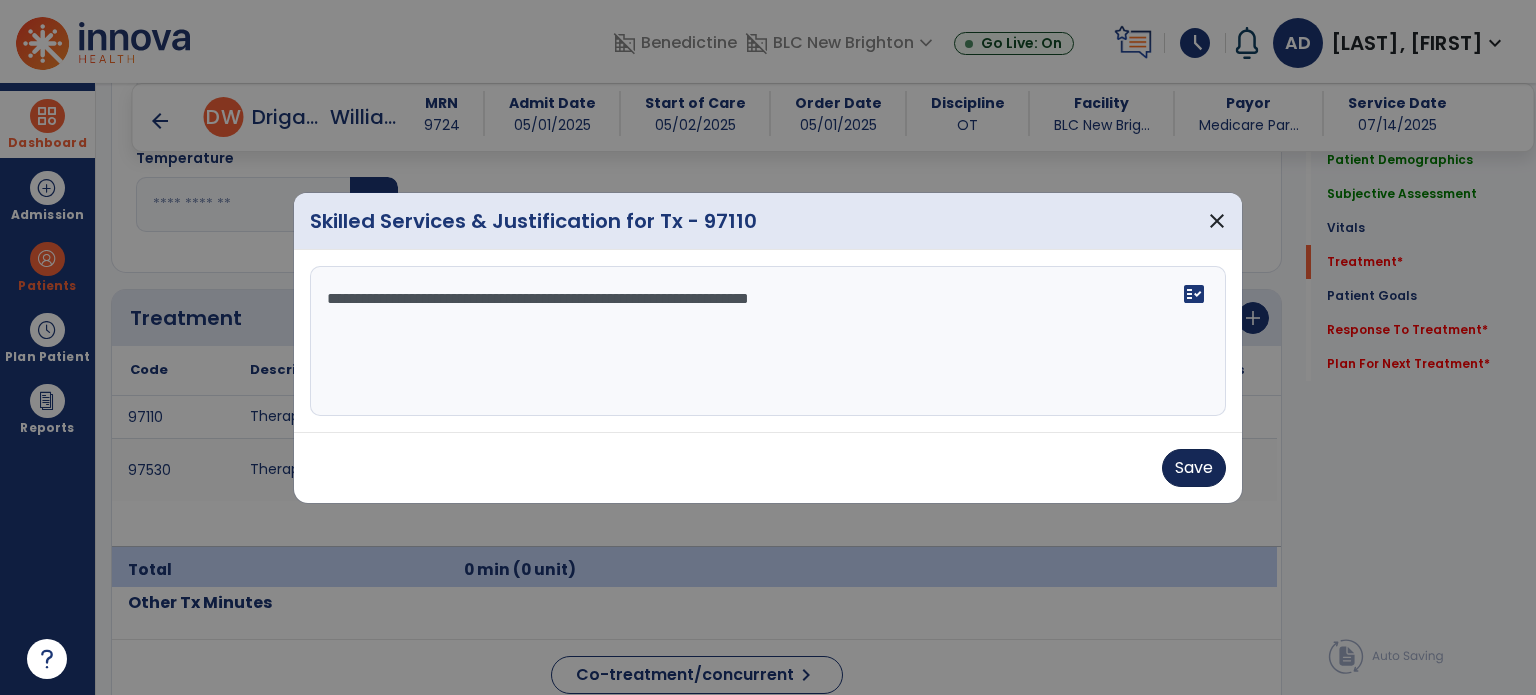type on "**********" 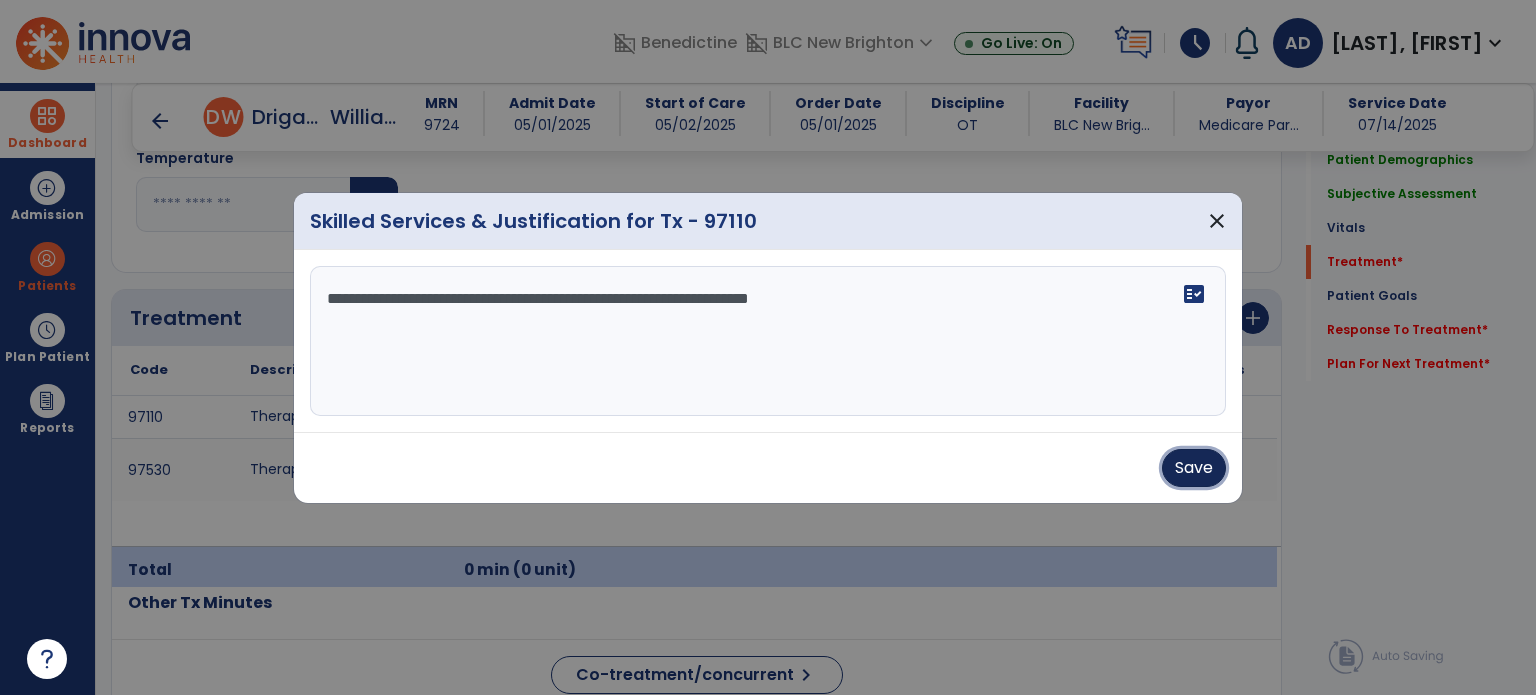 click on "Save" at bounding box center [1194, 468] 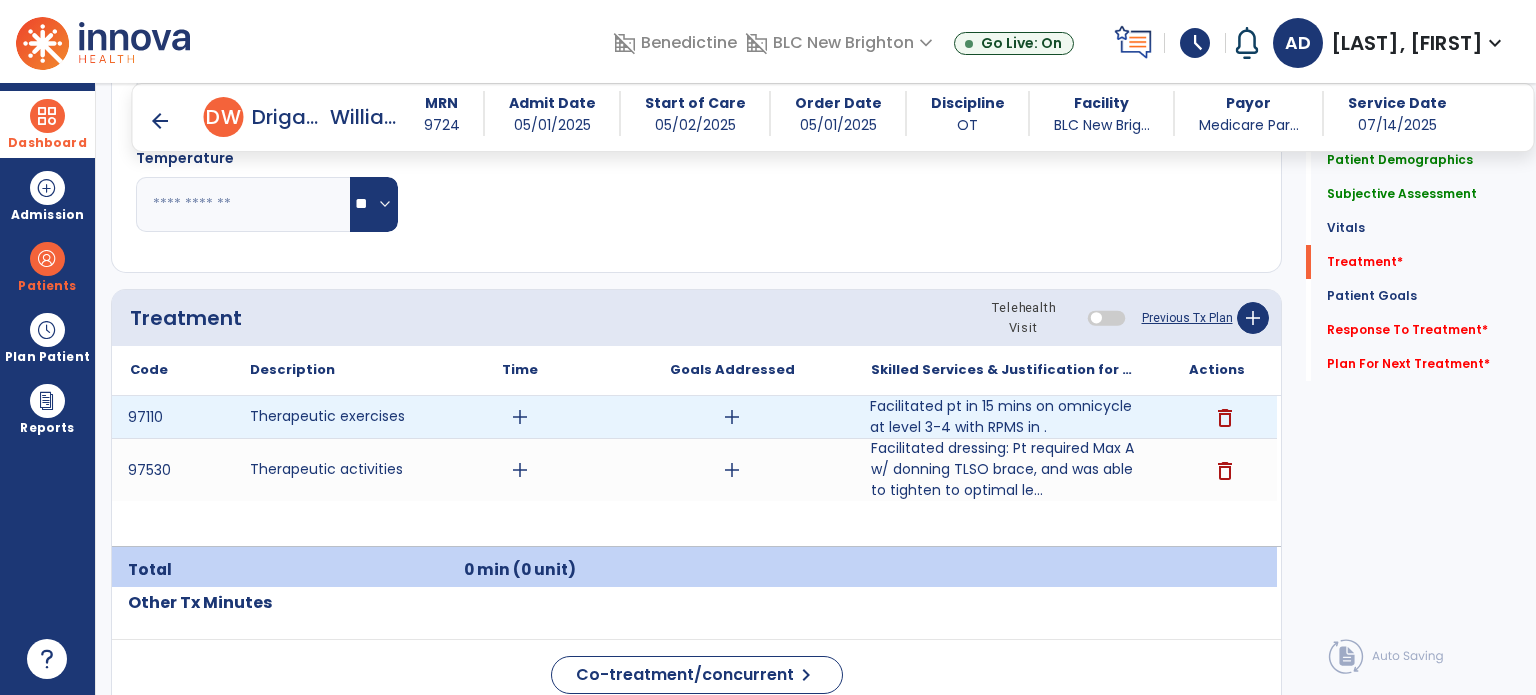 click on "Facilitated pt in 15 mins on omnicycle at level 3-4  with RPMS in   ." at bounding box center [1004, 417] 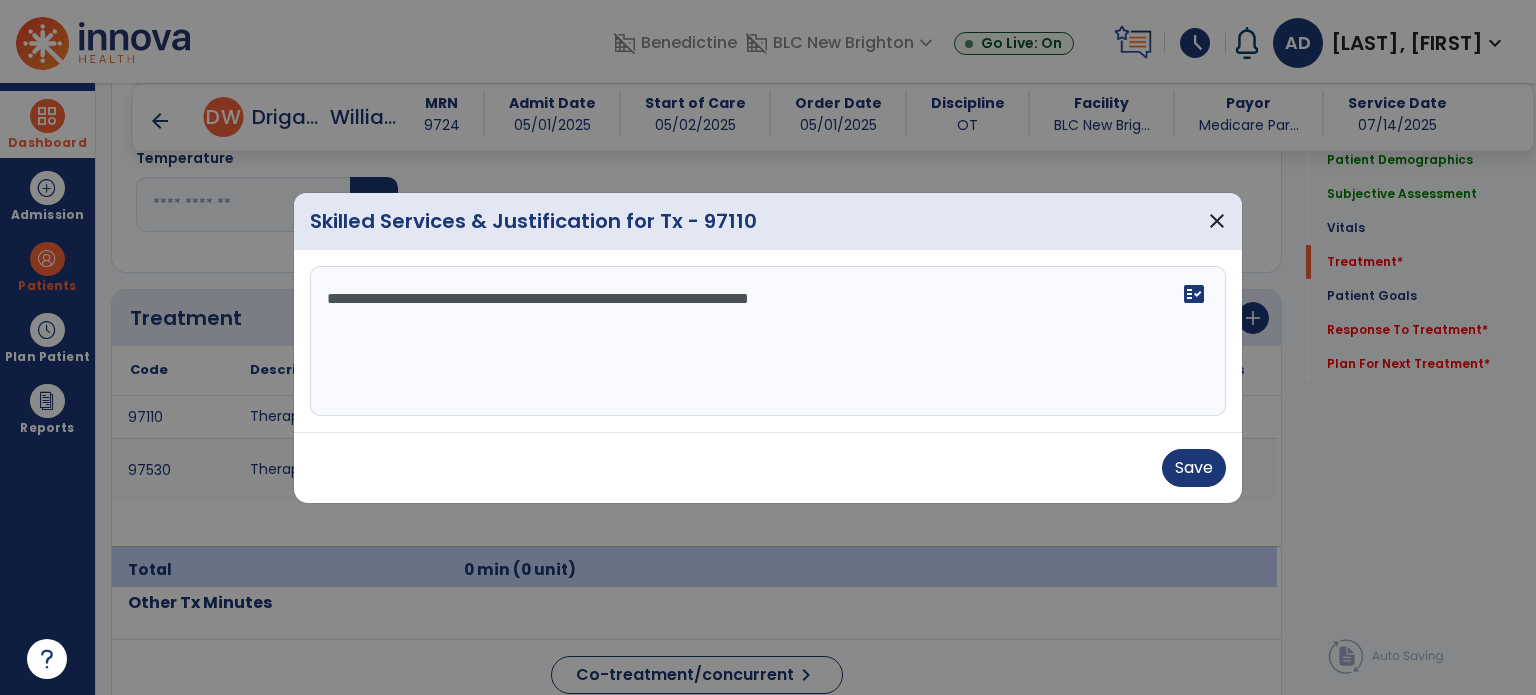 click on "**********" at bounding box center (768, 341) 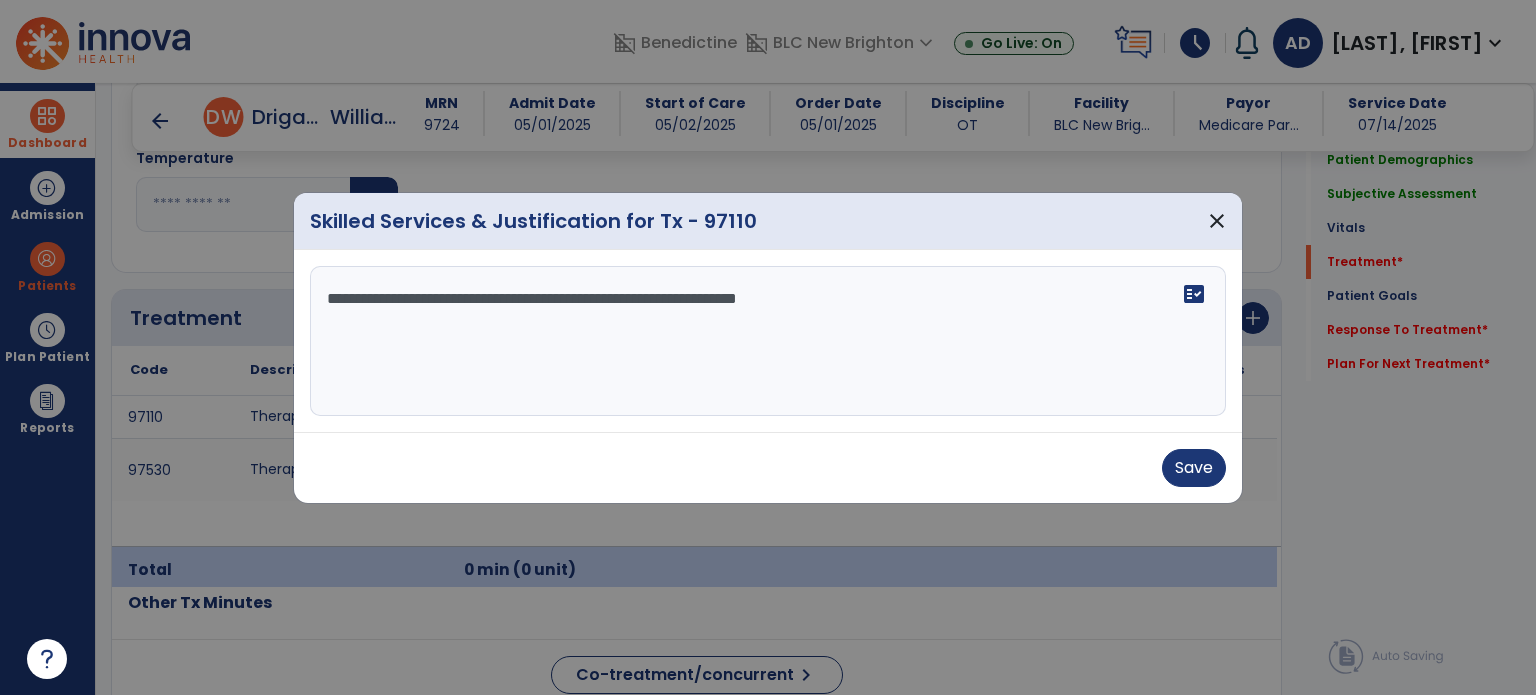 click on "**********" at bounding box center [768, 341] 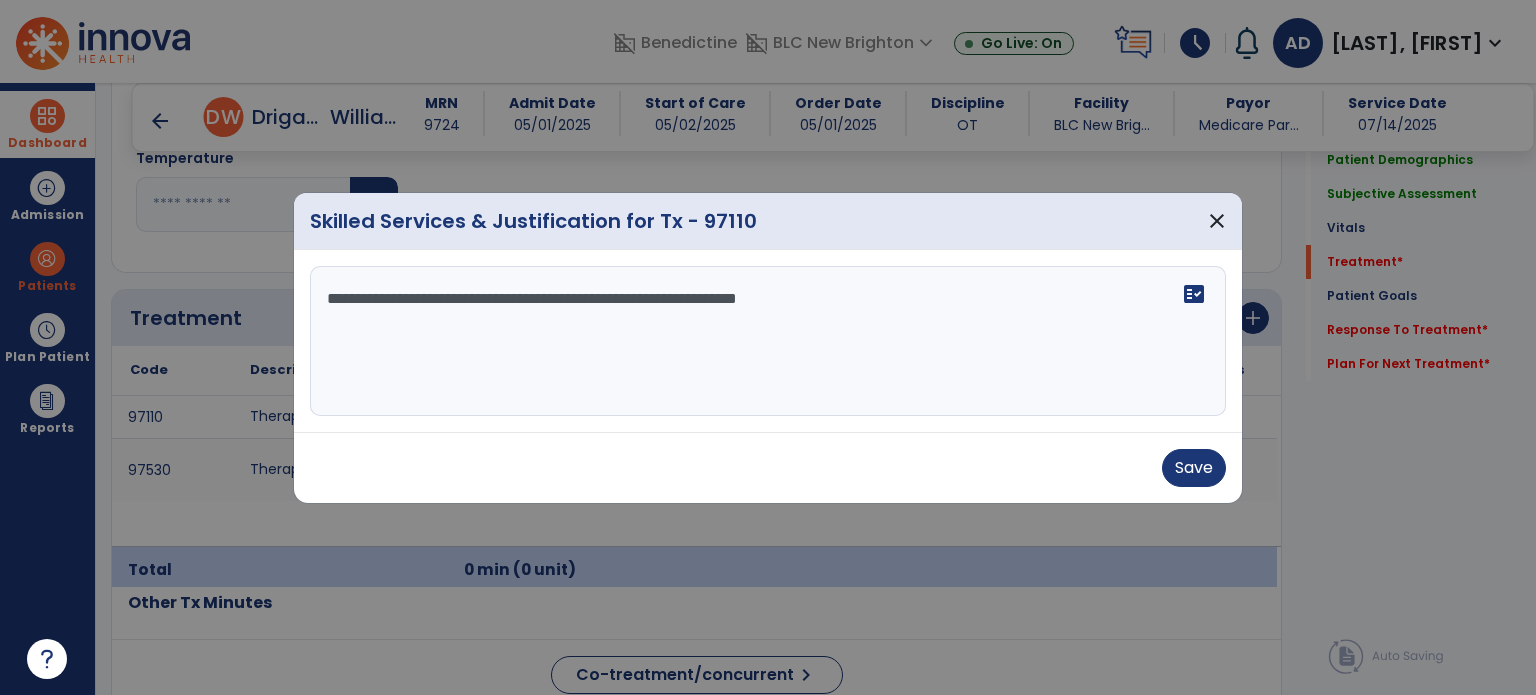 click on "**********" at bounding box center [768, 341] 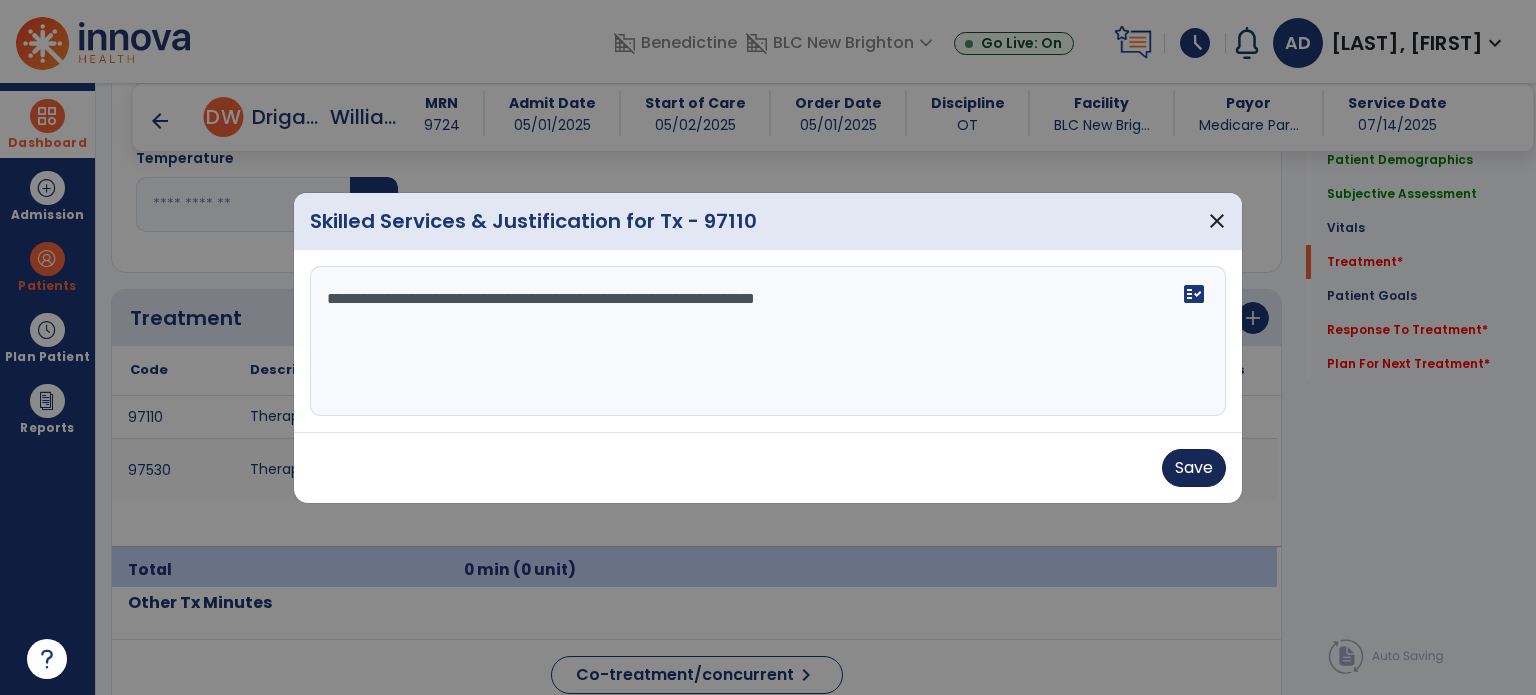 type on "**********" 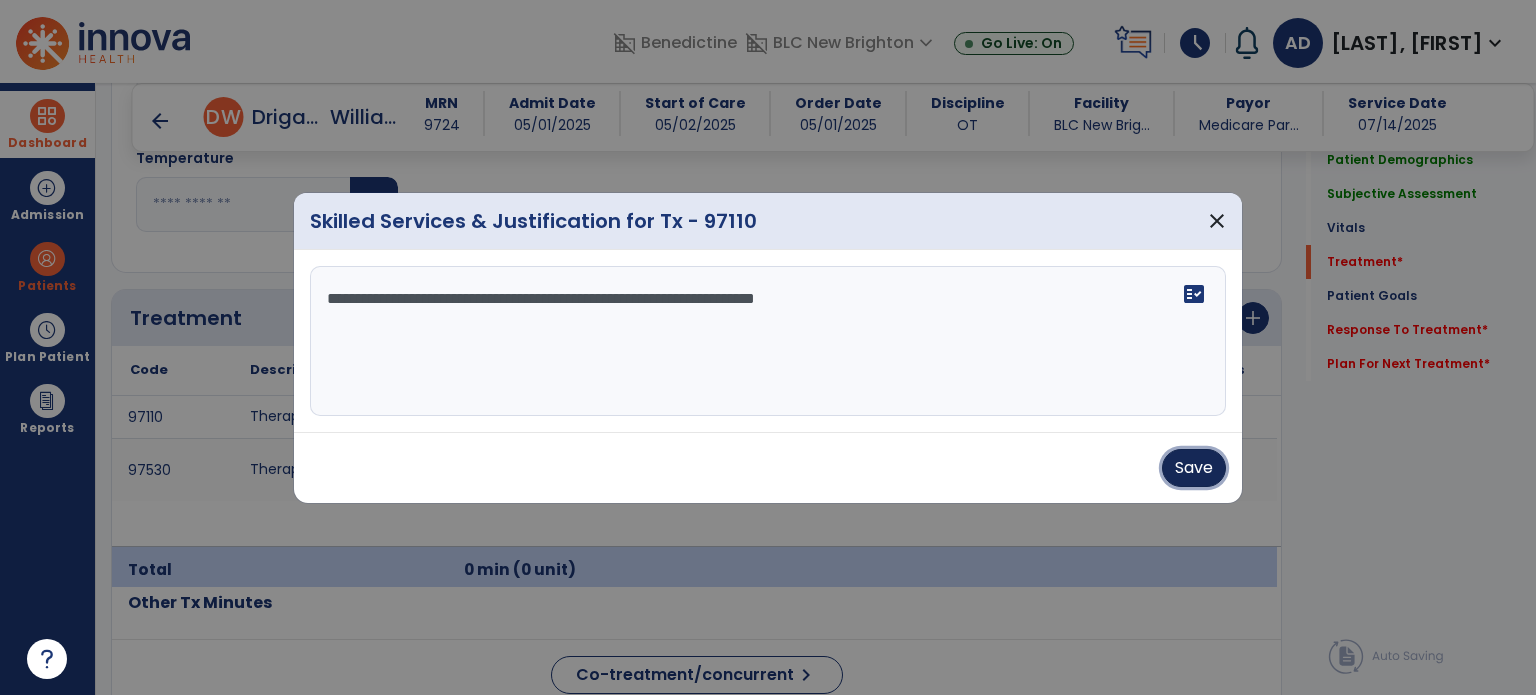 click on "Save" at bounding box center [1194, 468] 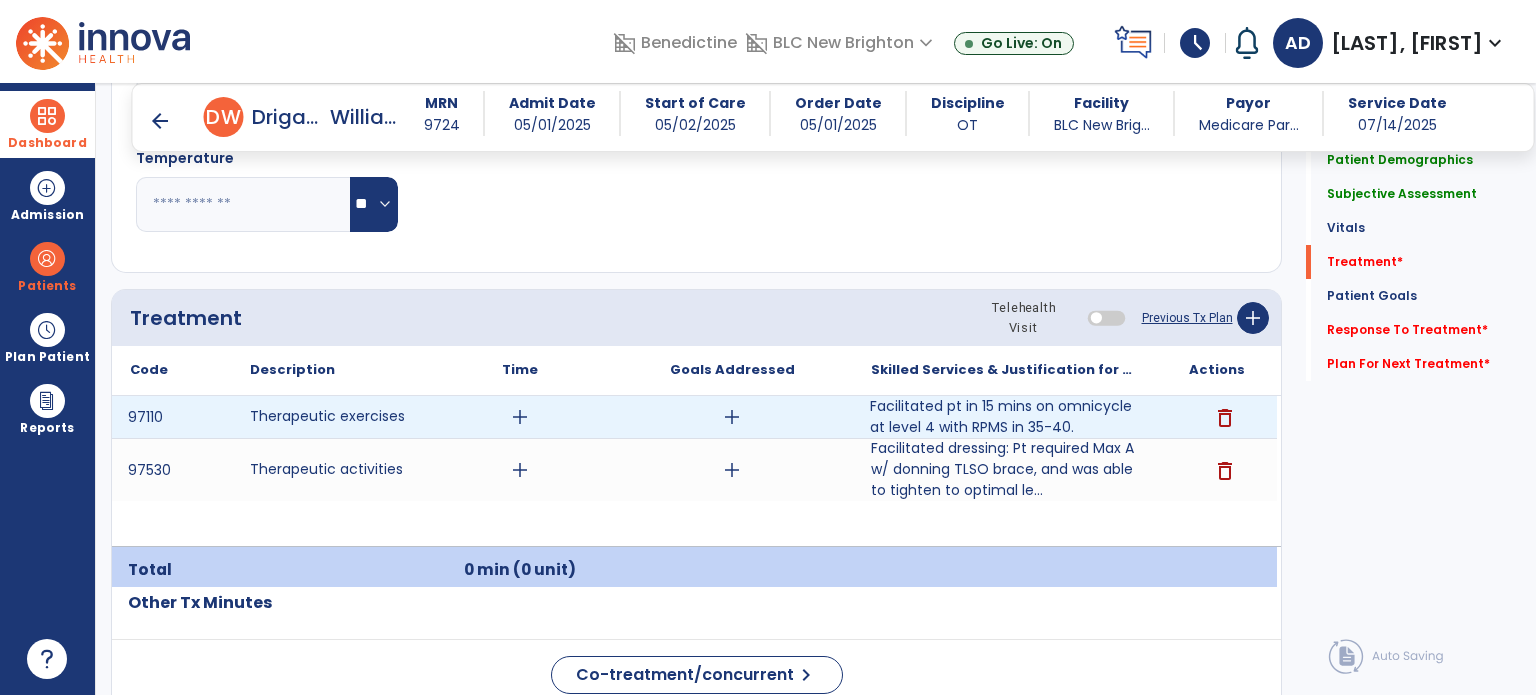 click on "Facilitated pt in 15 mins on omnicycle at level 4  with RPMS in 35-40." at bounding box center (1004, 417) 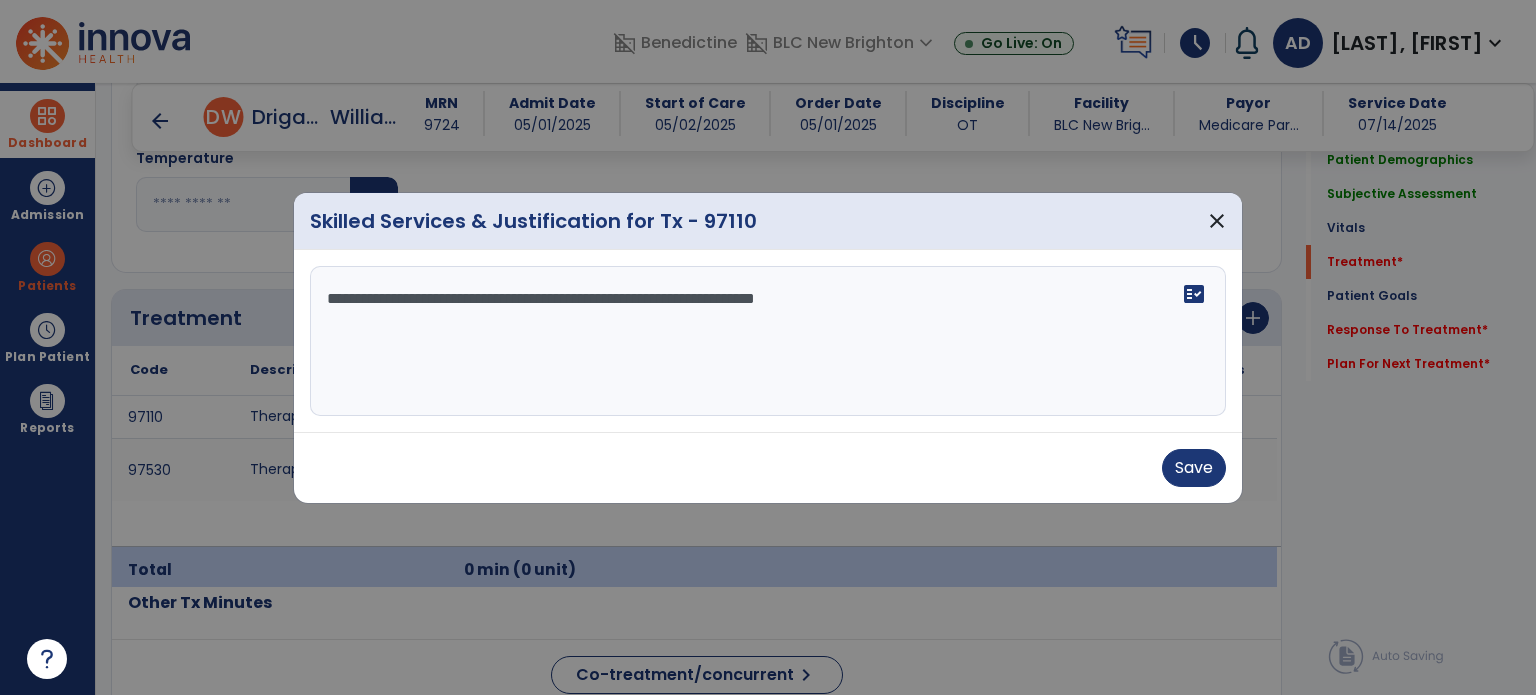 click on "**********" at bounding box center [768, 341] 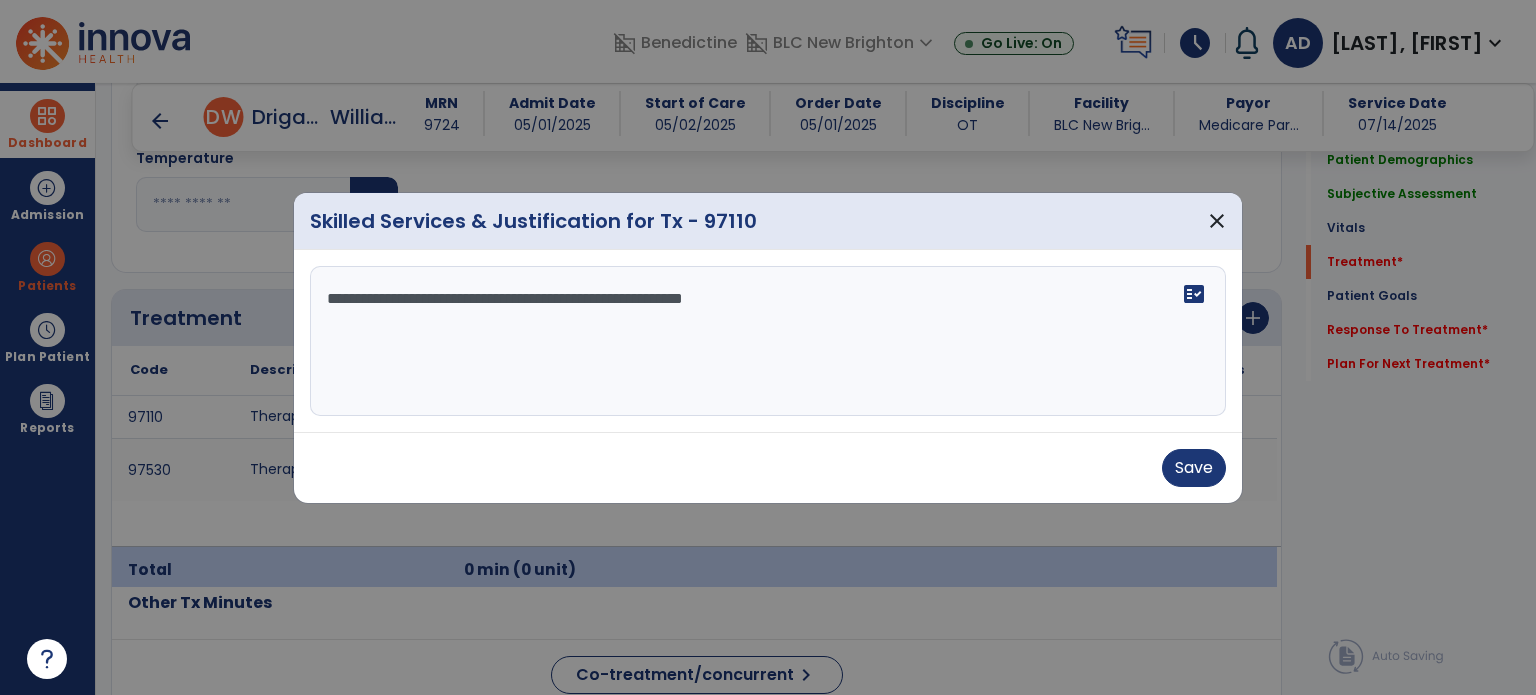 click on "**********" at bounding box center (768, 341) 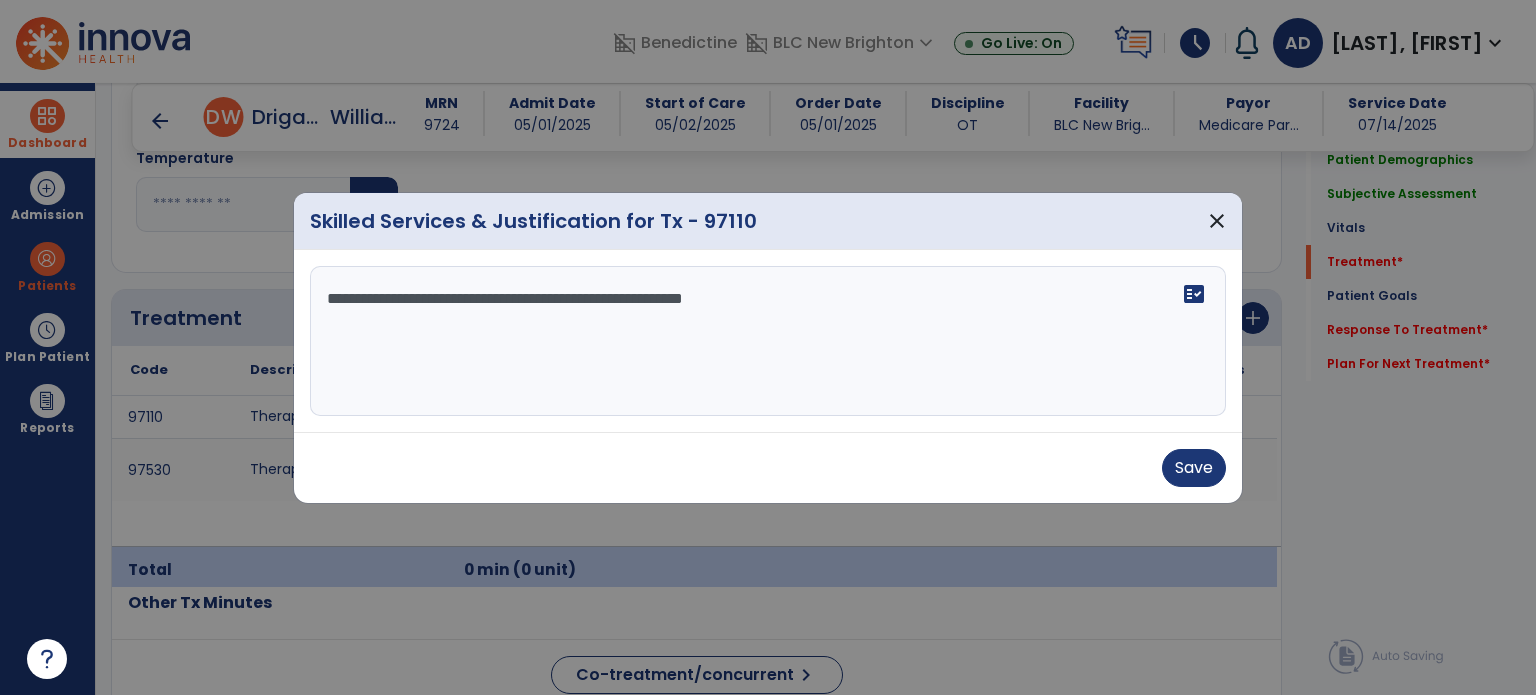 click on "**********" at bounding box center [768, 341] 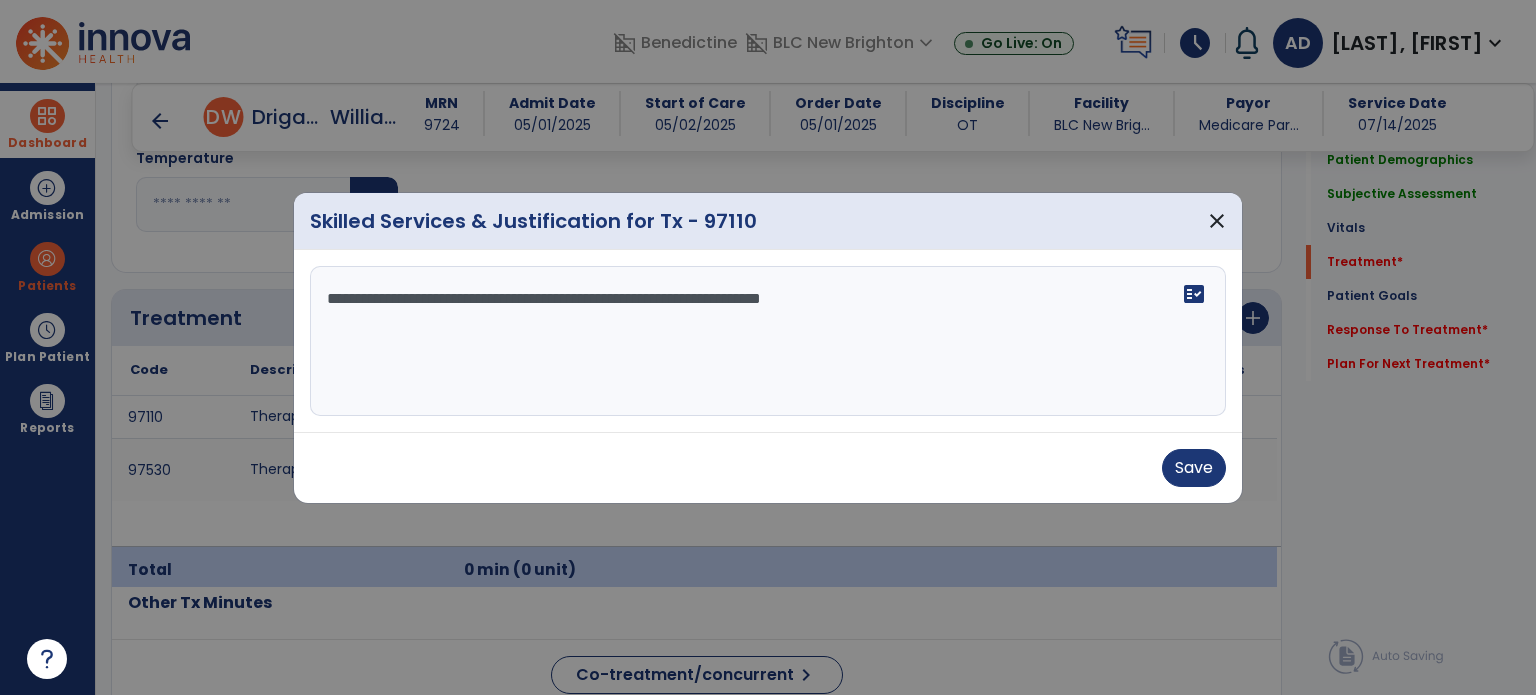 click on "**********" at bounding box center (768, 341) 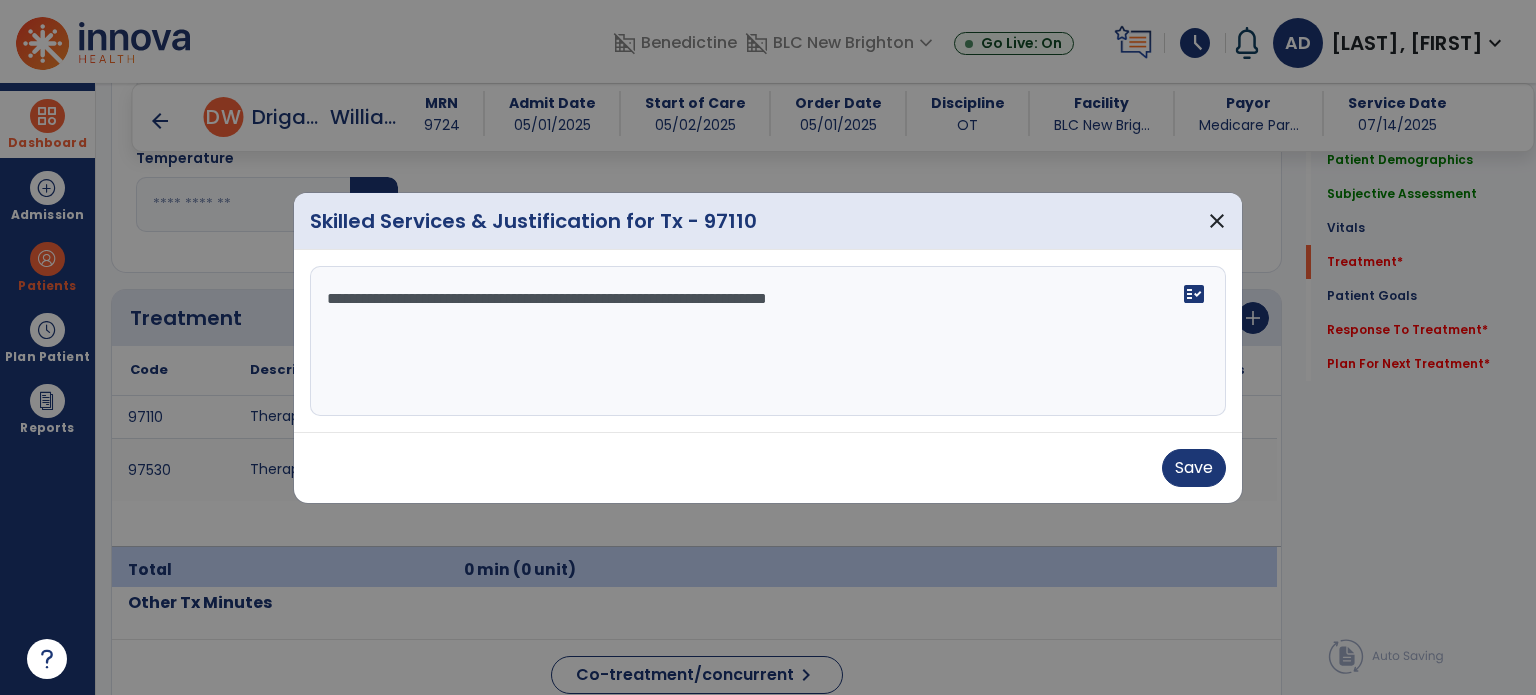 click on "**********" at bounding box center (768, 341) 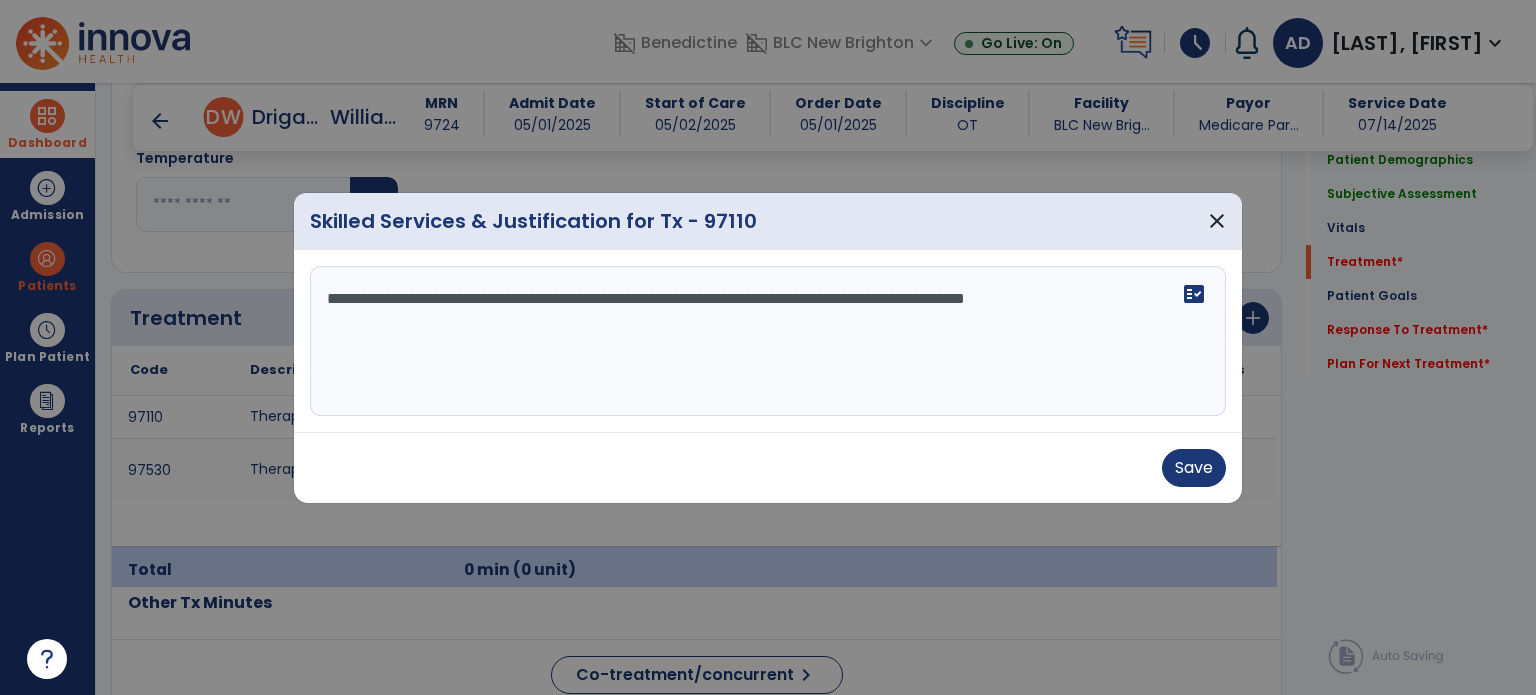 click on "**********" at bounding box center (768, 341) 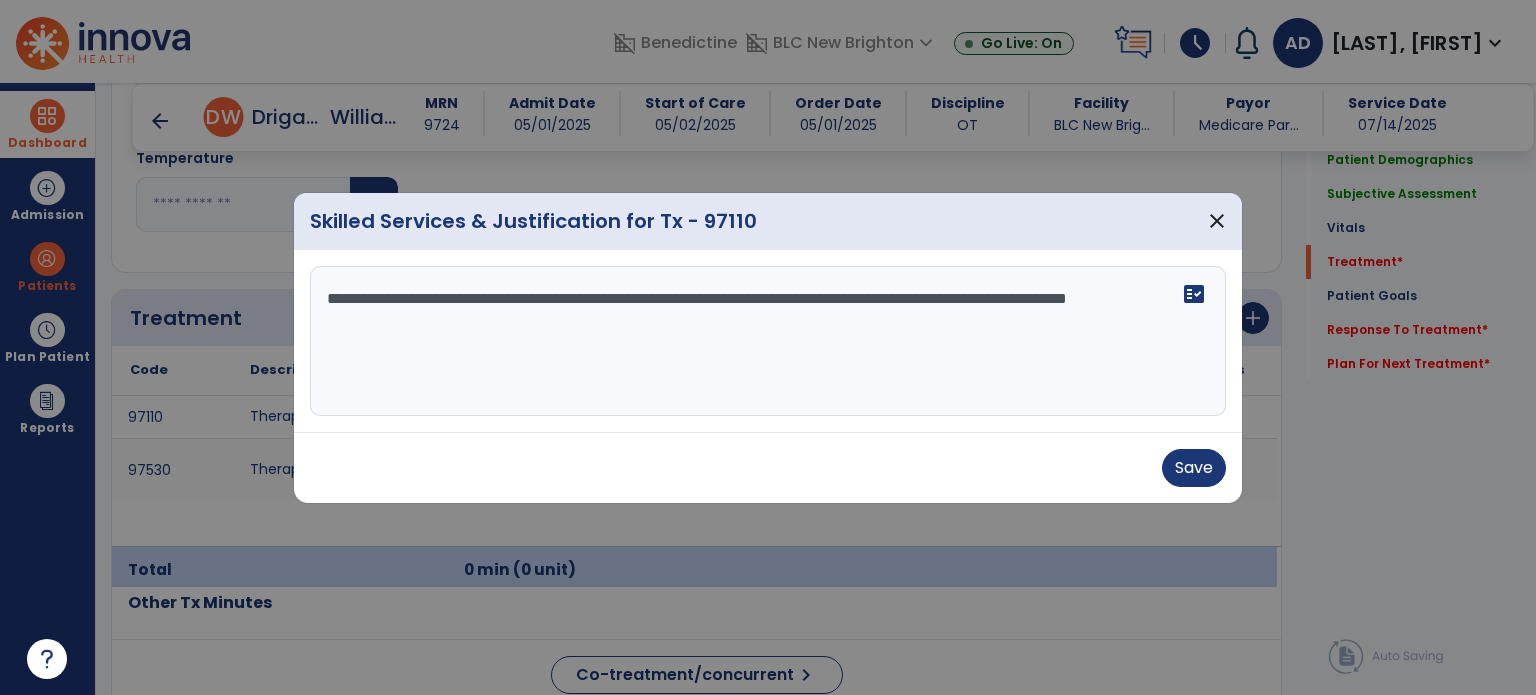 click on "**********" at bounding box center (768, 341) 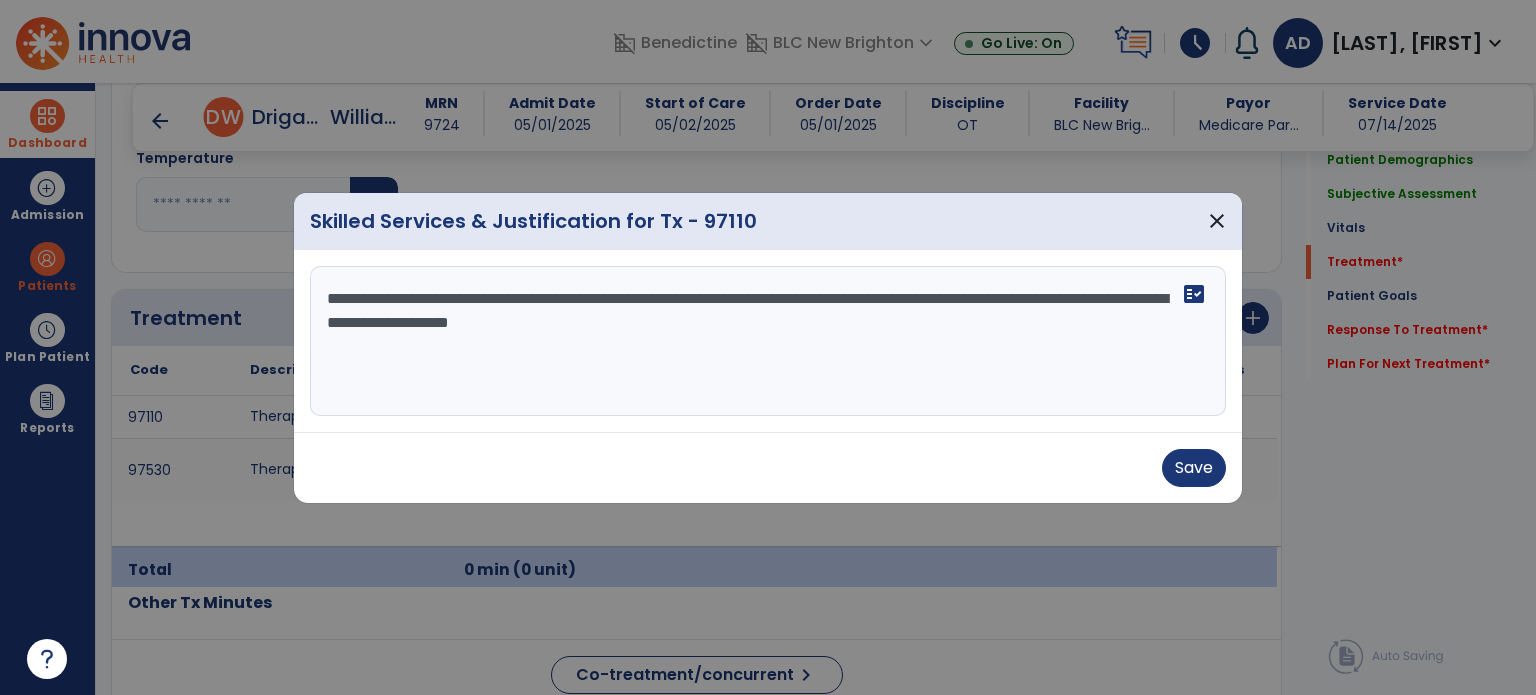 click on "**********" at bounding box center (768, 341) 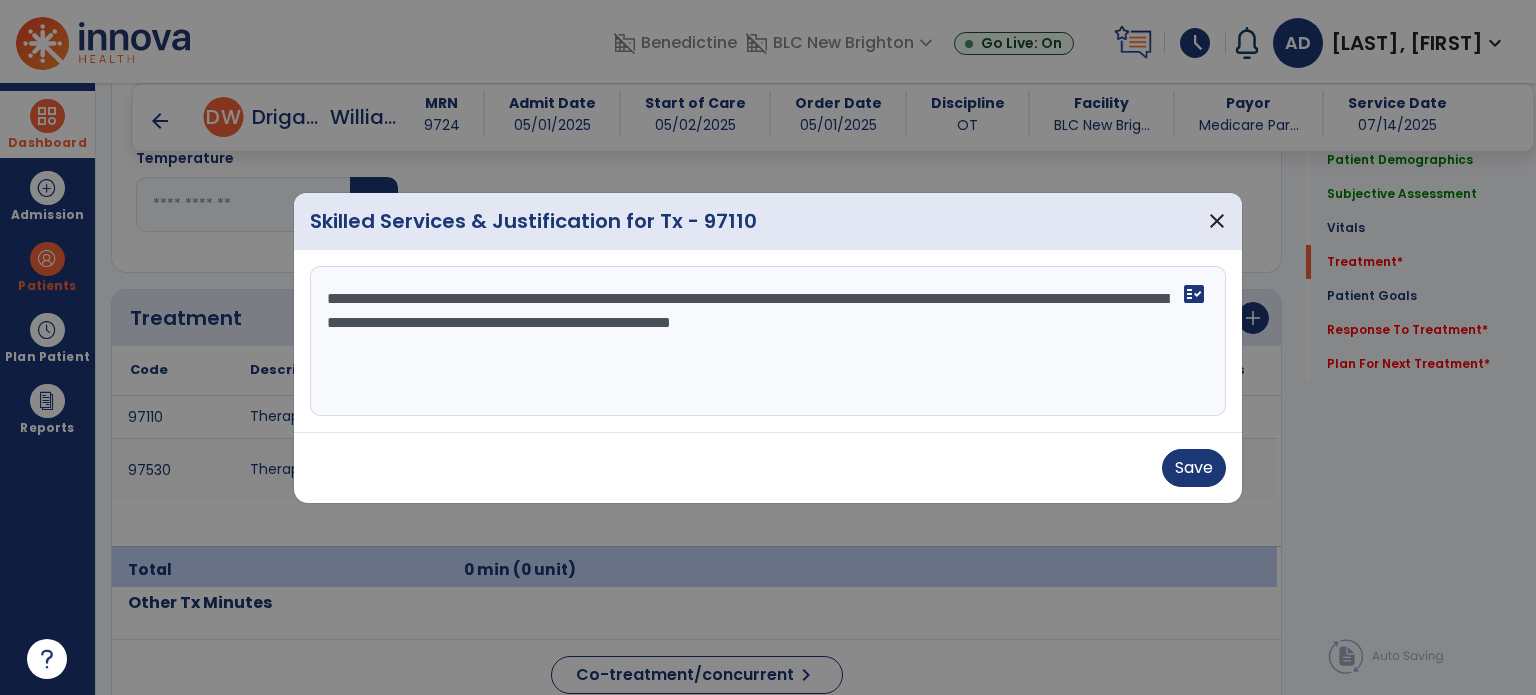 click on "**********" at bounding box center (768, 341) 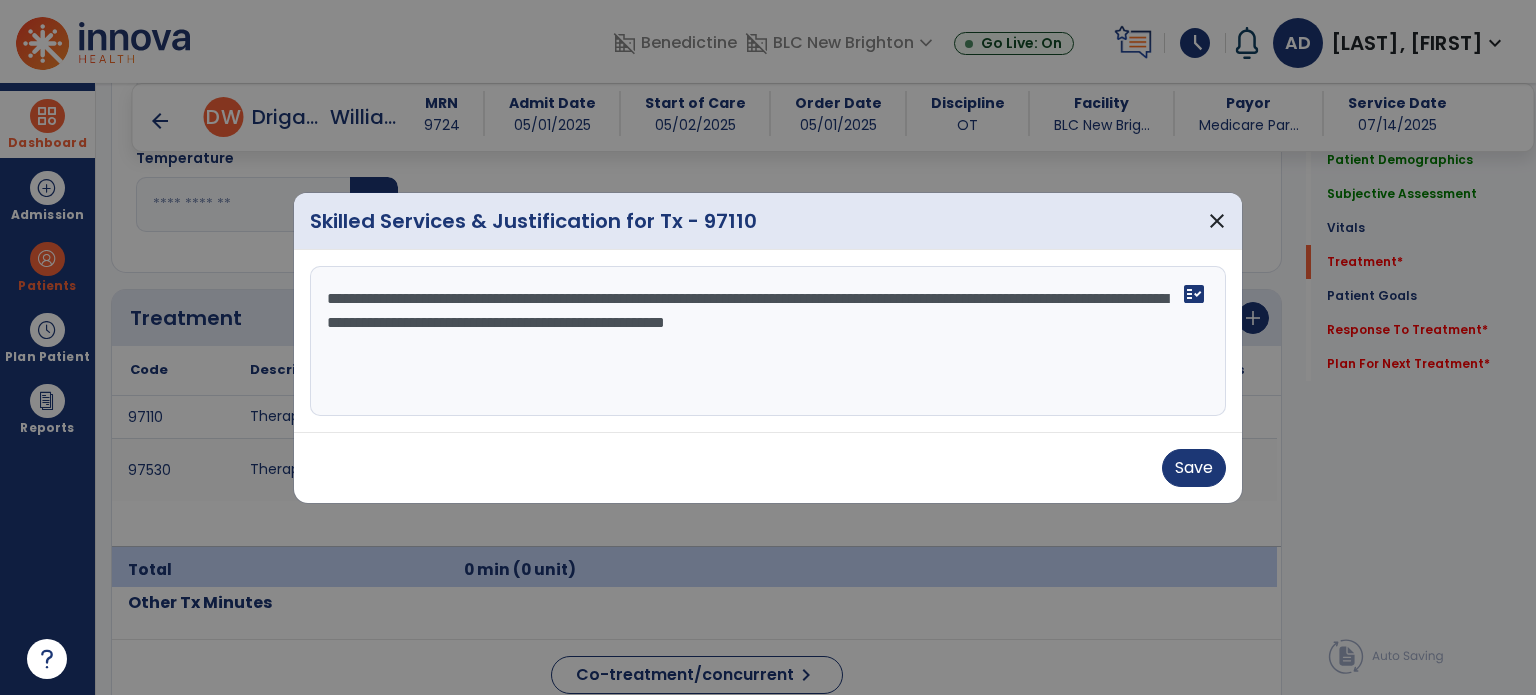 click on "**********" at bounding box center (768, 341) 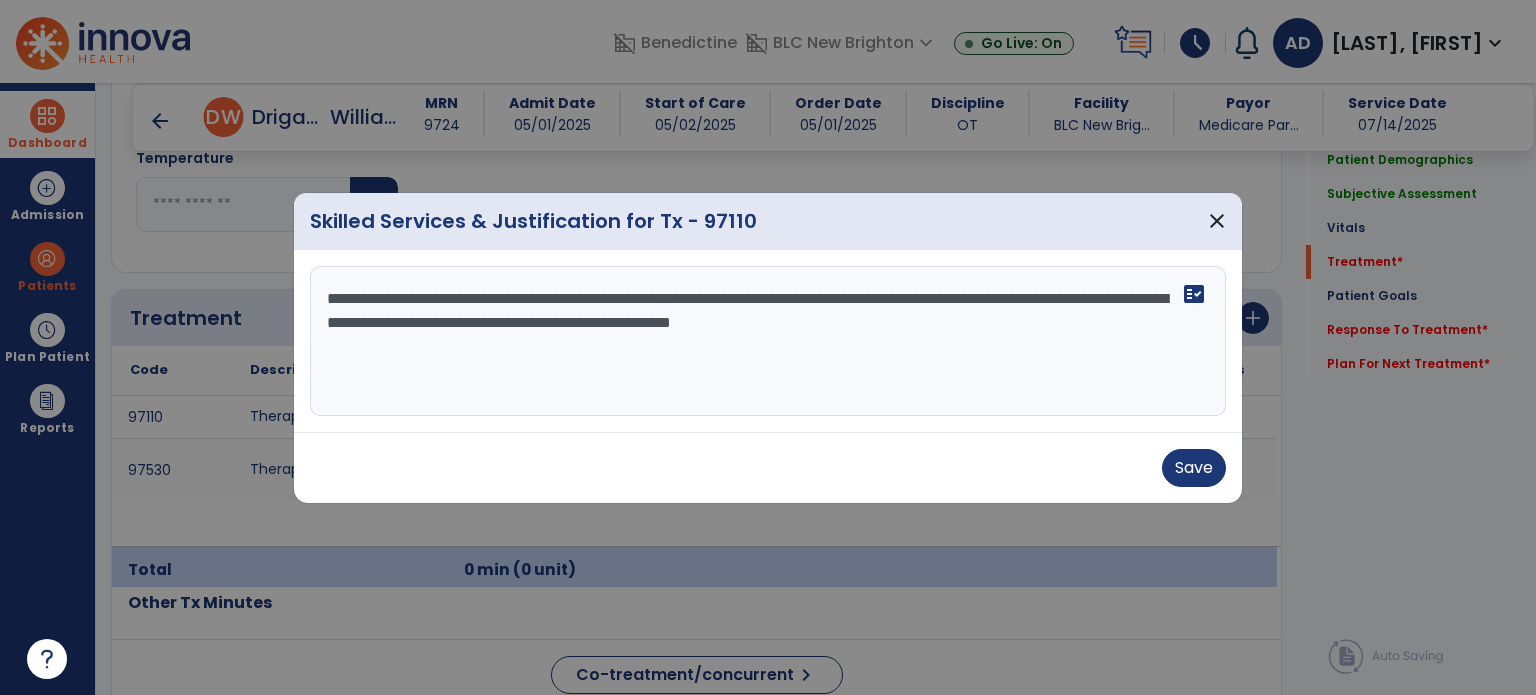 click on "**********" at bounding box center [768, 341] 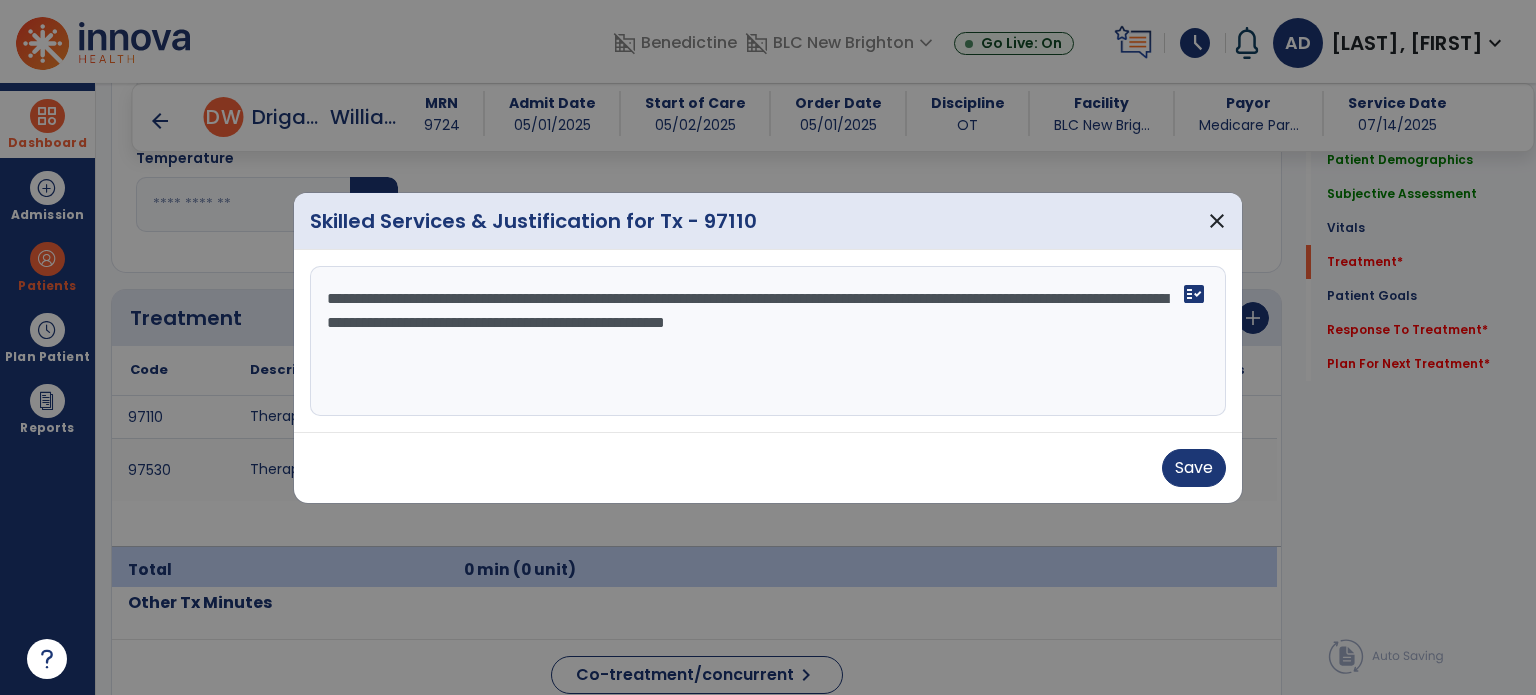 click on "**********" at bounding box center [768, 341] 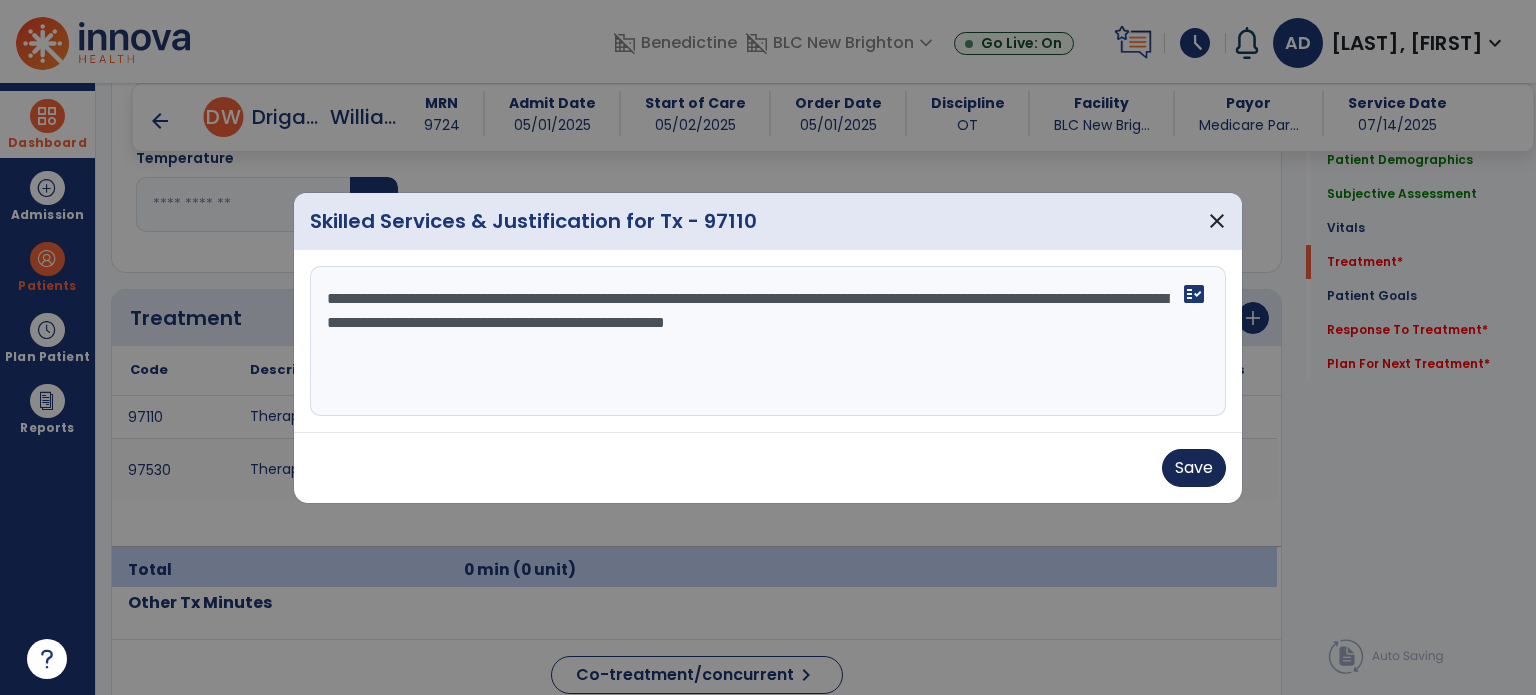 type on "**********" 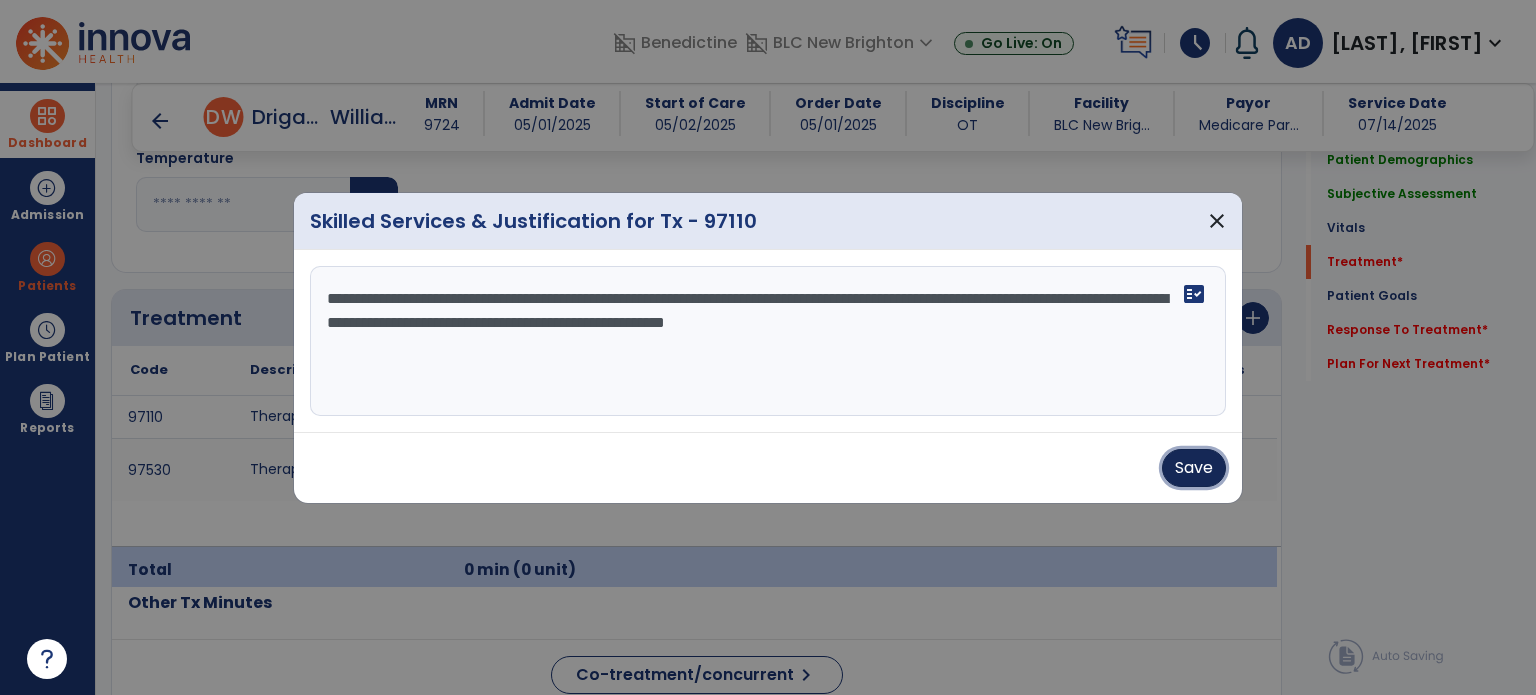 click on "Save" at bounding box center (1194, 468) 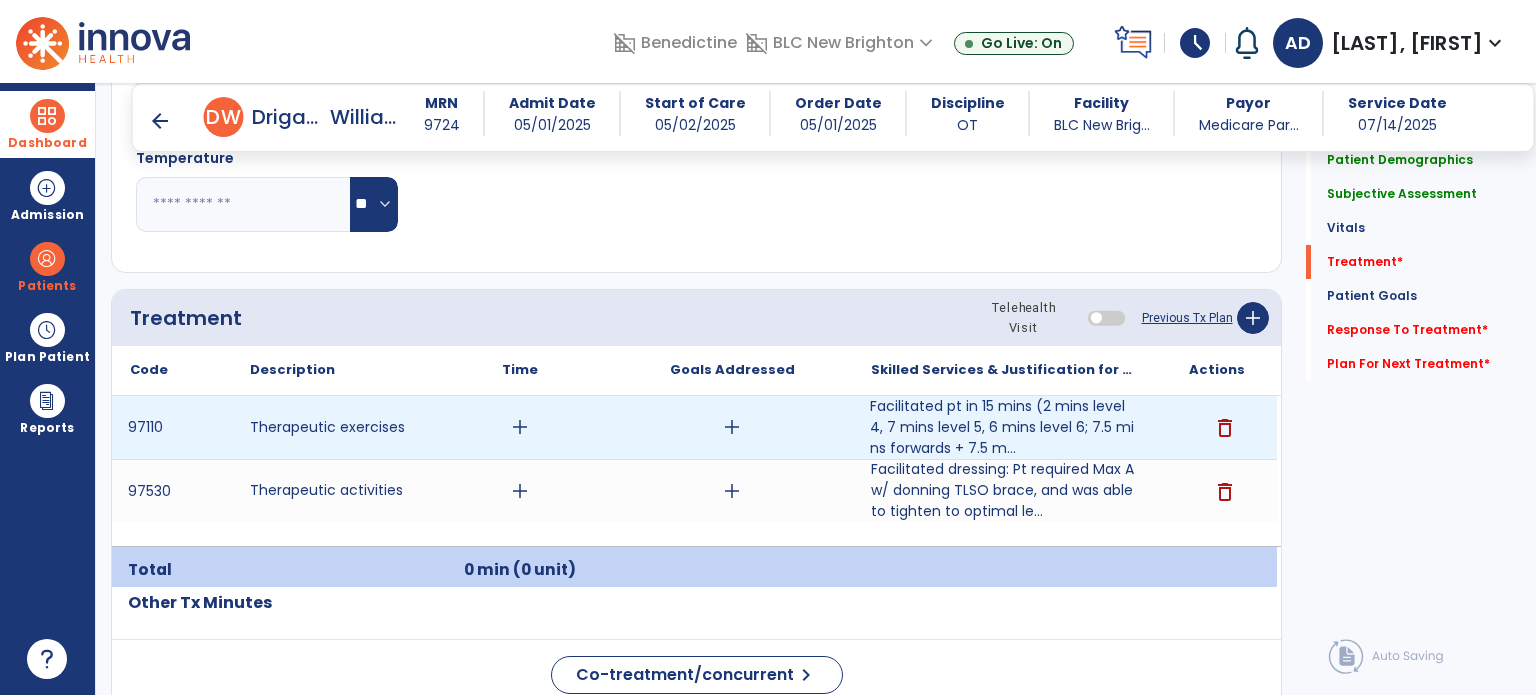 click on "add" at bounding box center (520, 427) 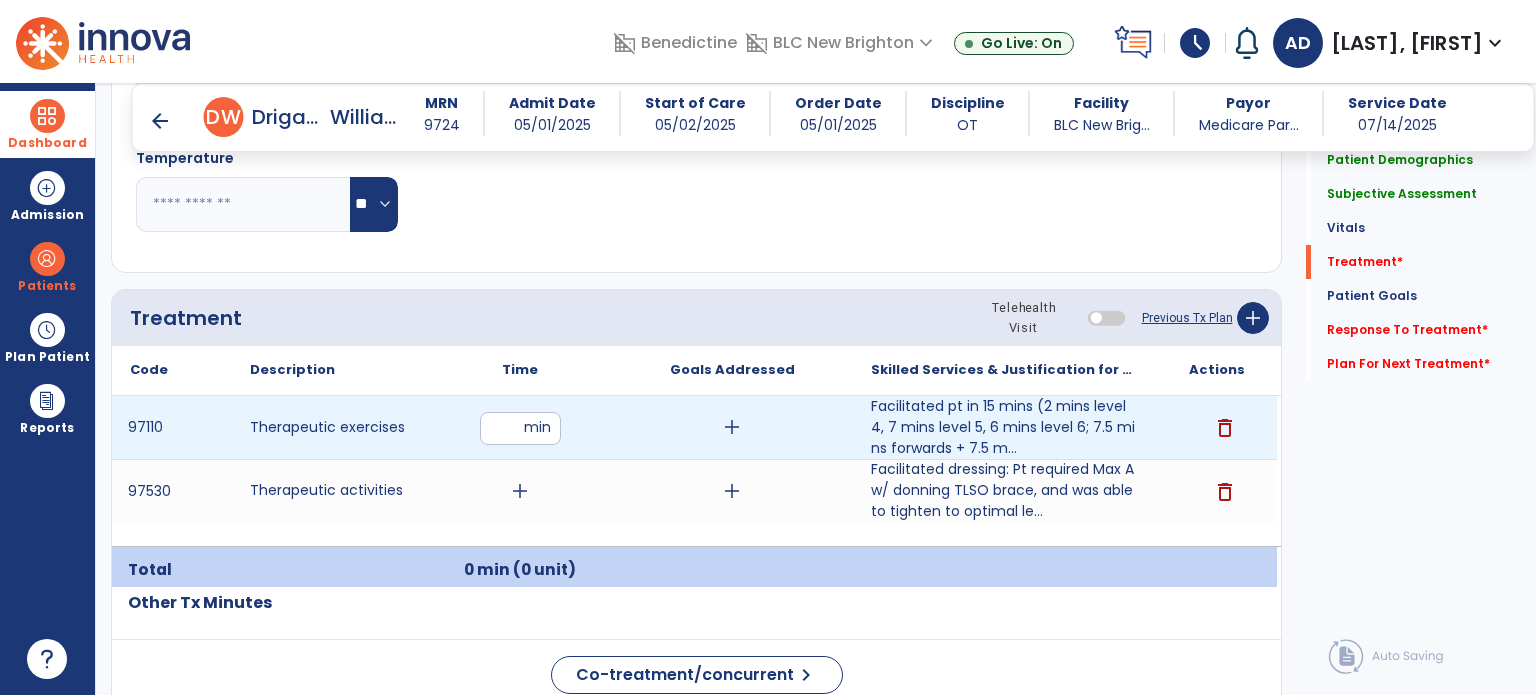 type on "**" 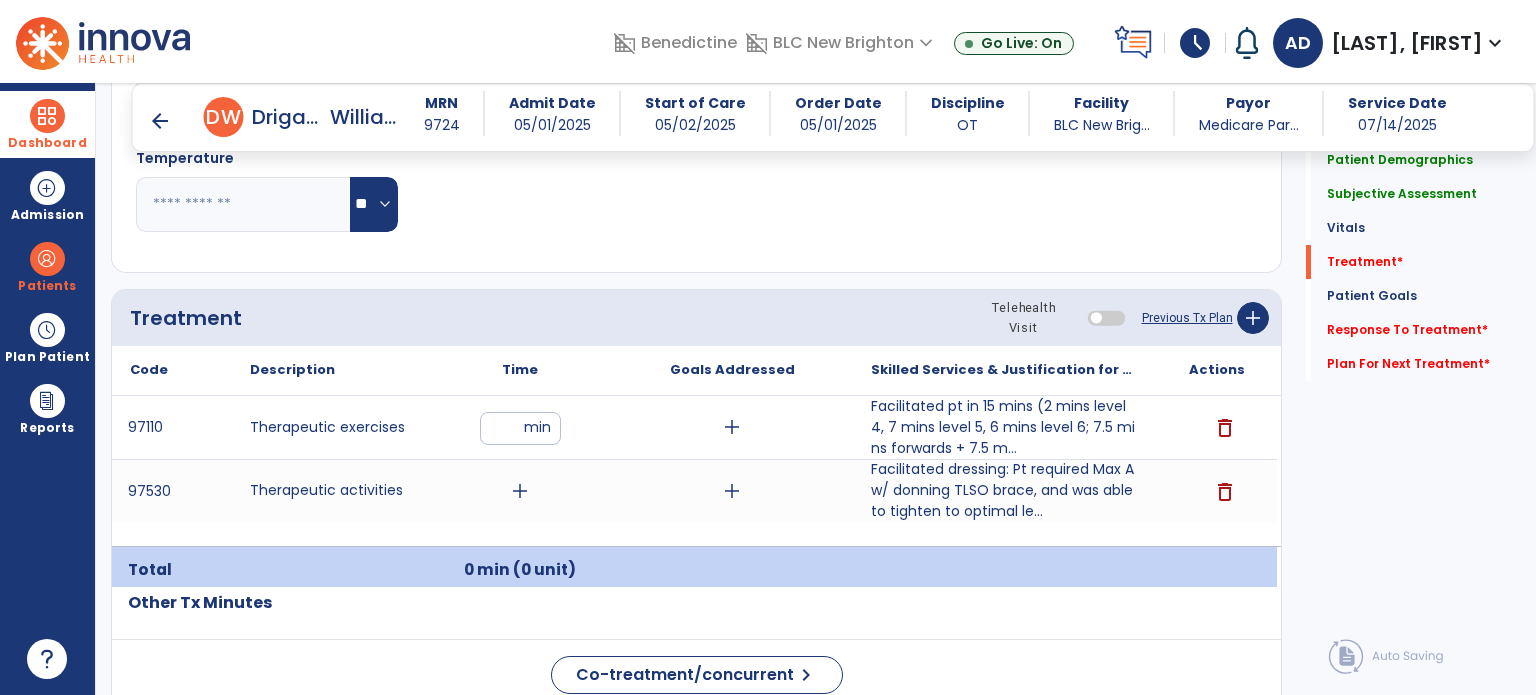 click on "Respiratory Rate  BPM Blood Pressure   SBP   DBP Temperature  ** ** Pulse Rate  BPM O2 Saturation  % Notes/Comments" 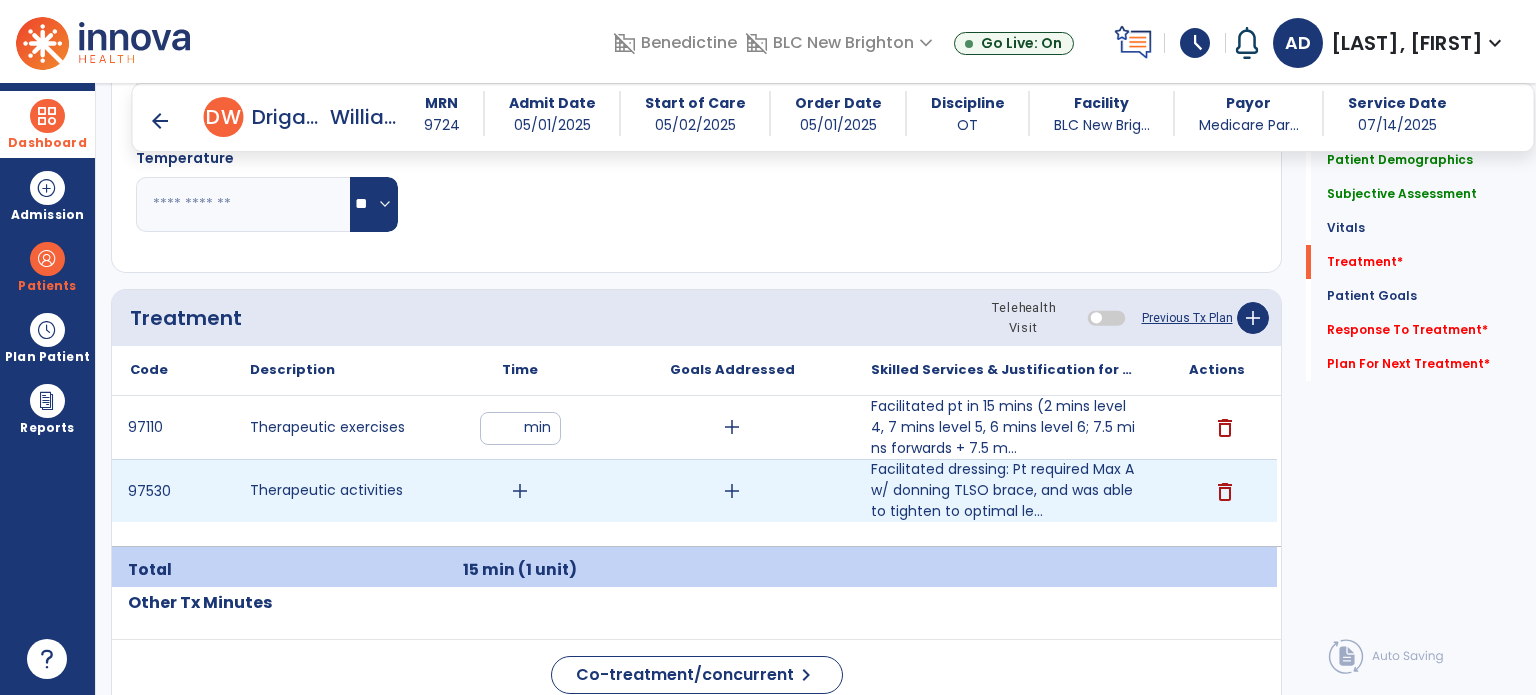 click on "add" at bounding box center (520, 491) 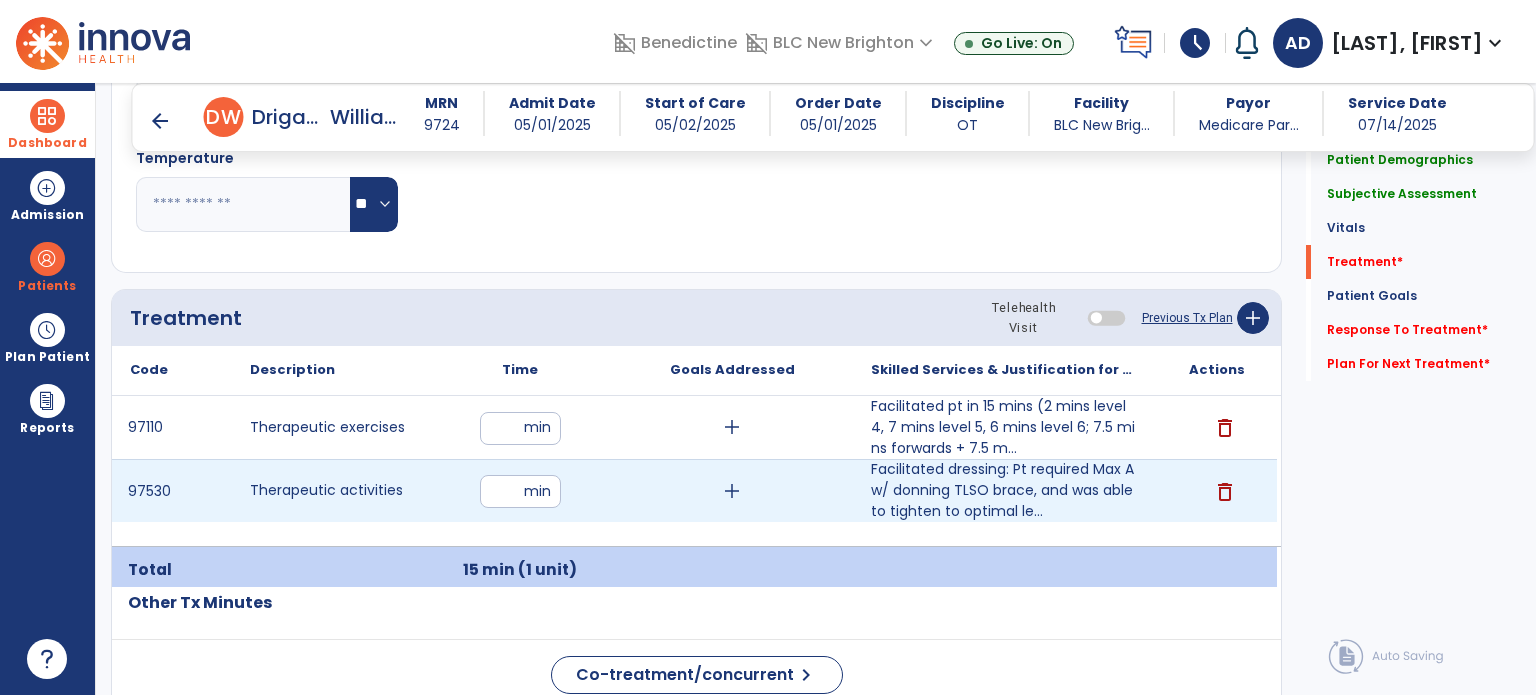 type on "**" 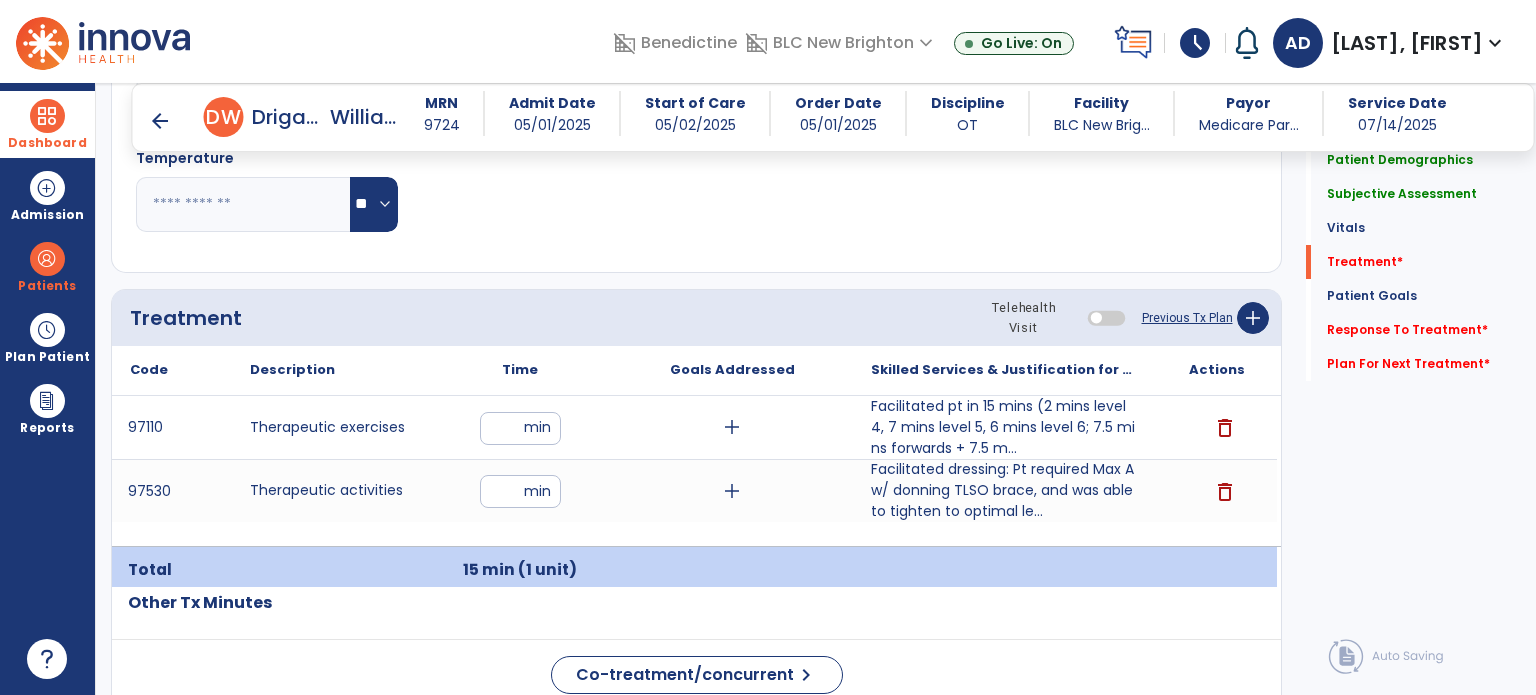 click on "Notes/Comments" 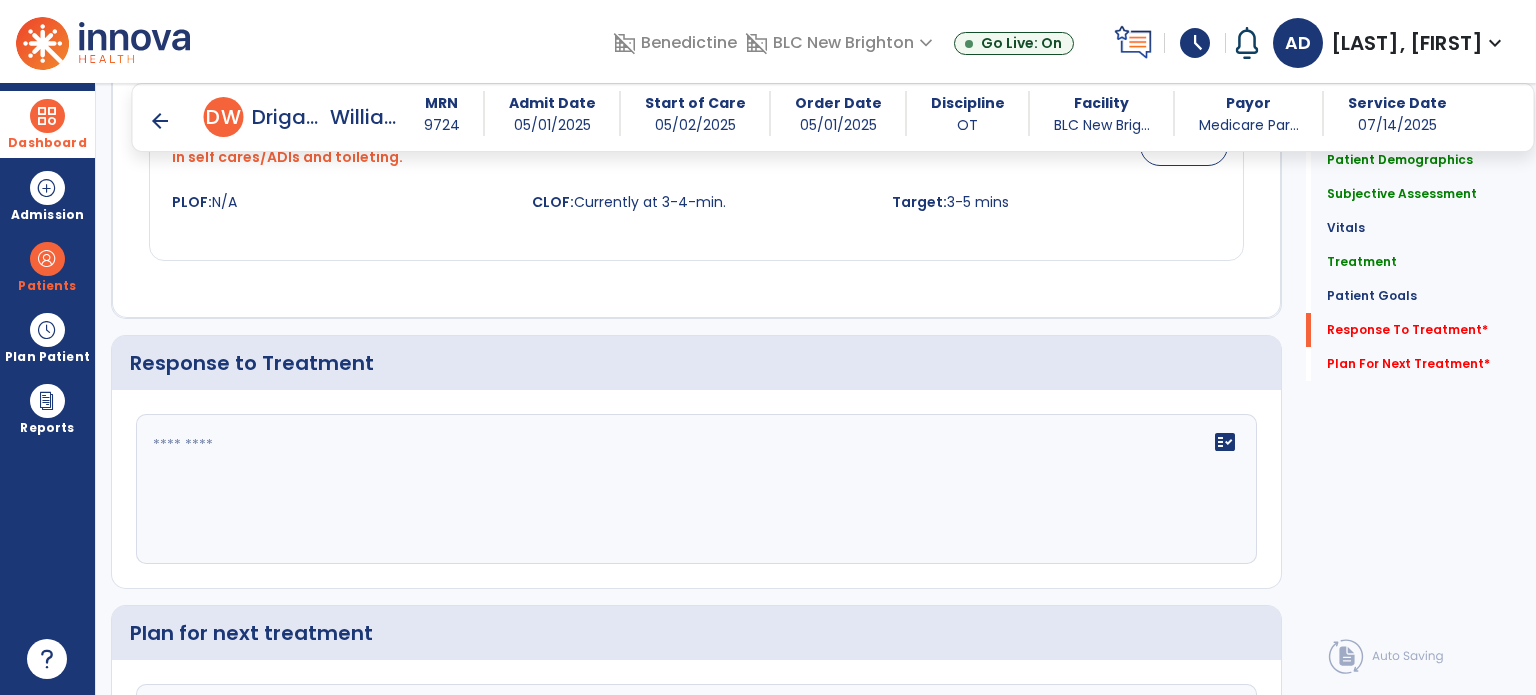scroll, scrollTop: 2532, scrollLeft: 0, axis: vertical 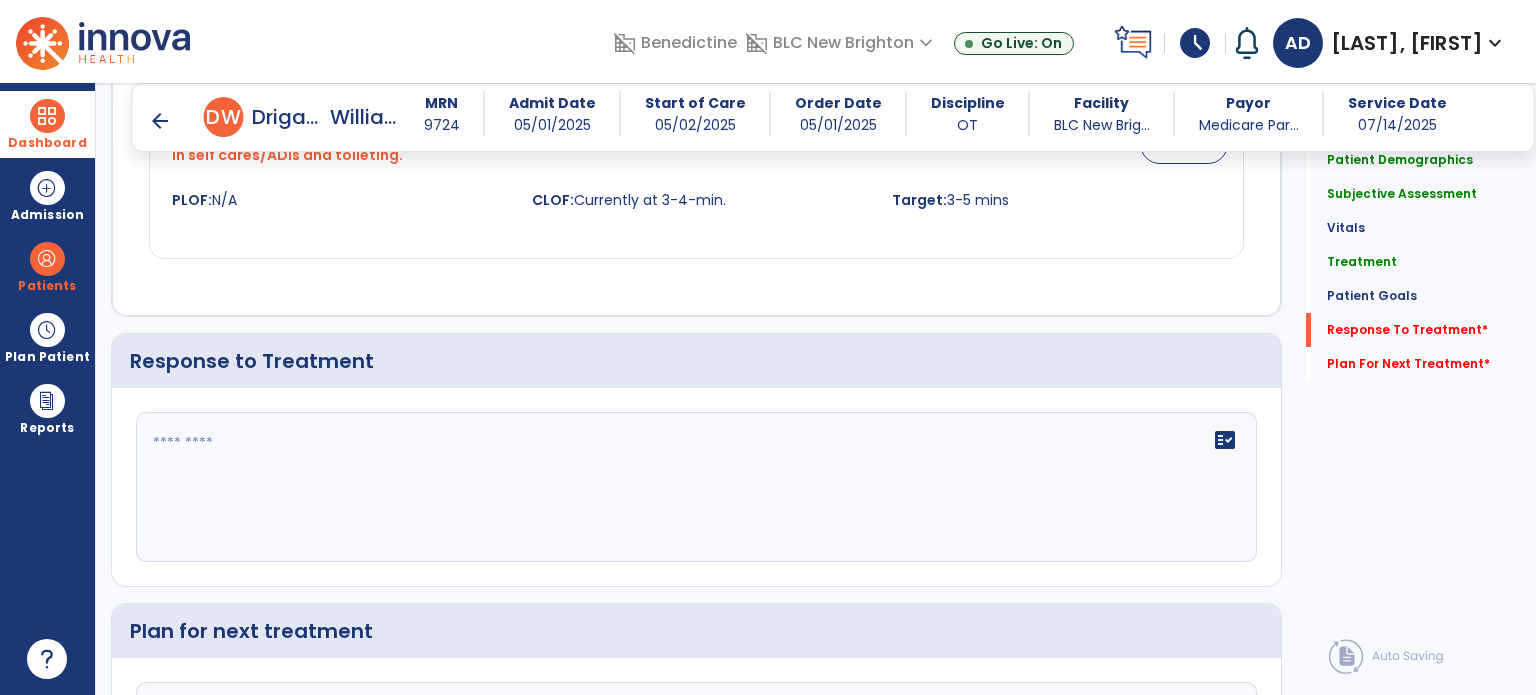 click on "fact_check" 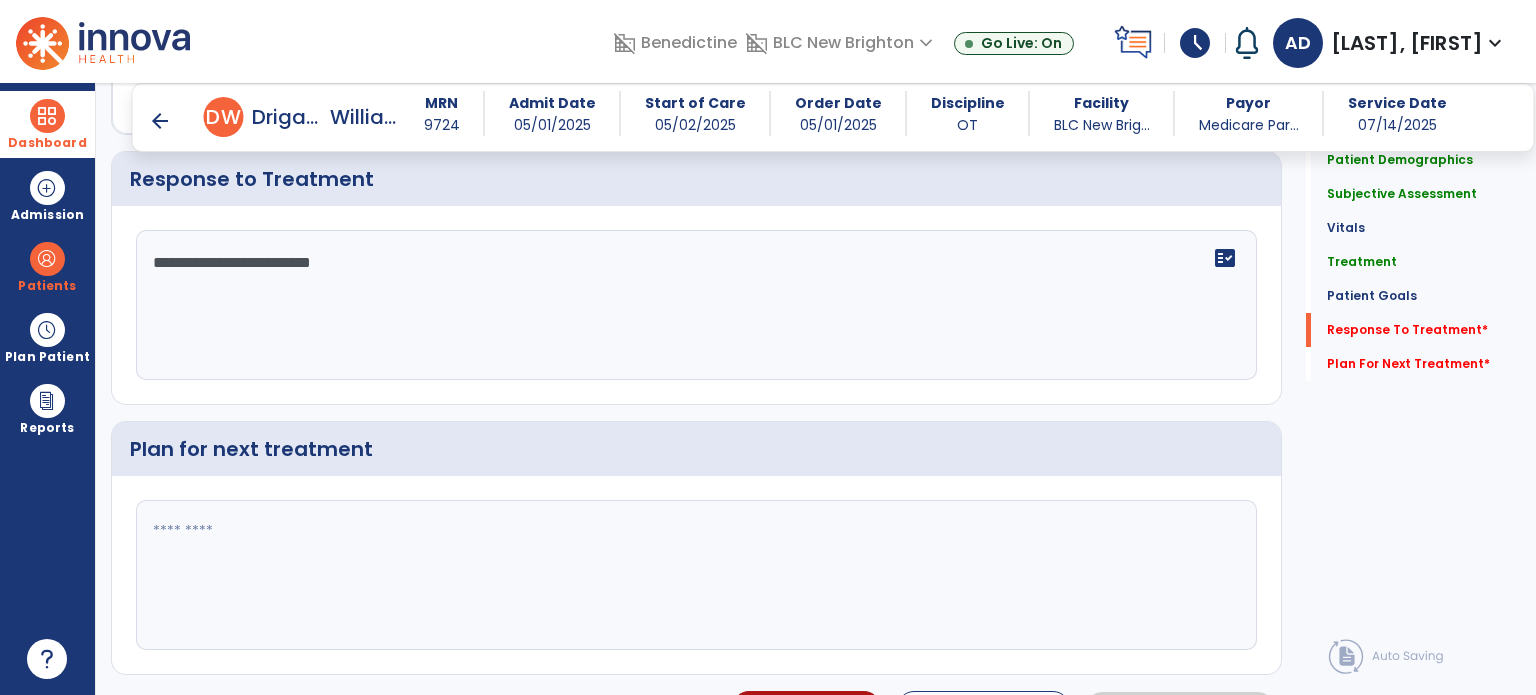 scroll, scrollTop: 2716, scrollLeft: 0, axis: vertical 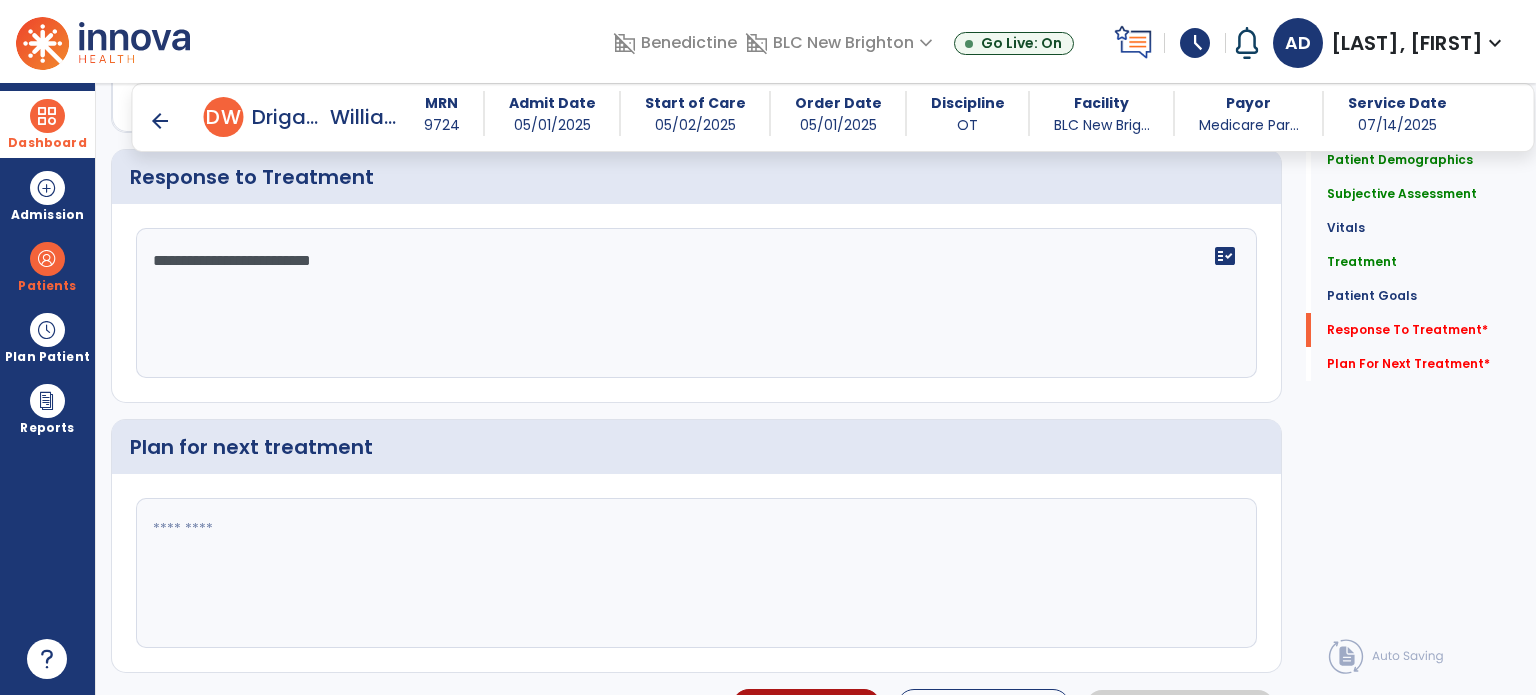 type on "**********" 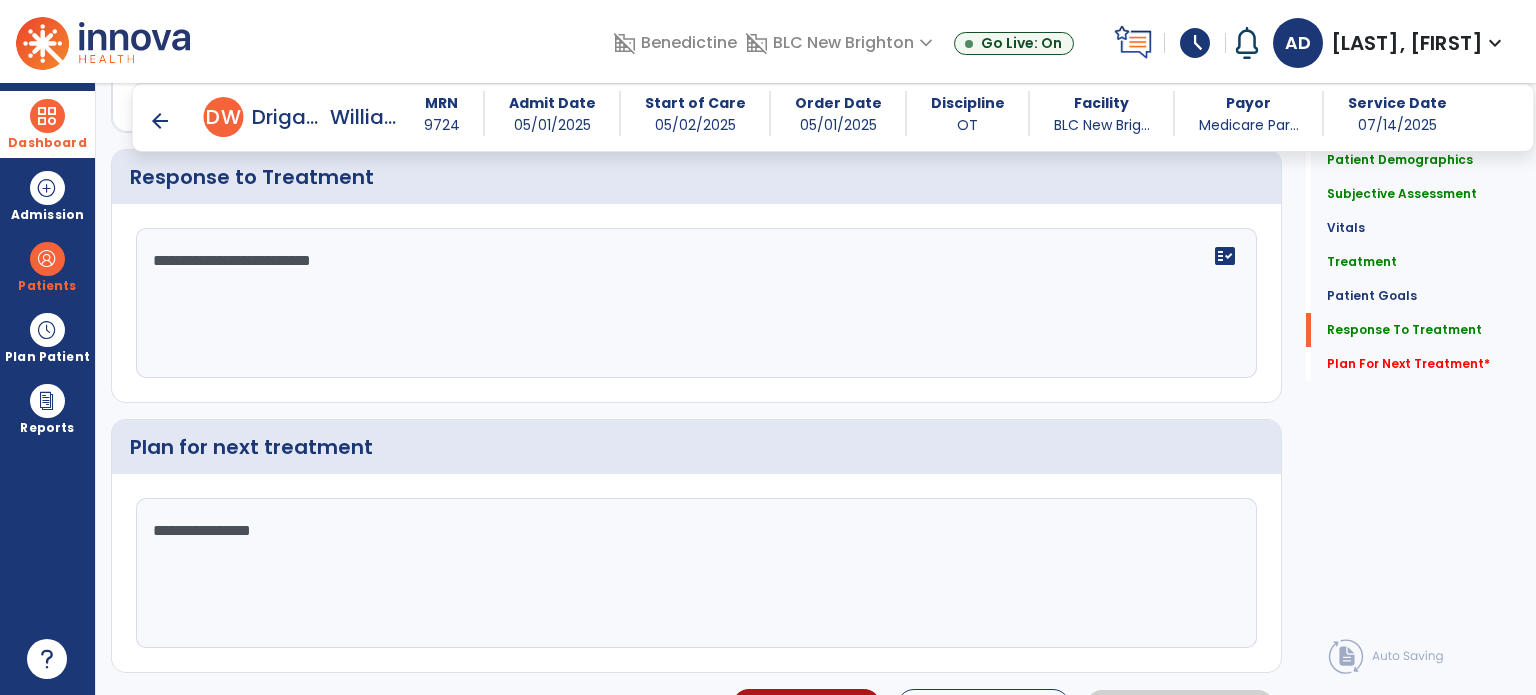 scroll, scrollTop: 2753, scrollLeft: 0, axis: vertical 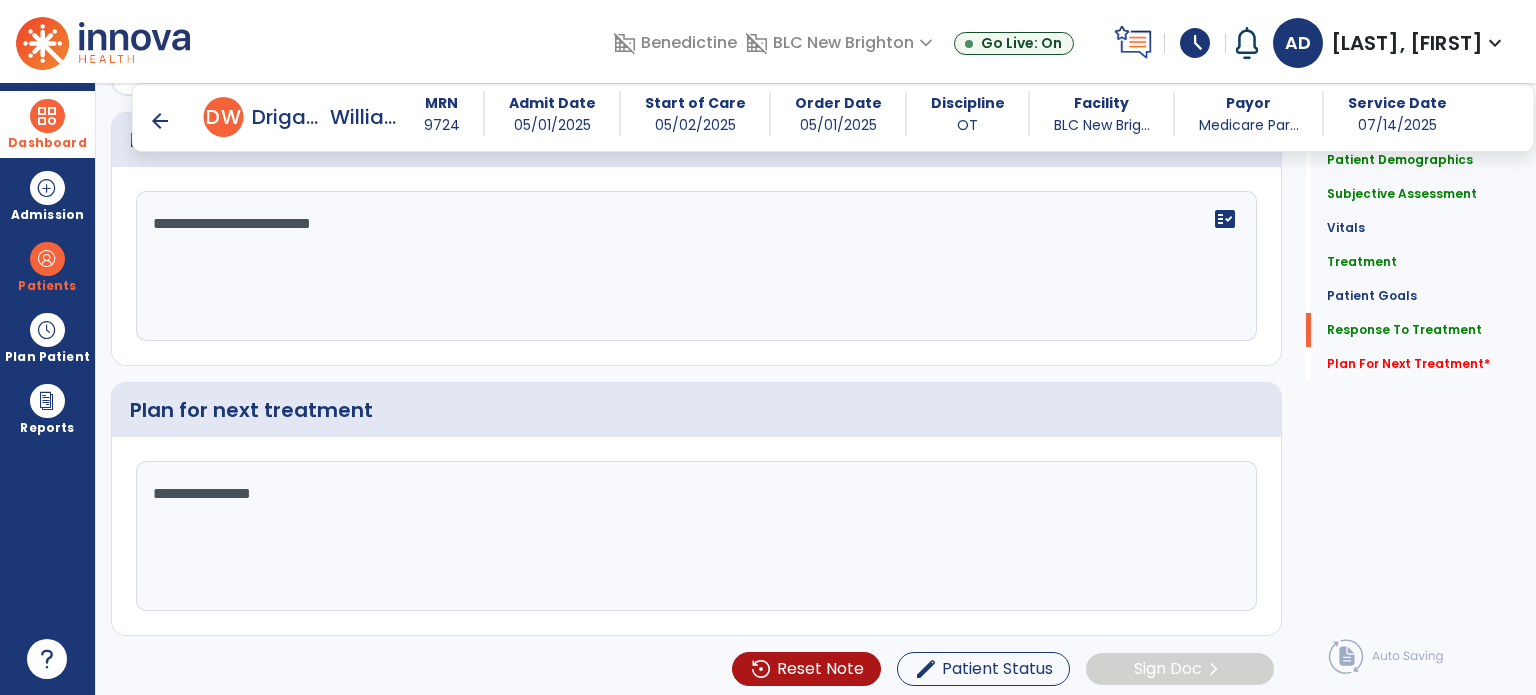 type on "**********" 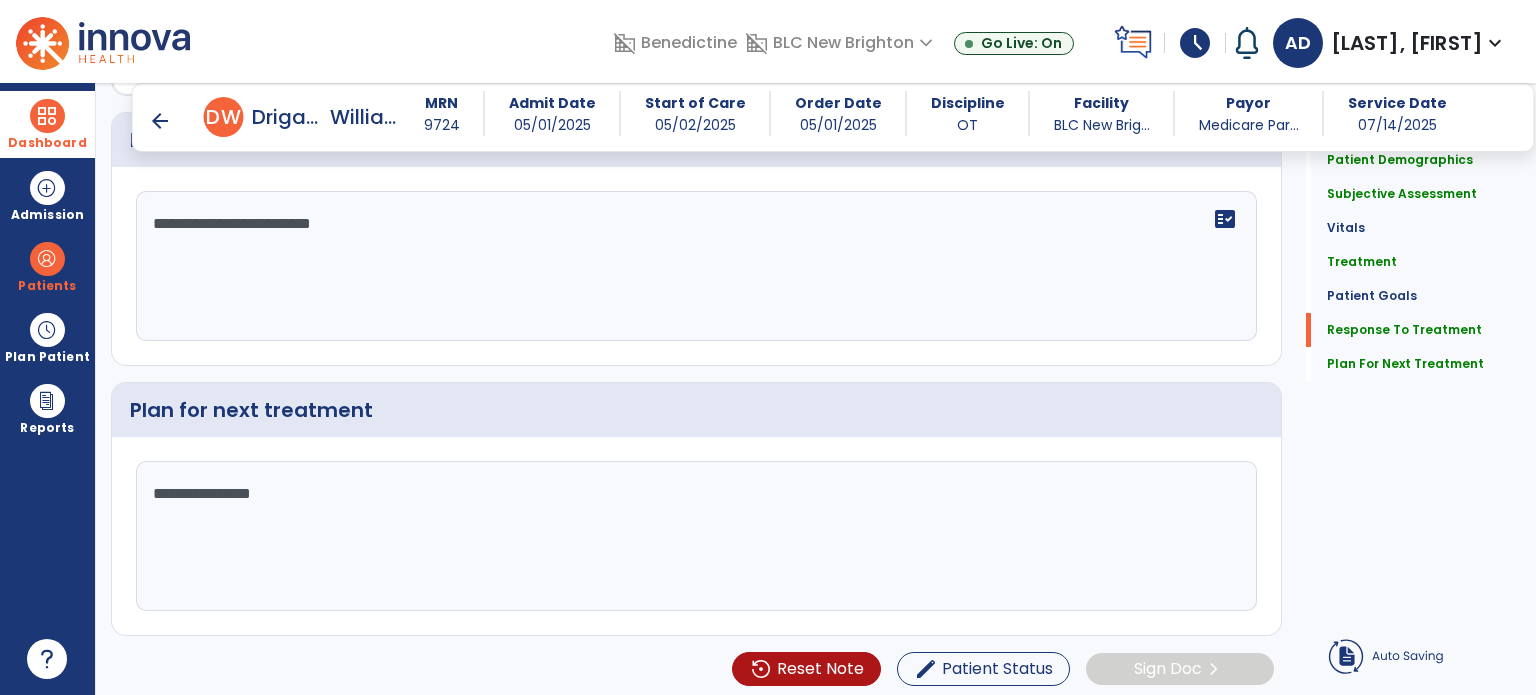 click on "Quick Links  Patient Demographics   Patient Demographics   Subjective Assessment   Subjective Assessment   Vitals   Vitals   Treatment   Treatment   Patient Goals   Patient Goals   Response To Treatment   Response To Treatment   Plan For Next Treatment   Plan For Next Treatment" 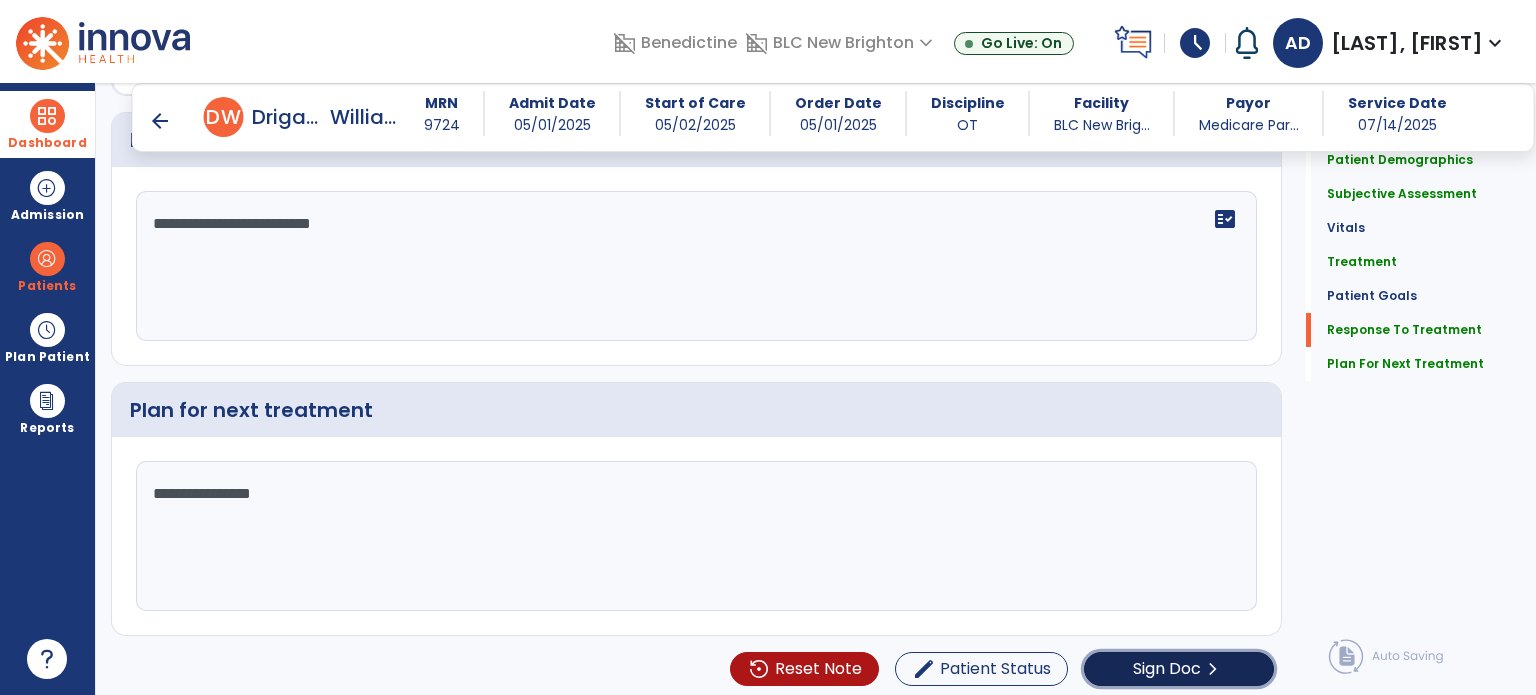 click on "Sign Doc  chevron_right" 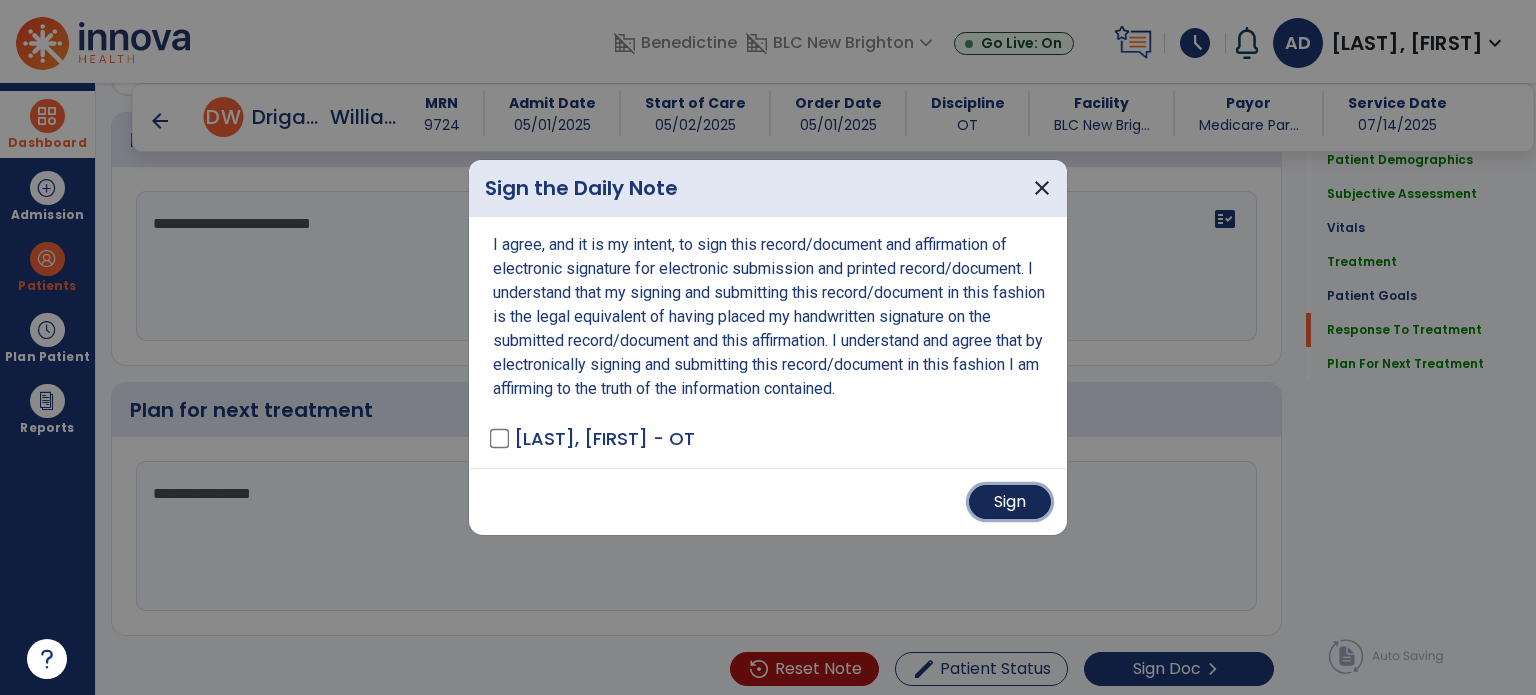 click on "Sign" at bounding box center (1010, 502) 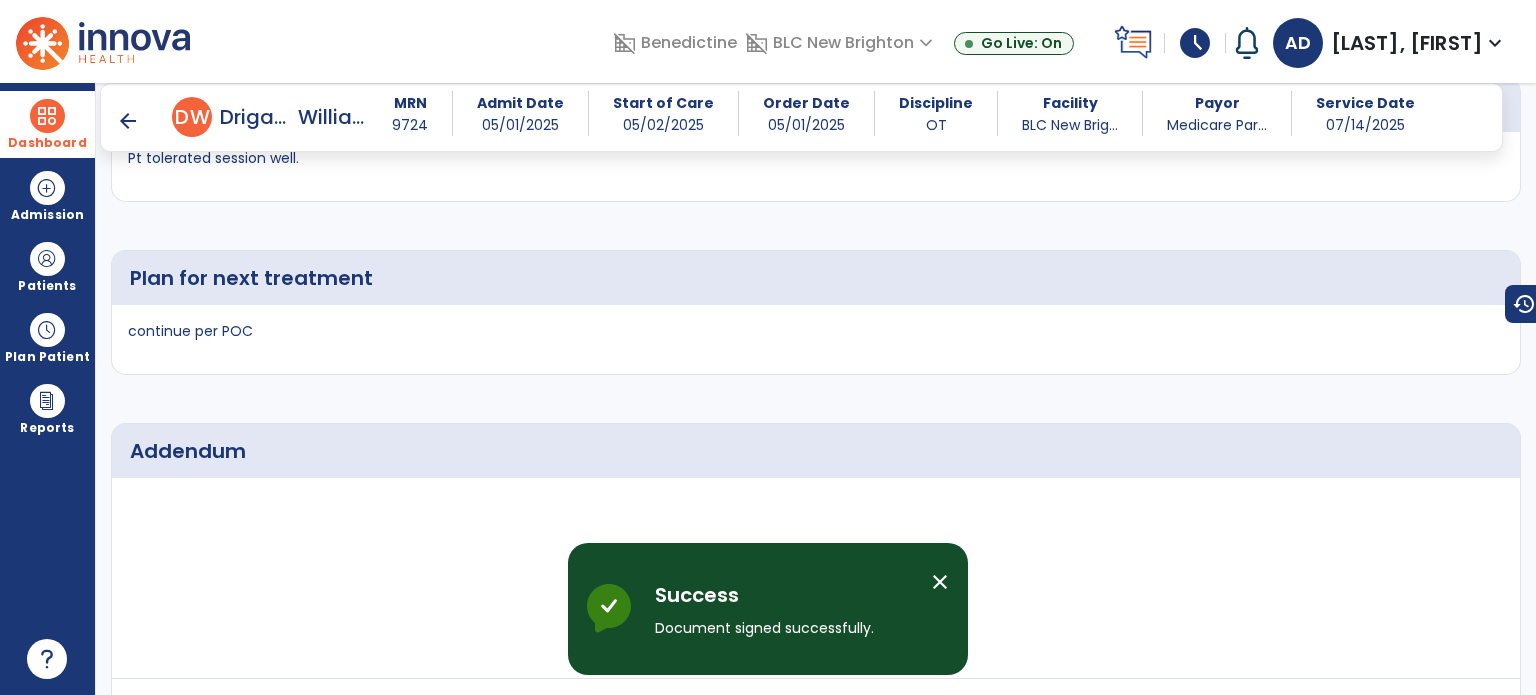 scroll, scrollTop: 3757, scrollLeft: 0, axis: vertical 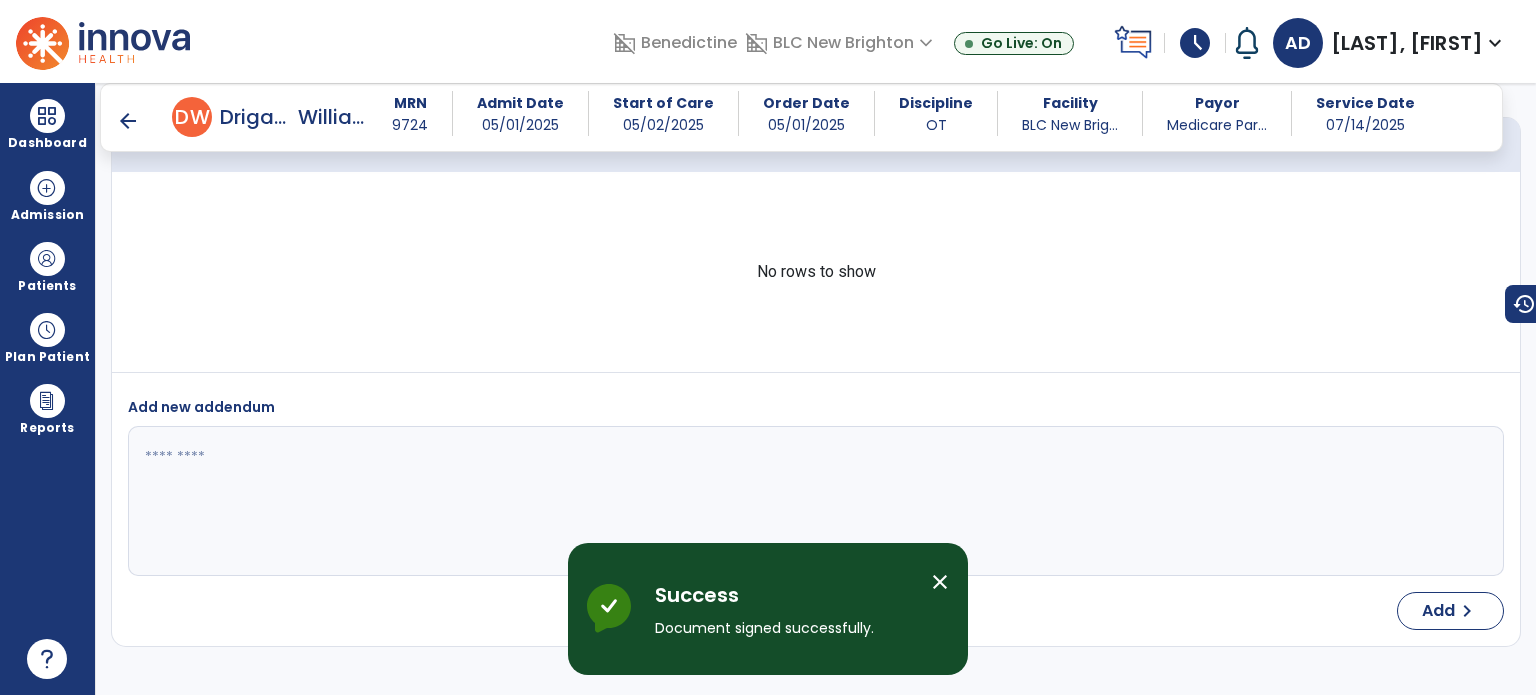 click on "arrow_back" at bounding box center [128, 121] 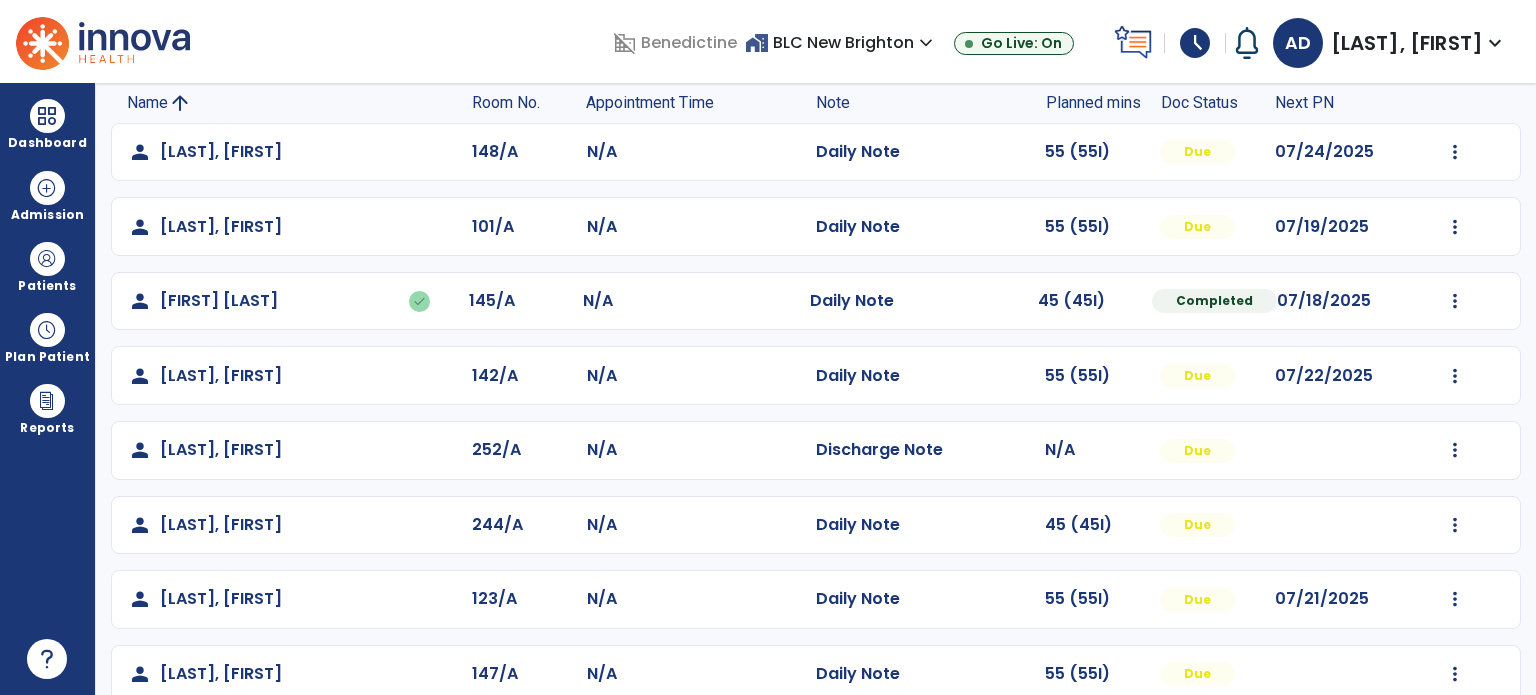 scroll, scrollTop: 169, scrollLeft: 0, axis: vertical 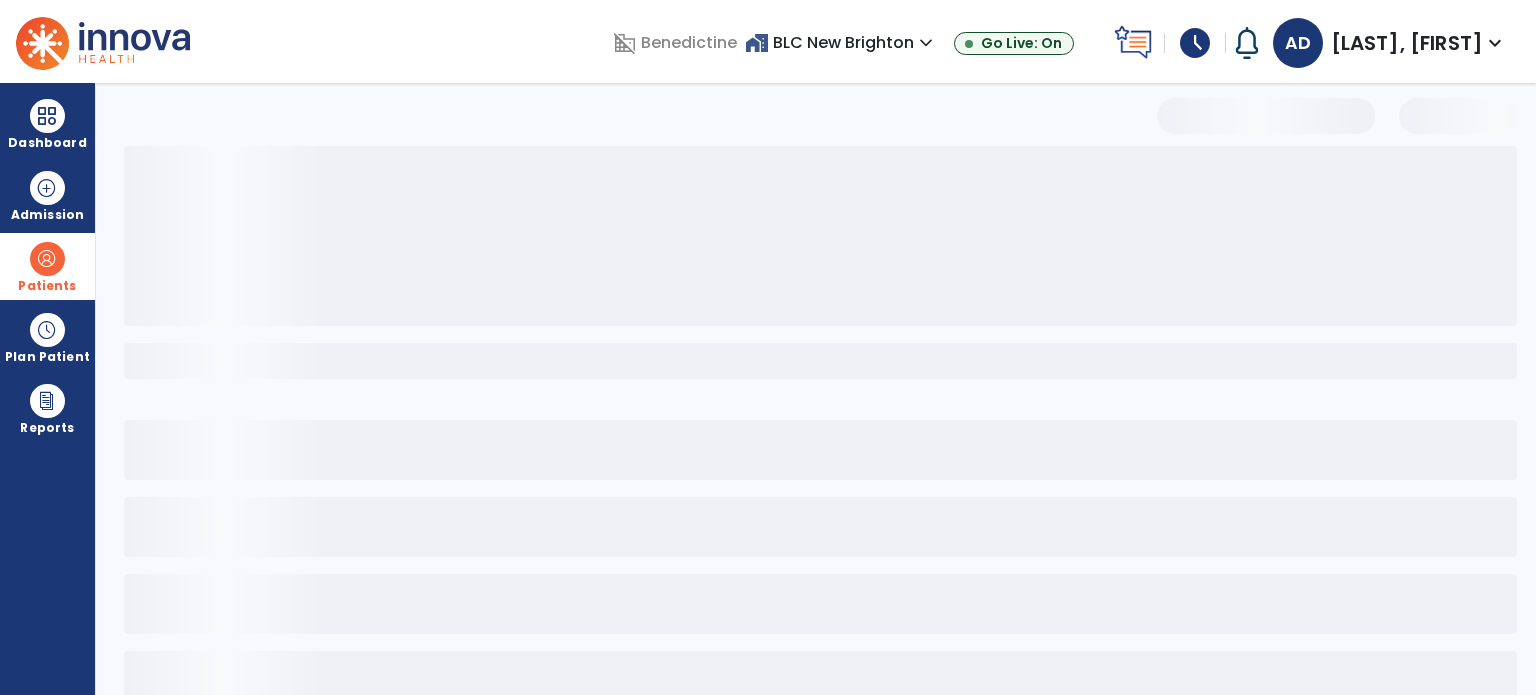 click on "Patients" at bounding box center (47, 266) 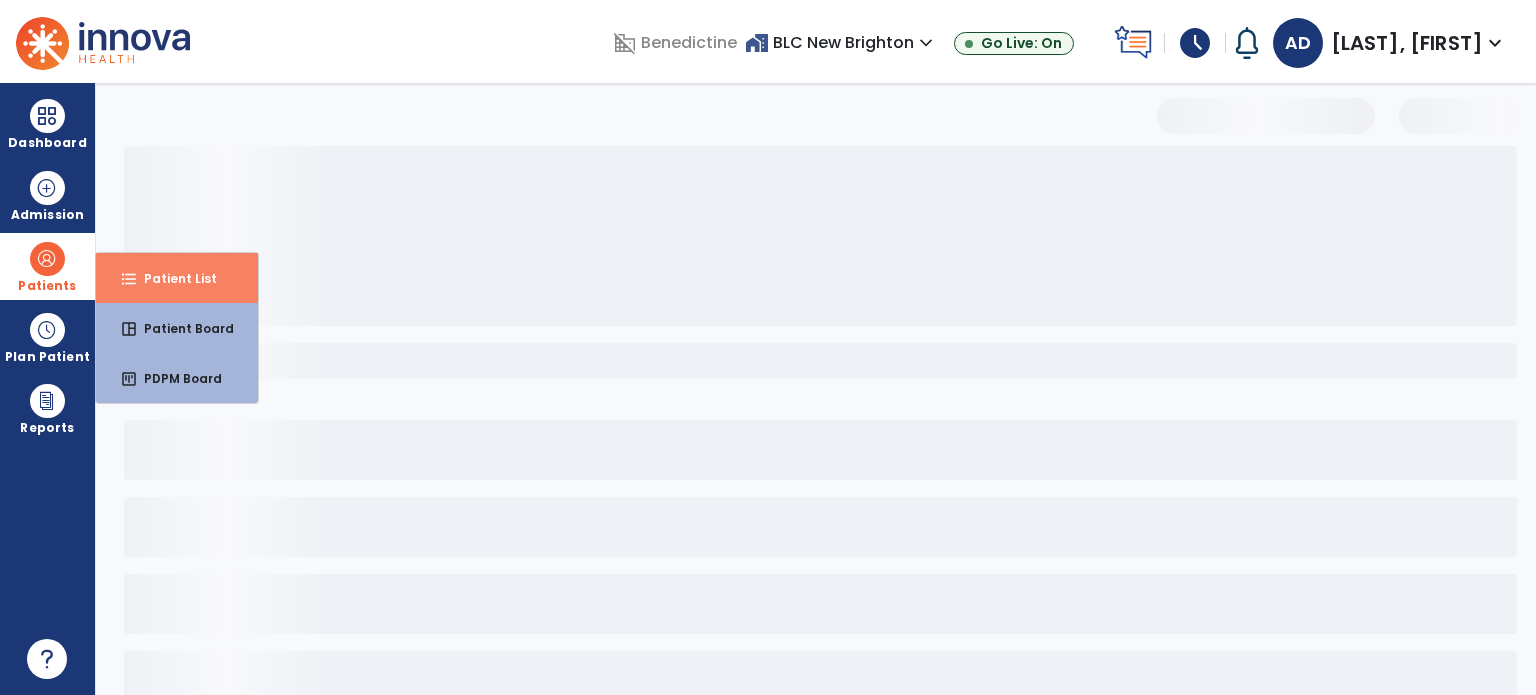 click on "Patient List" at bounding box center (172, 278) 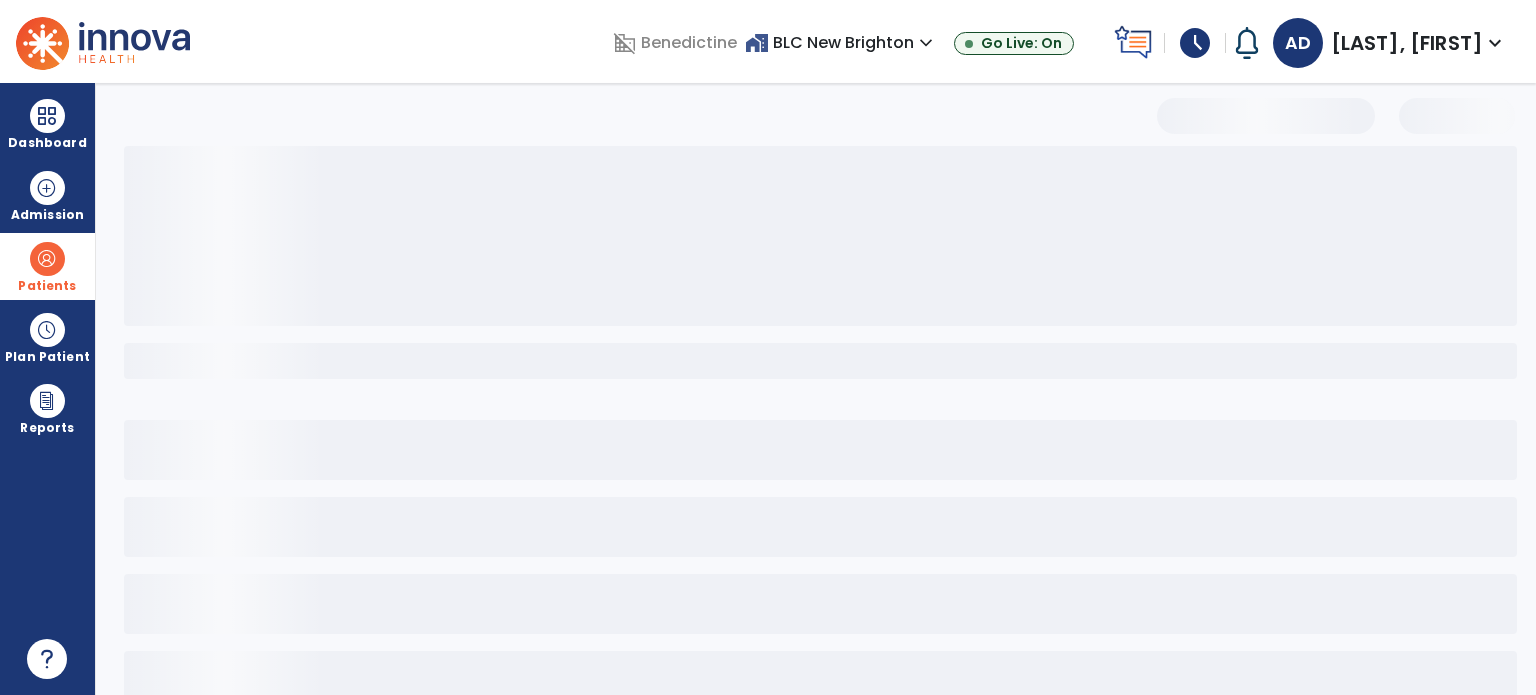 select on "***" 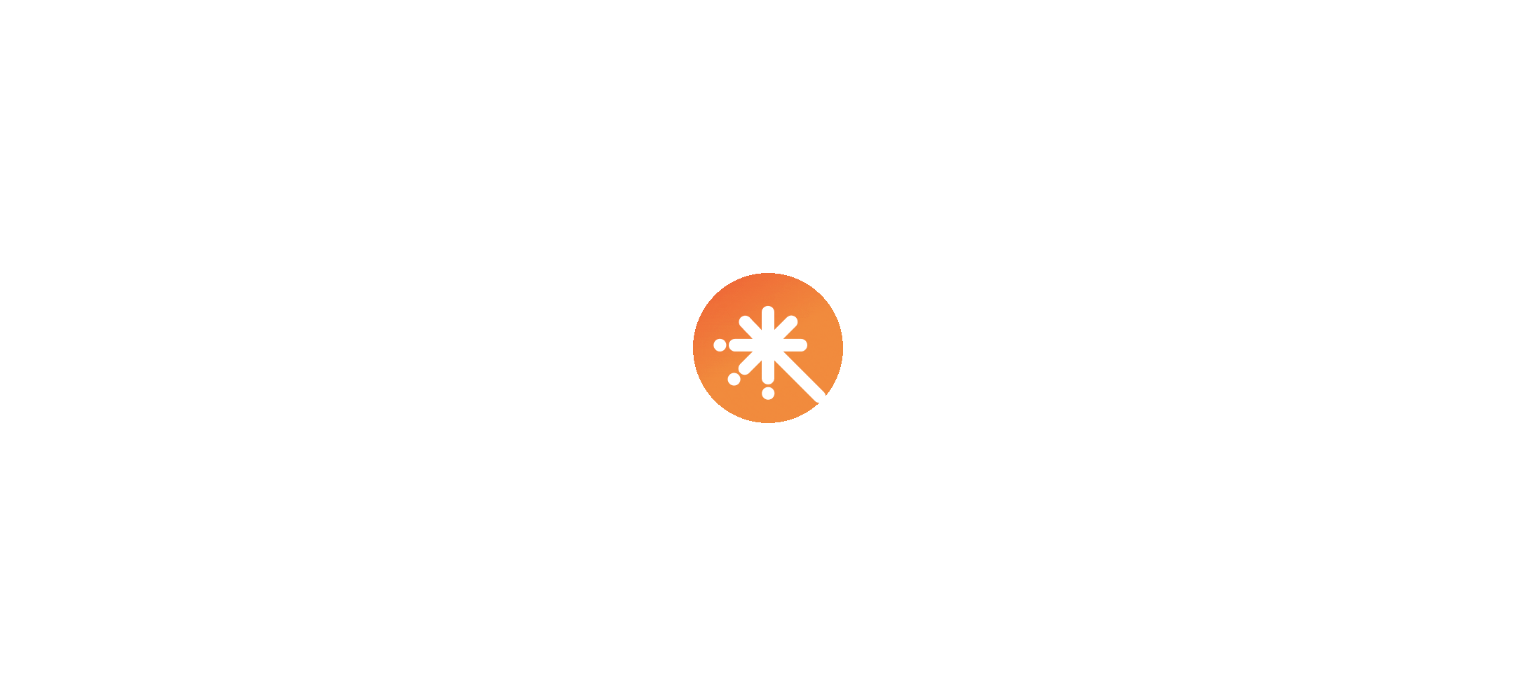 scroll, scrollTop: 0, scrollLeft: 0, axis: both 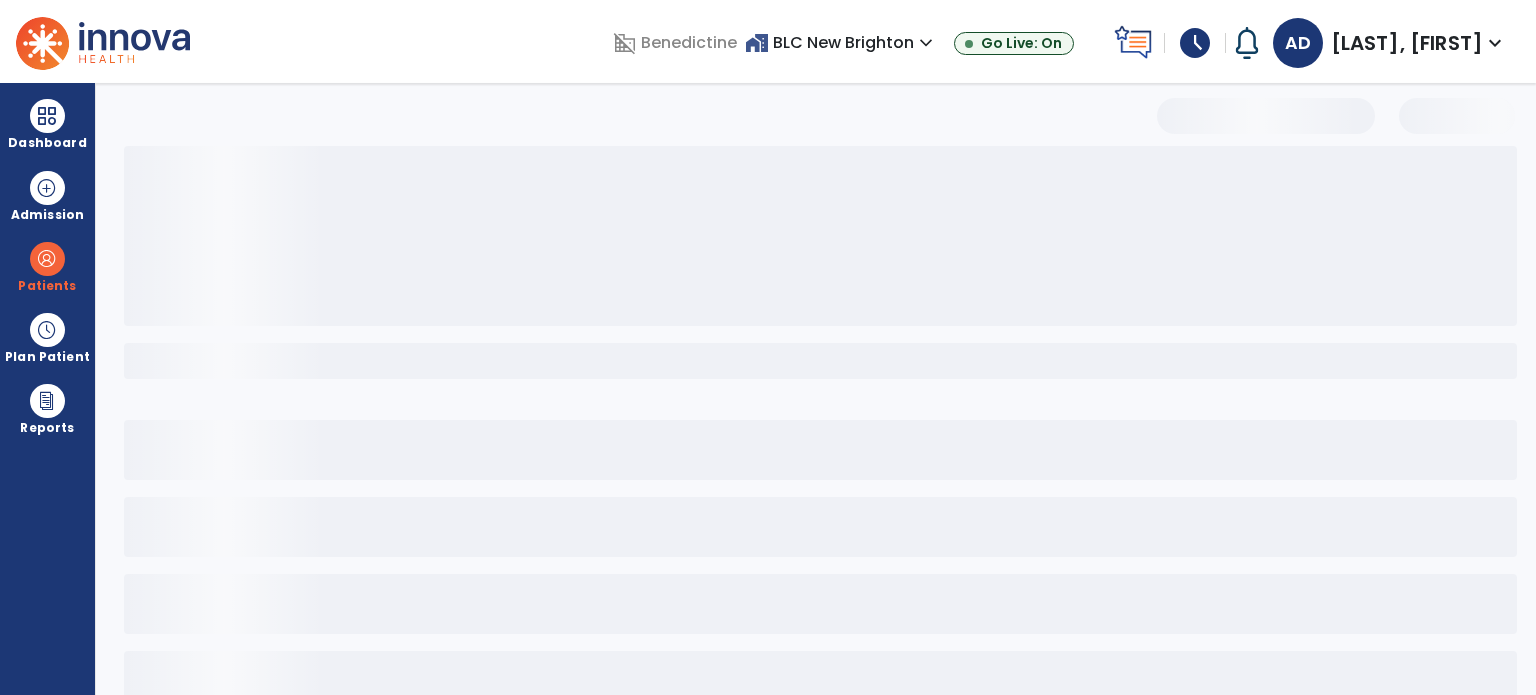 select on "***" 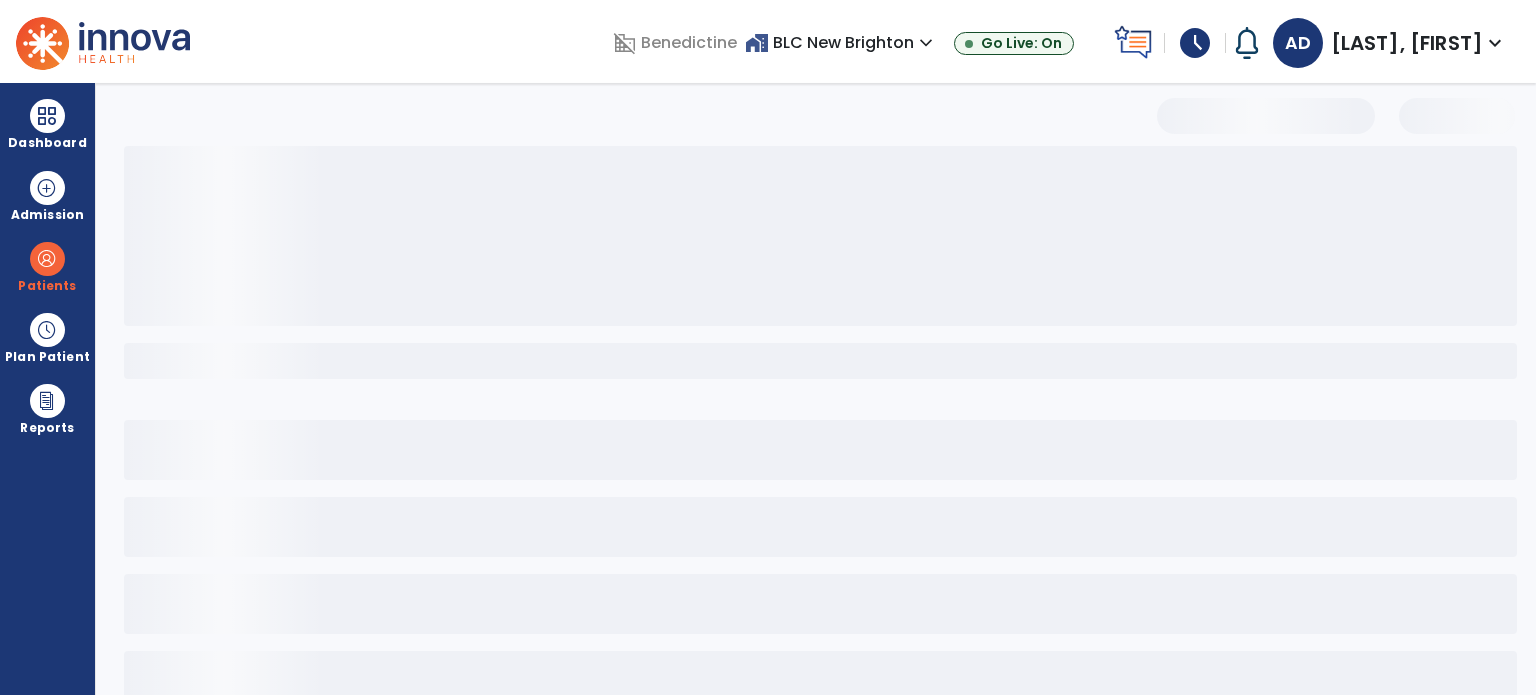 click on "Patients" at bounding box center [47, 266] 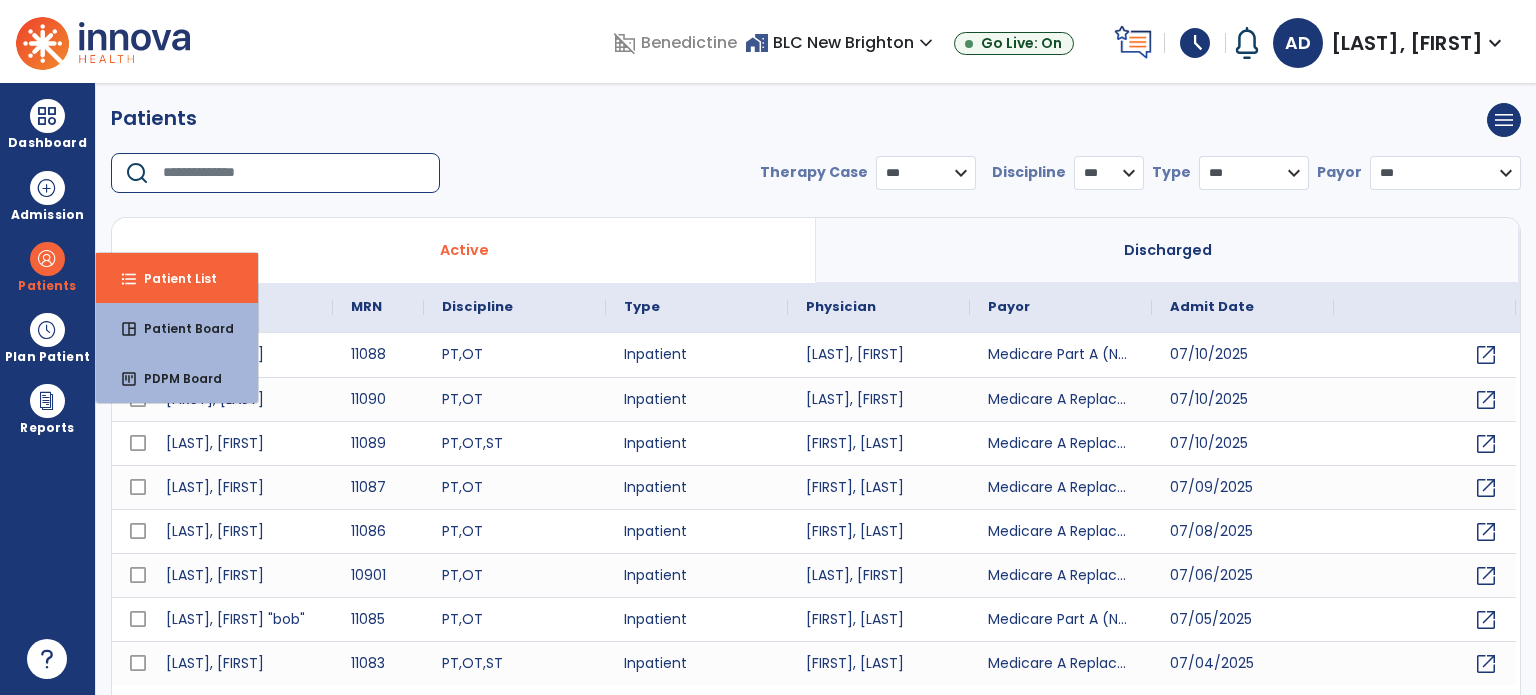 click at bounding box center (294, 173) 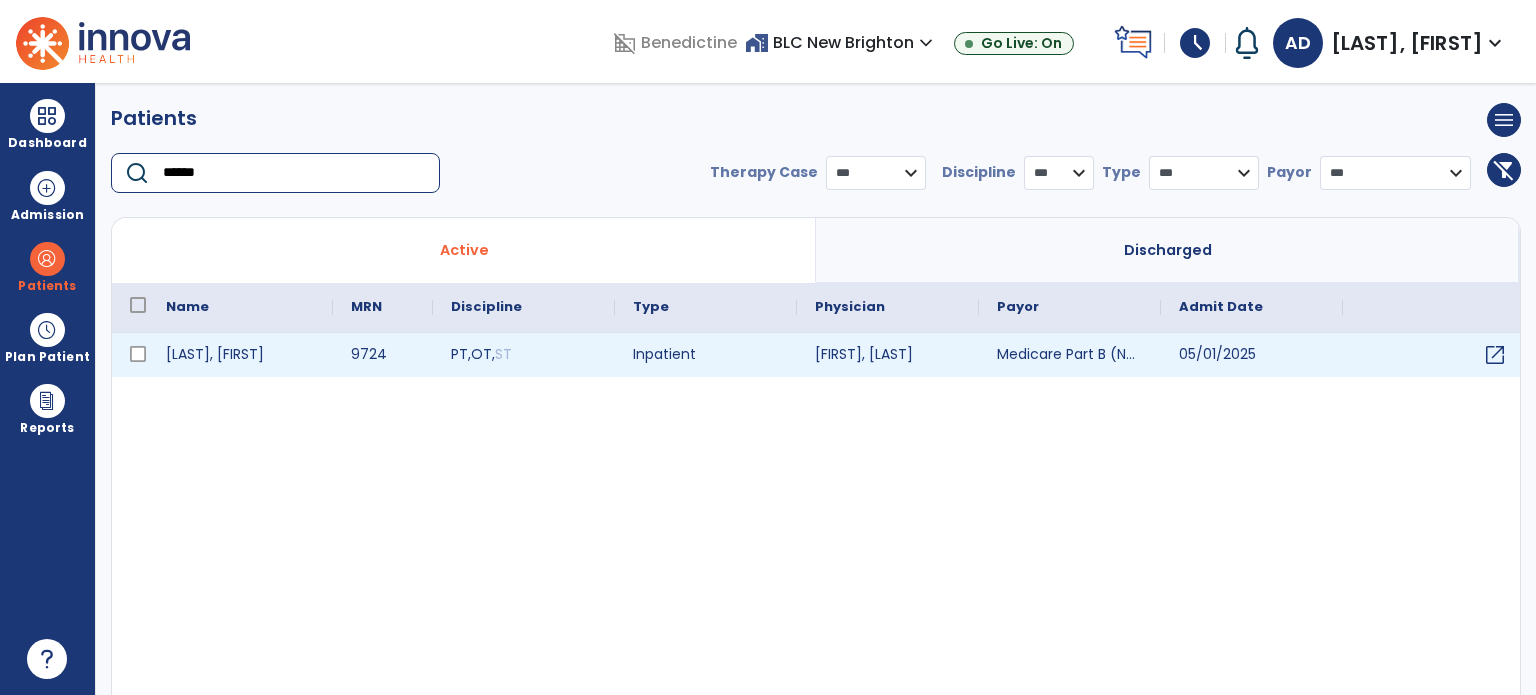 type on "******" 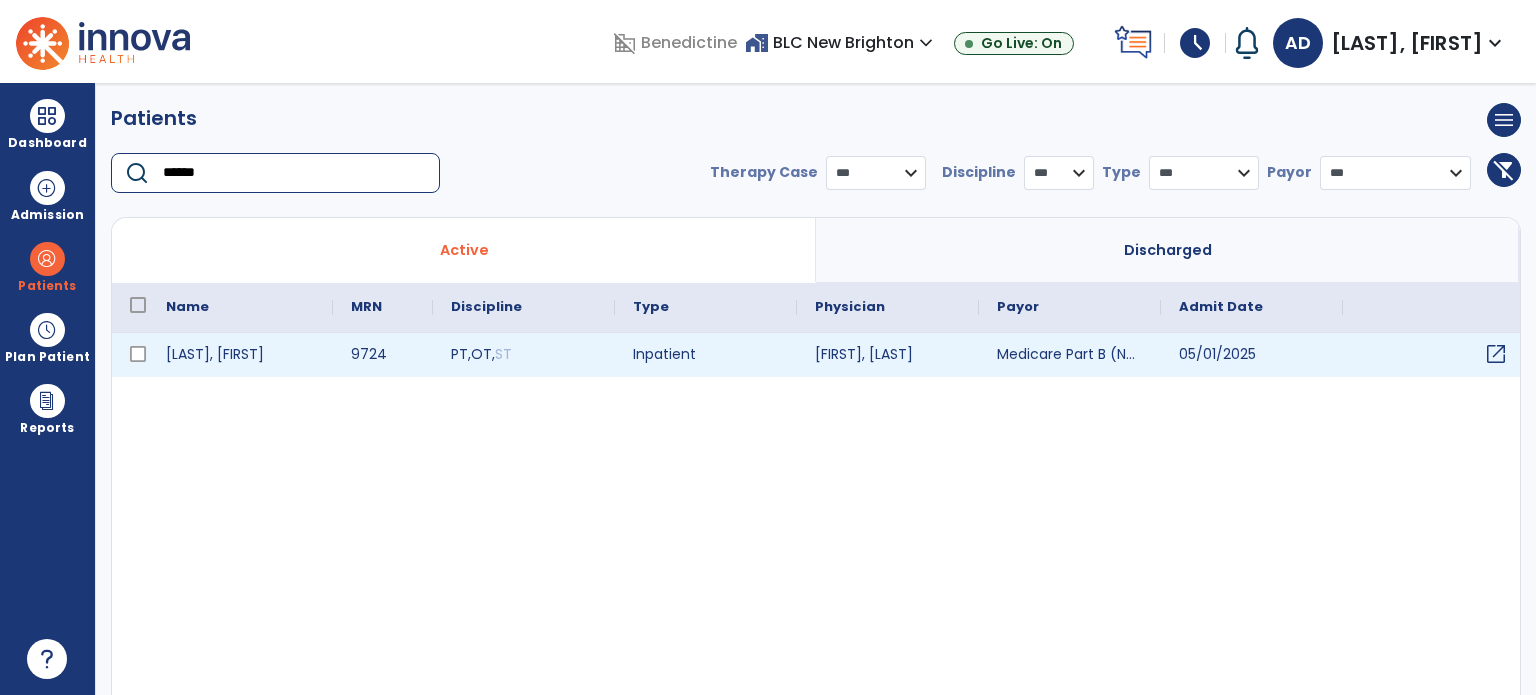 click on "open_in_new" at bounding box center [1496, 354] 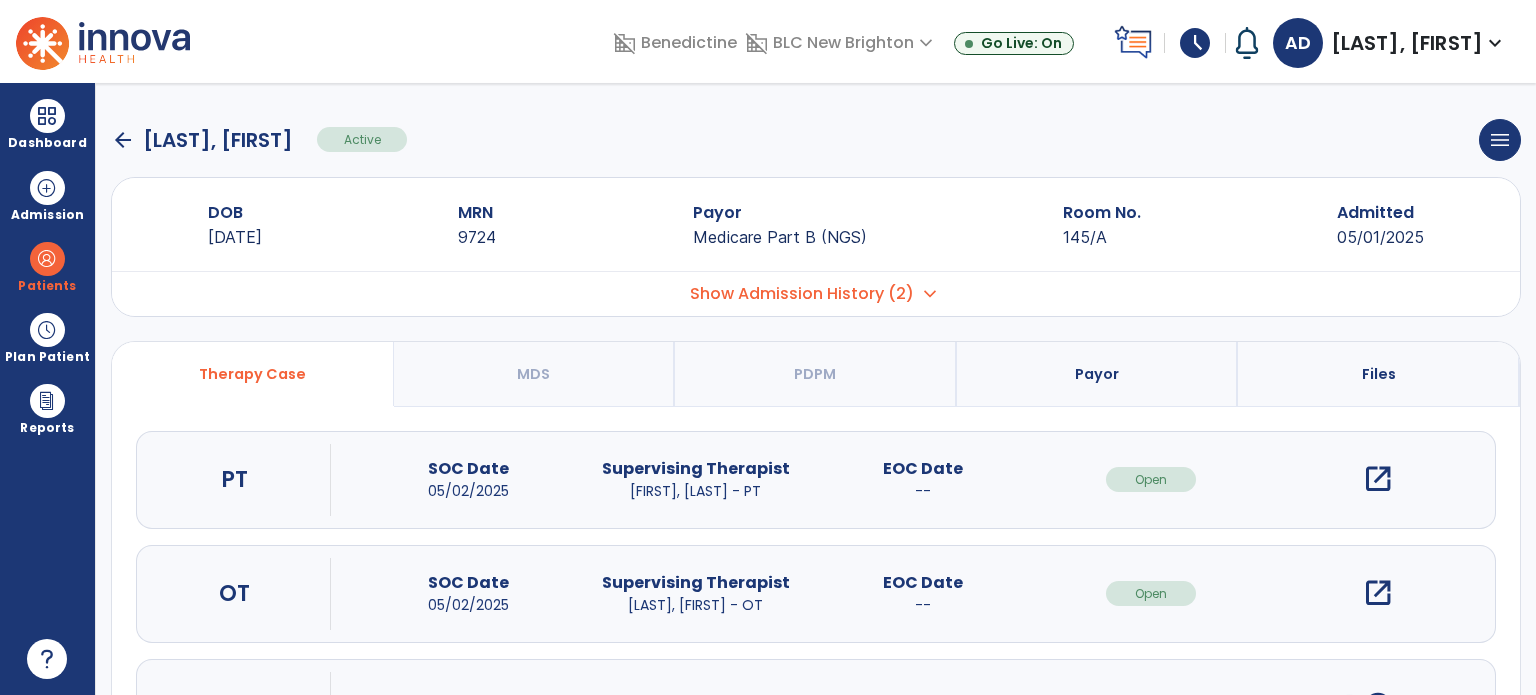 click on "open_in_new" at bounding box center (1378, 593) 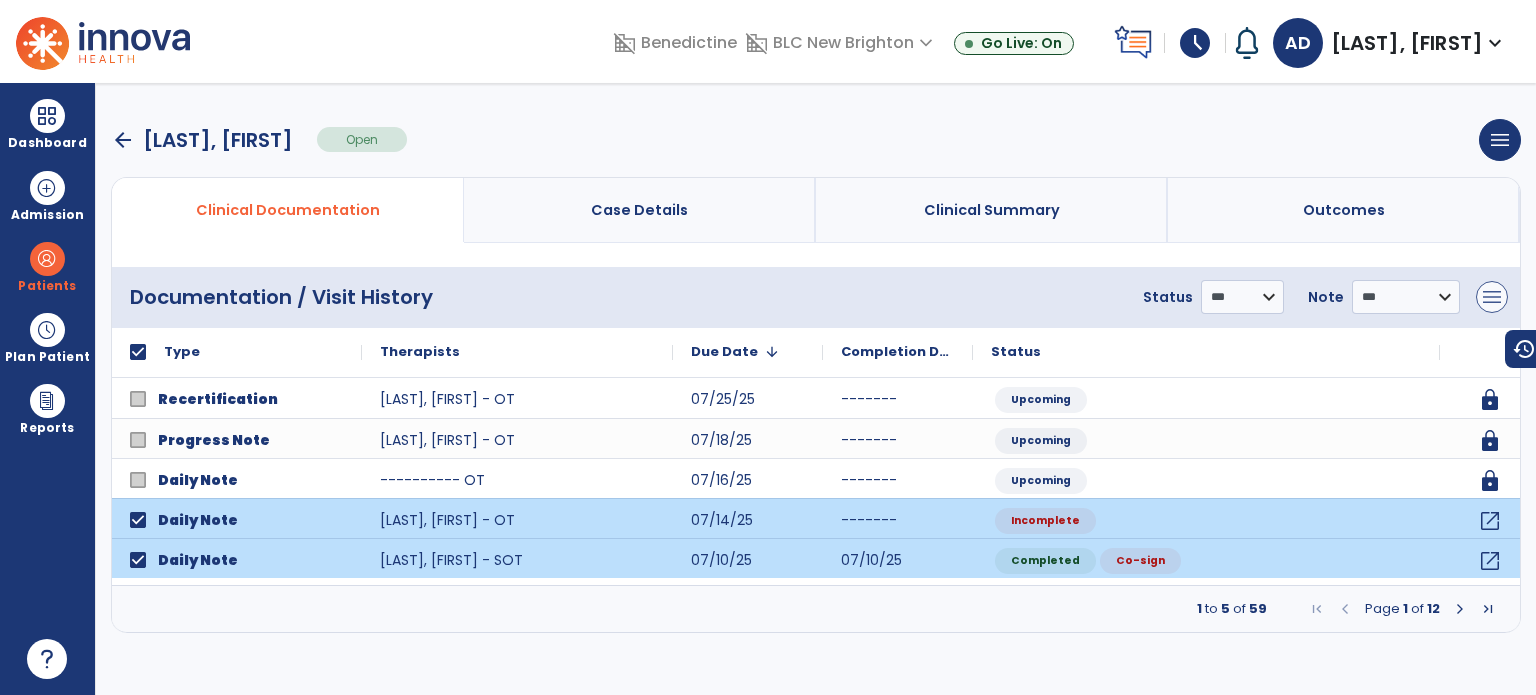 click on "menu   Add New Document   Print Documents   Print Edit History   Delete Document" at bounding box center (1492, 297) 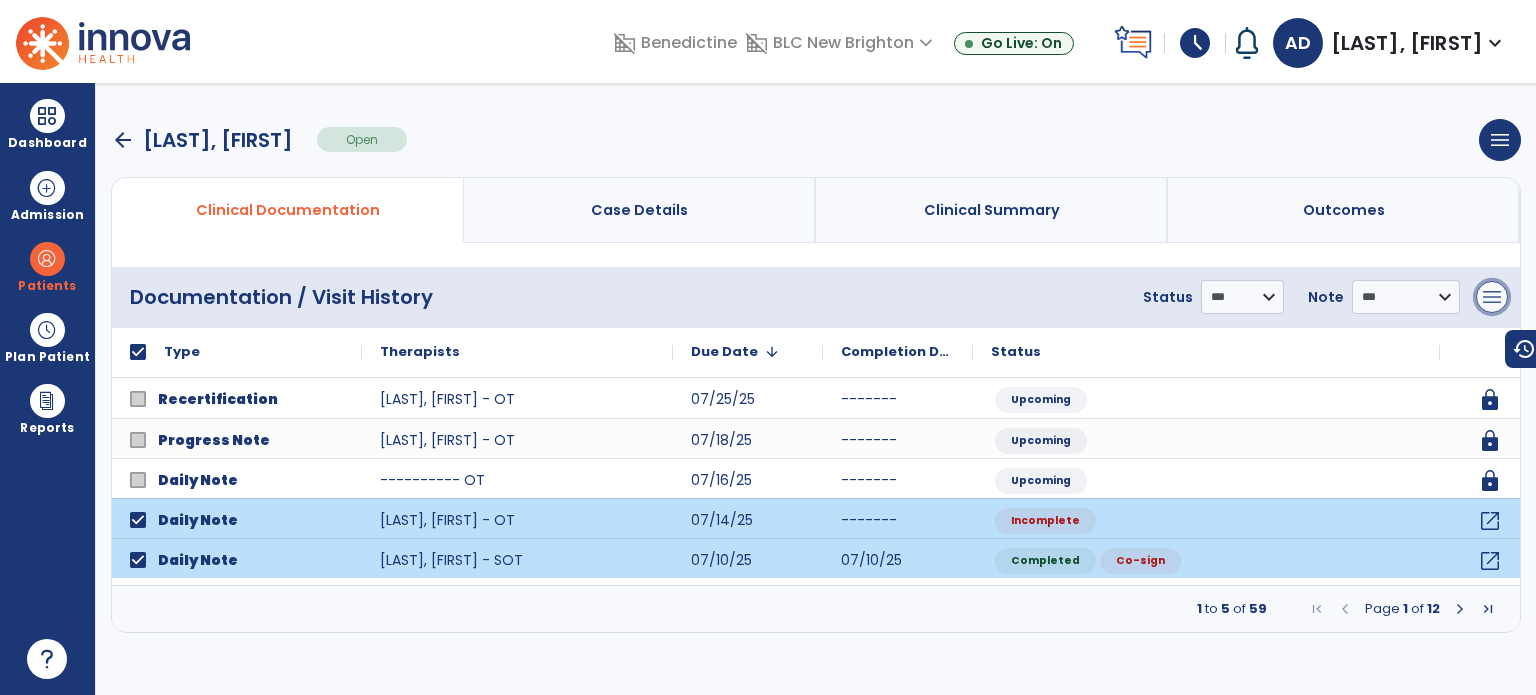 click on "menu" at bounding box center [1492, 297] 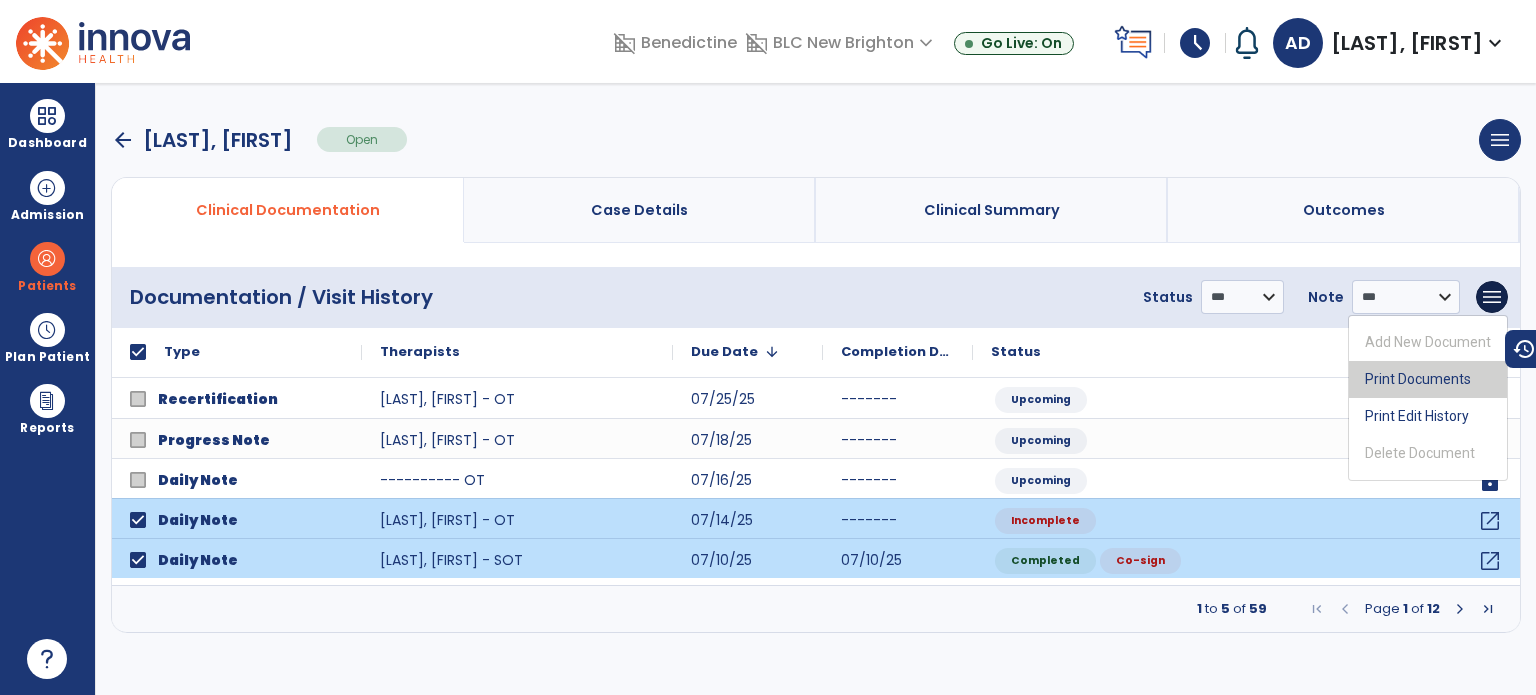 click on "Print Documents" at bounding box center (1428, 379) 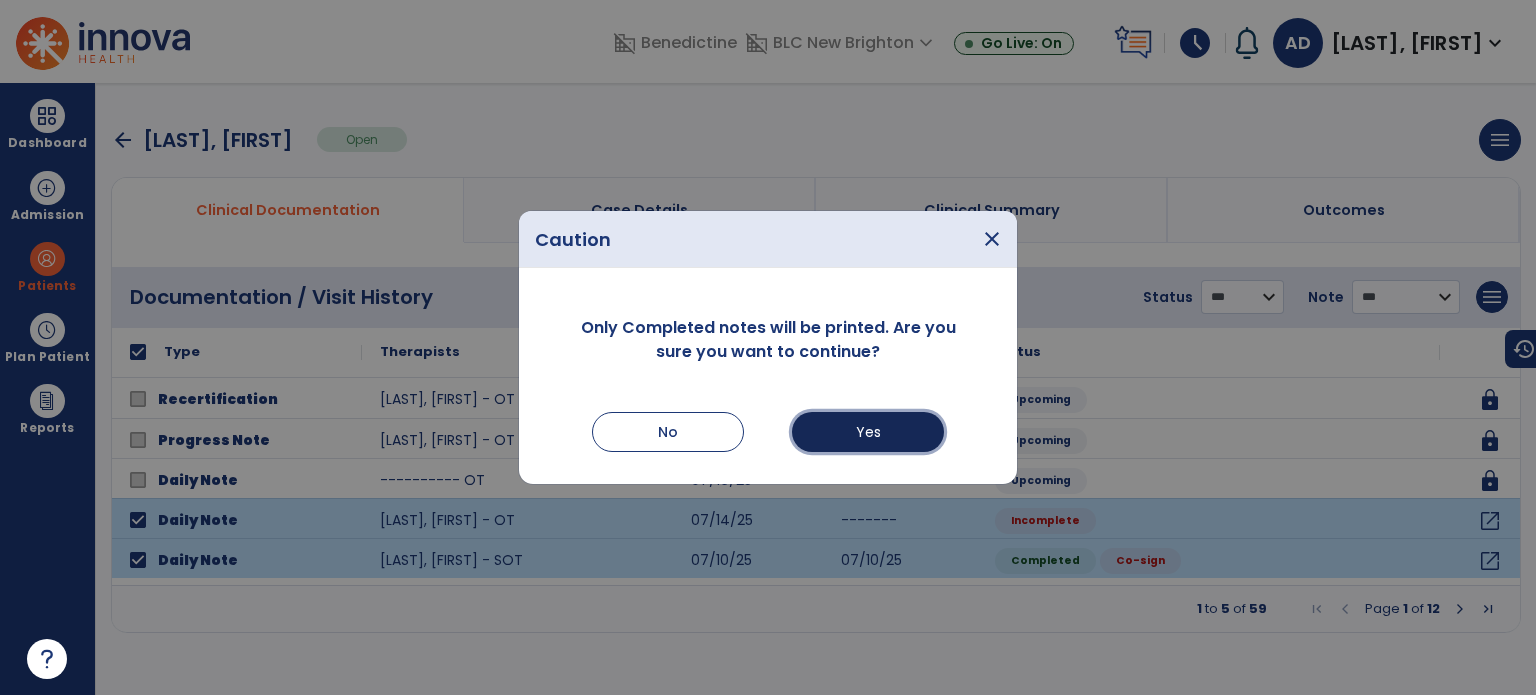 click on "Yes" at bounding box center [868, 432] 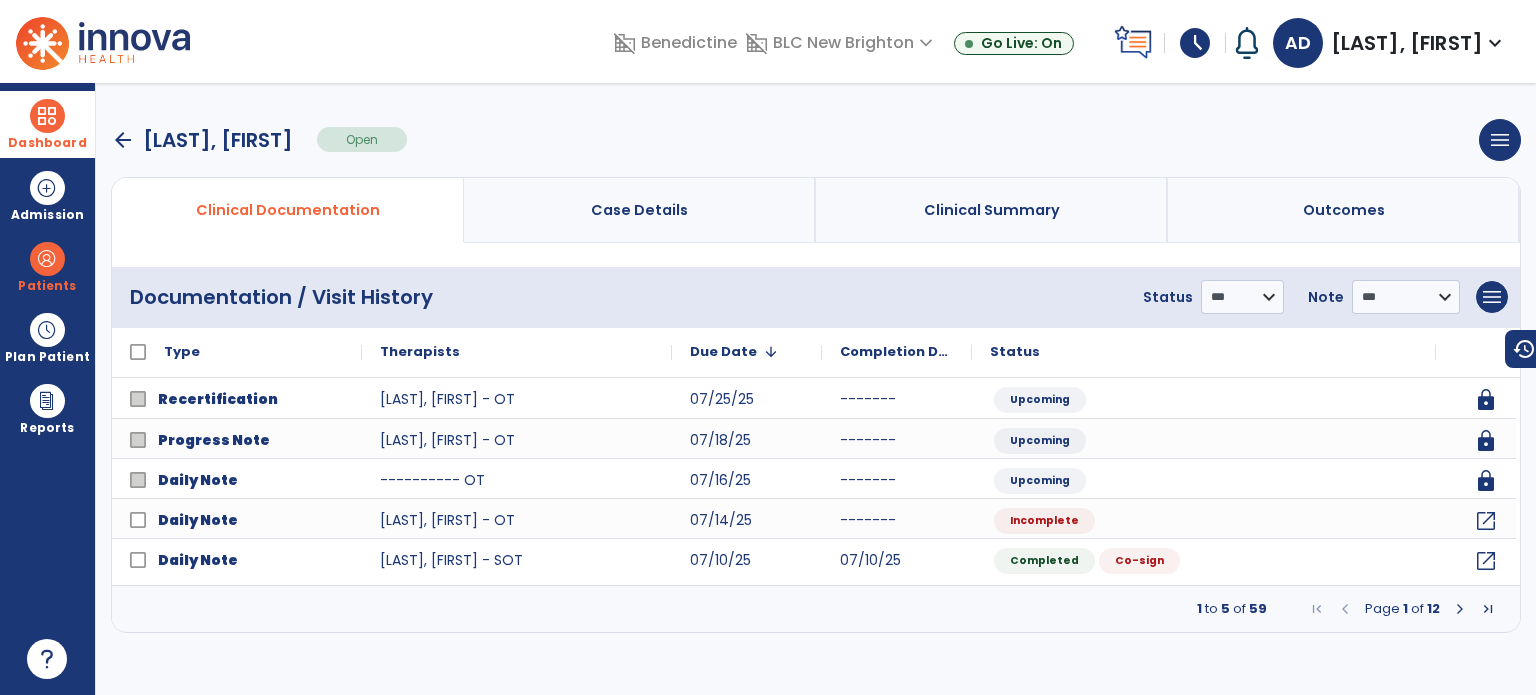 click on "Dashboard" at bounding box center (47, 124) 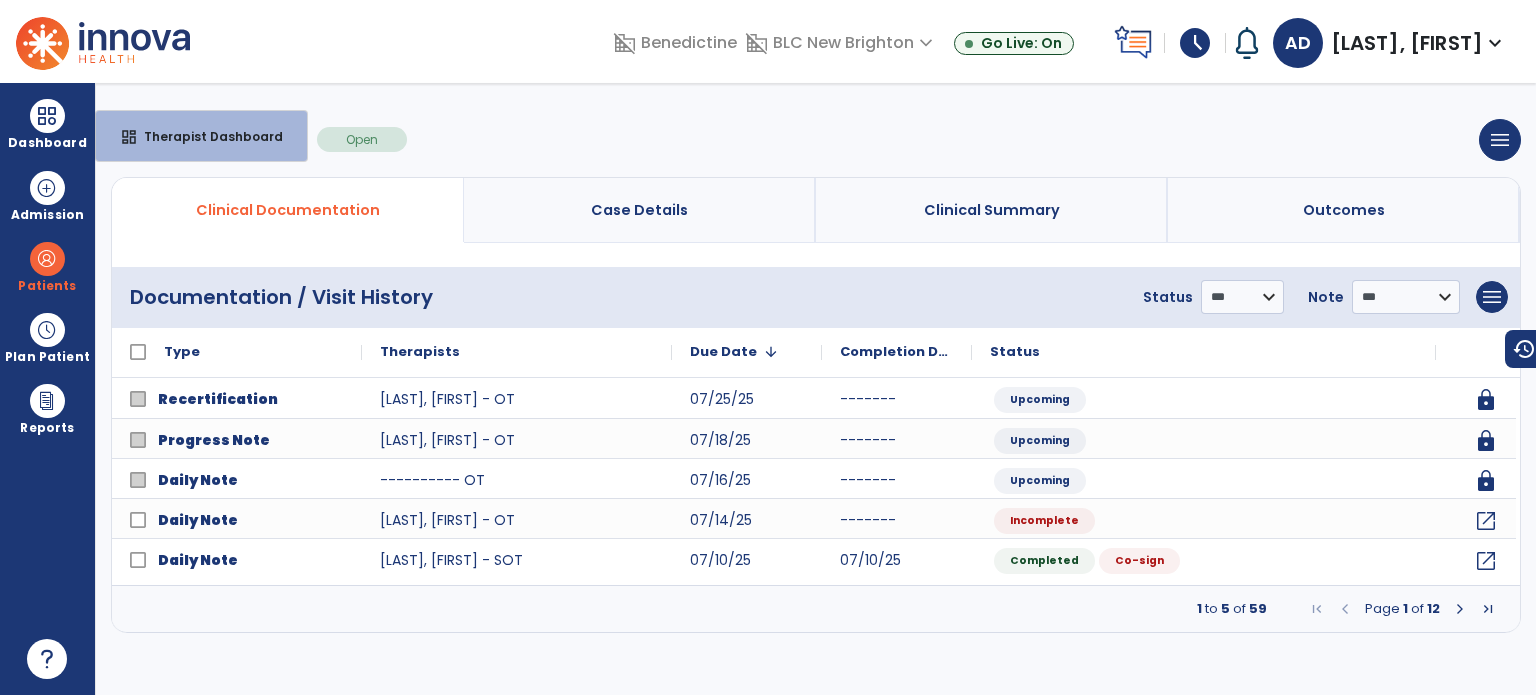 click on "Clinical Documentation" at bounding box center [288, 210] 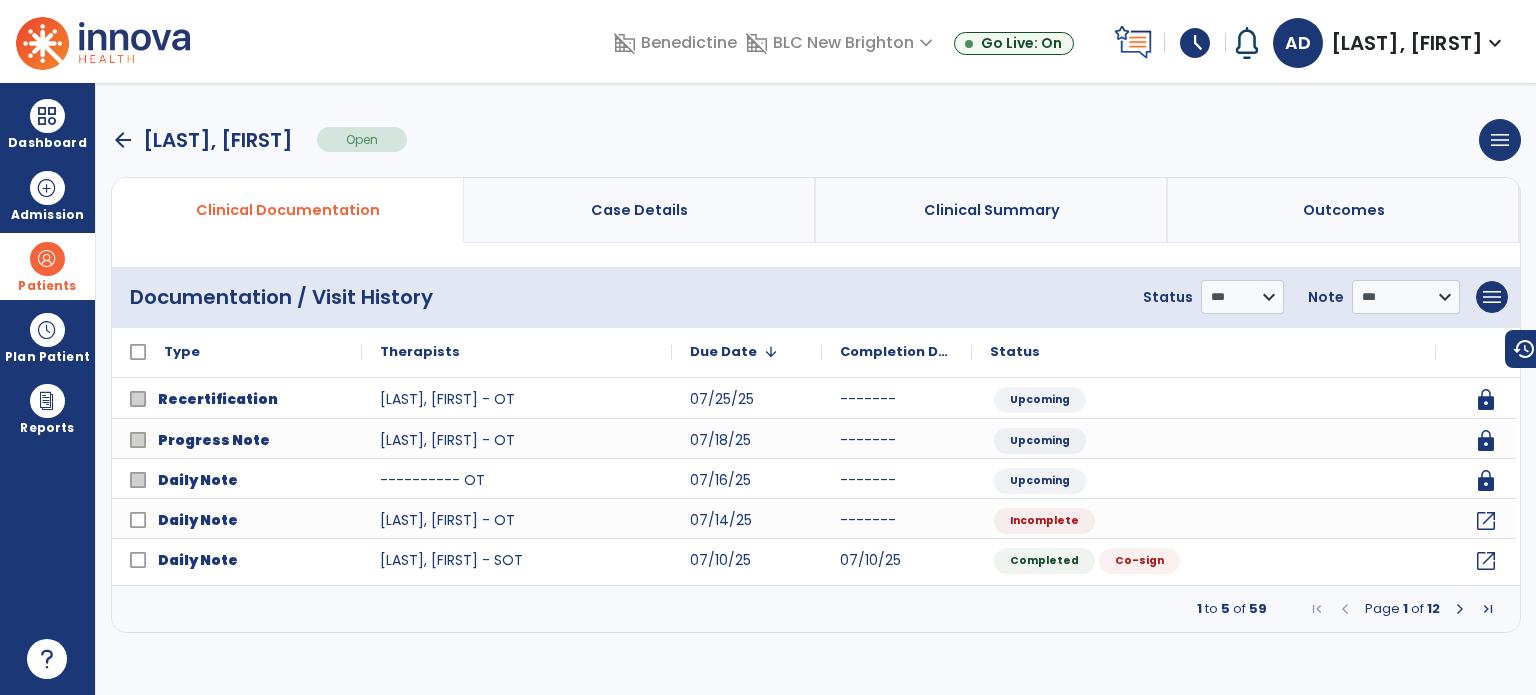 click on "Patients" at bounding box center [47, 266] 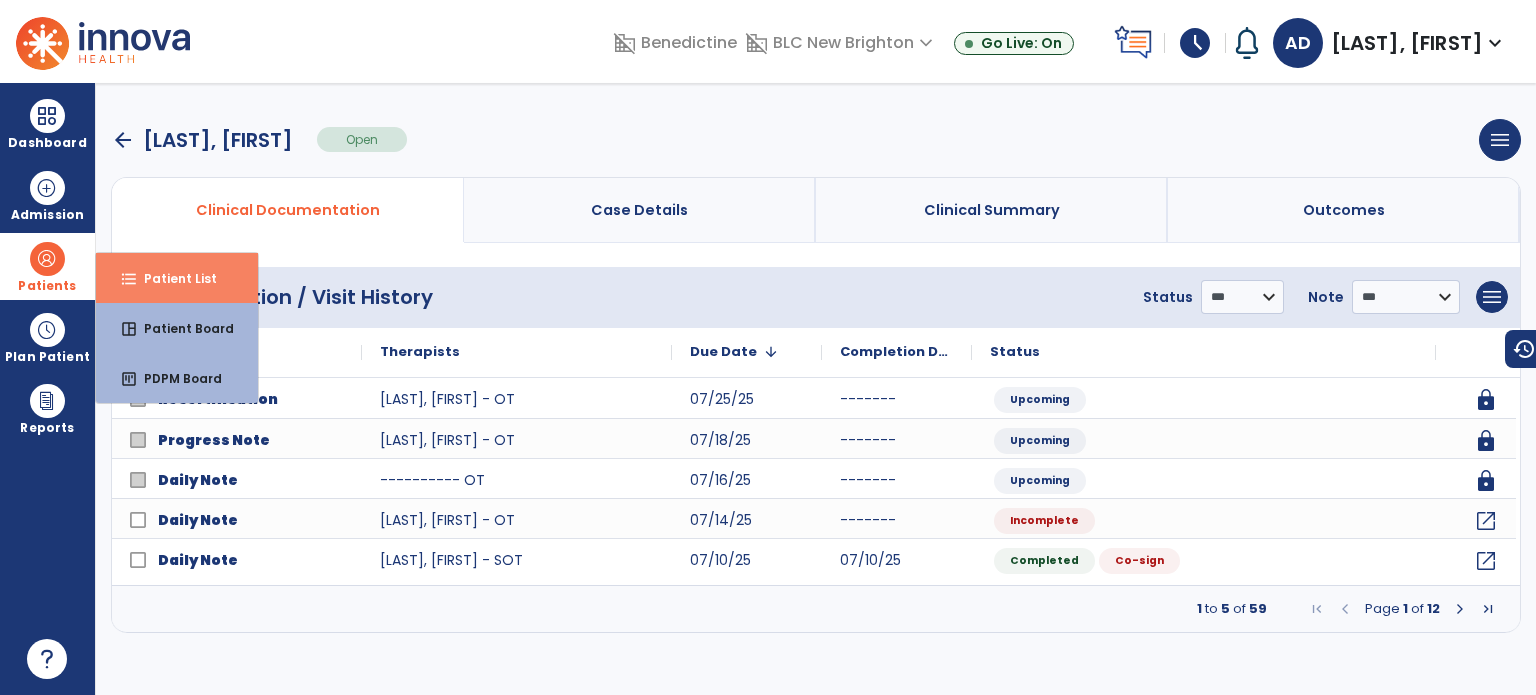 click on "format_list_bulleted  Patient List" at bounding box center [177, 278] 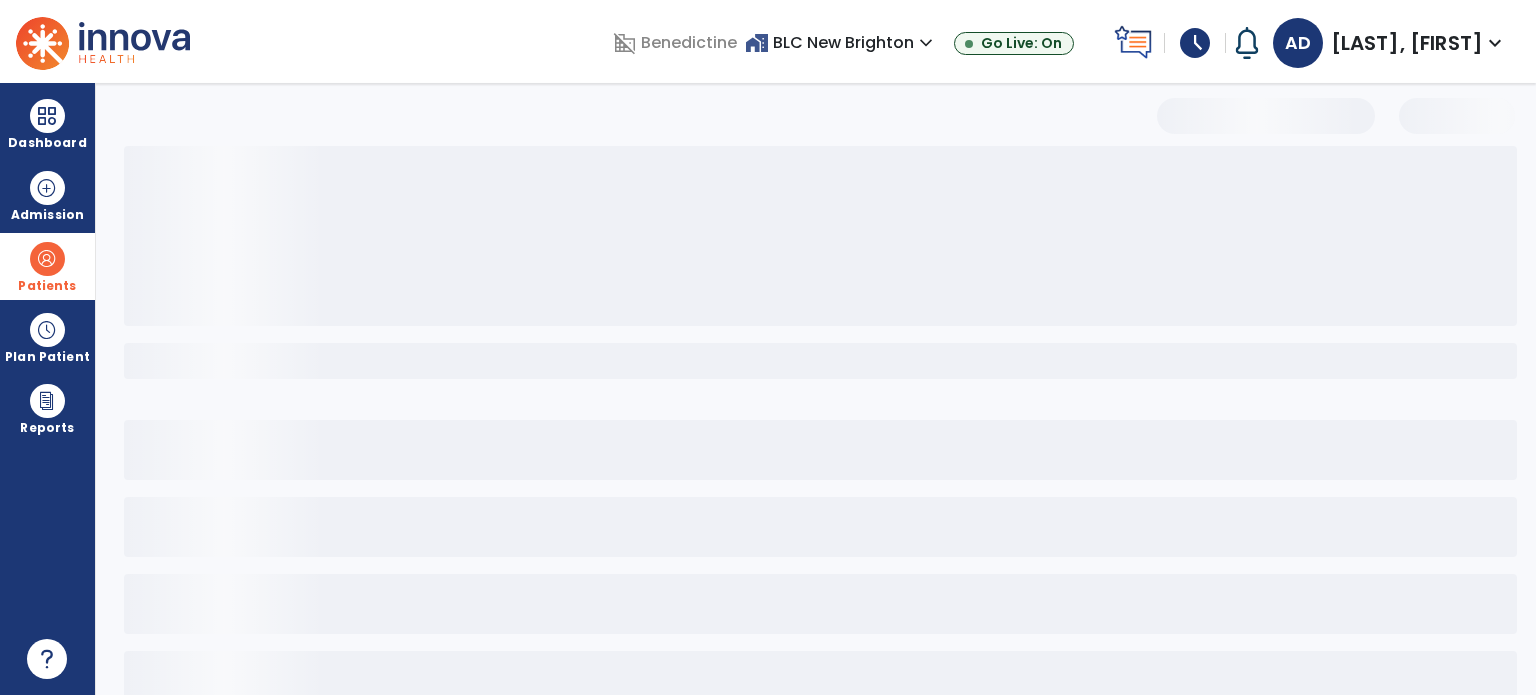 select on "***" 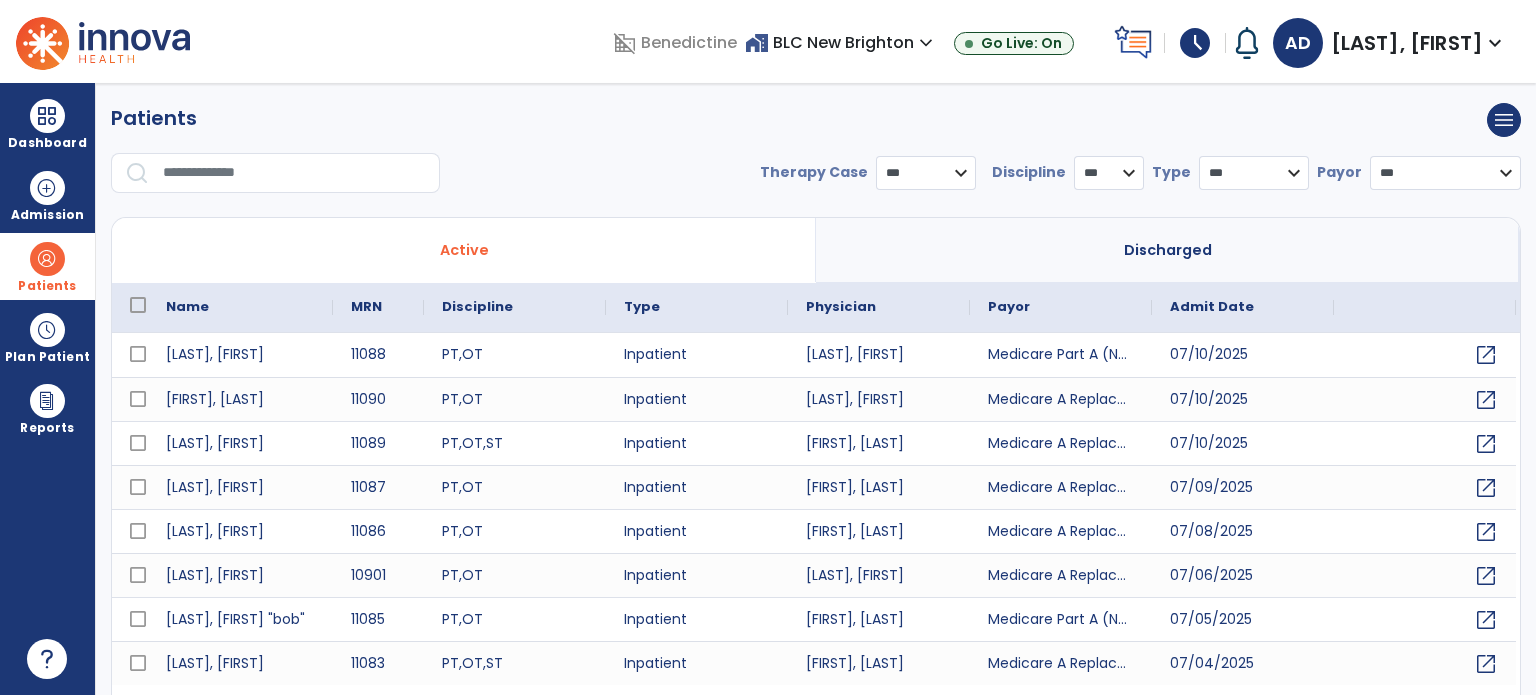 scroll, scrollTop: 46, scrollLeft: 0, axis: vertical 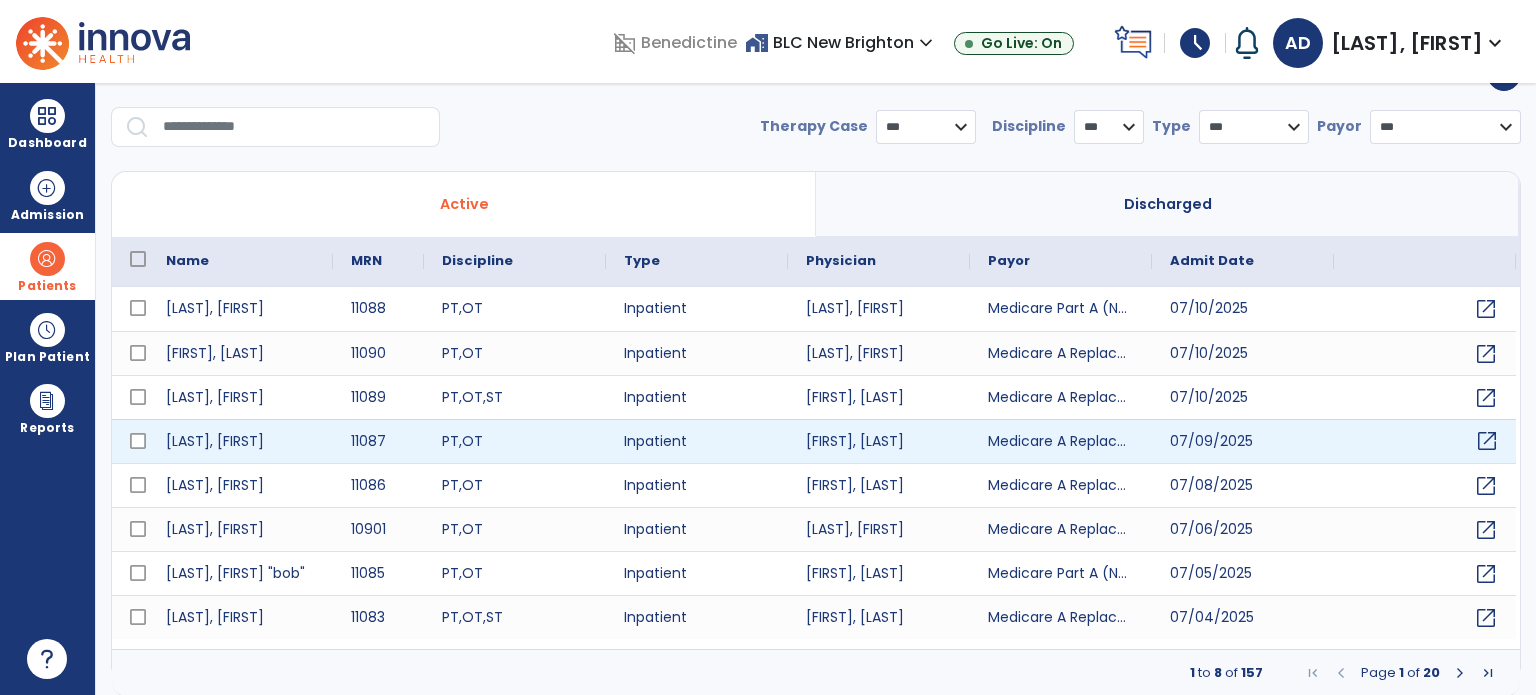 click on "open_in_new" at bounding box center (1487, 441) 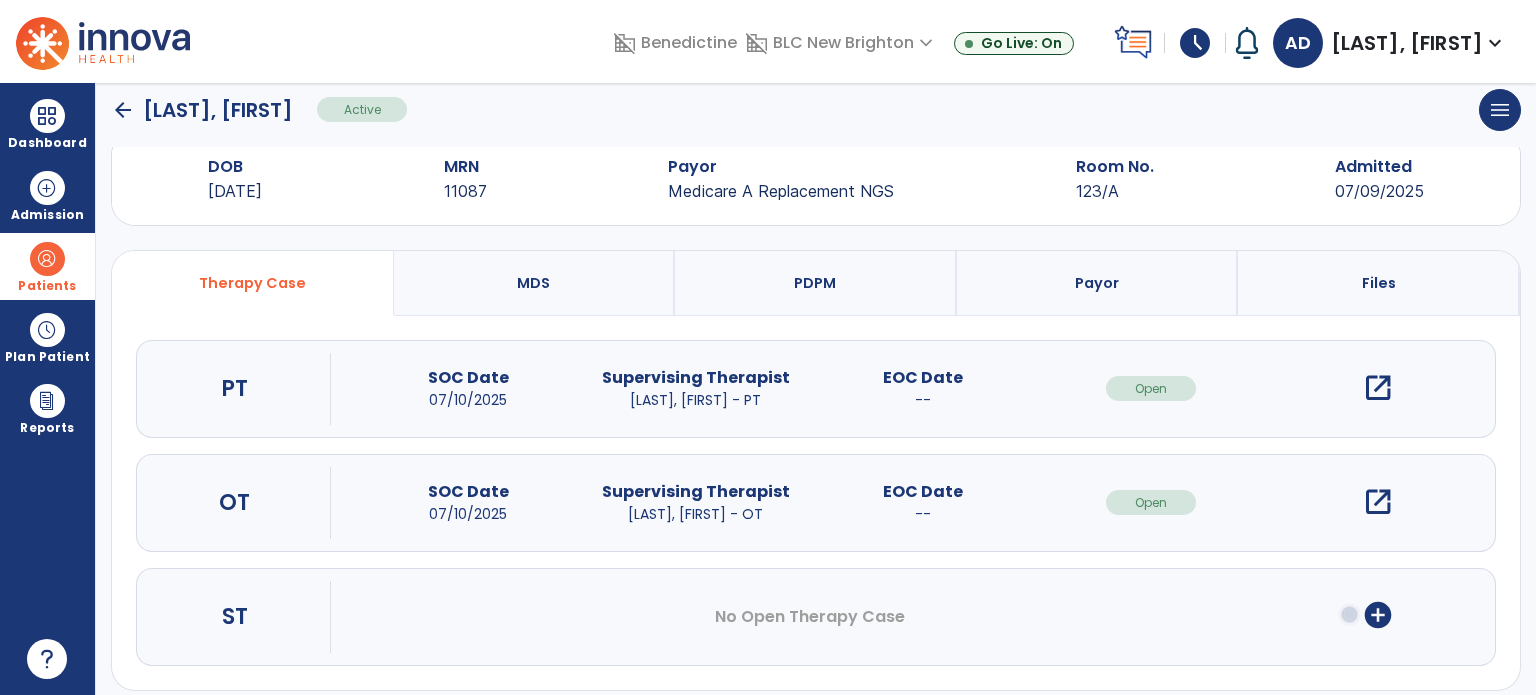 click on "open_in_new" at bounding box center (1378, 502) 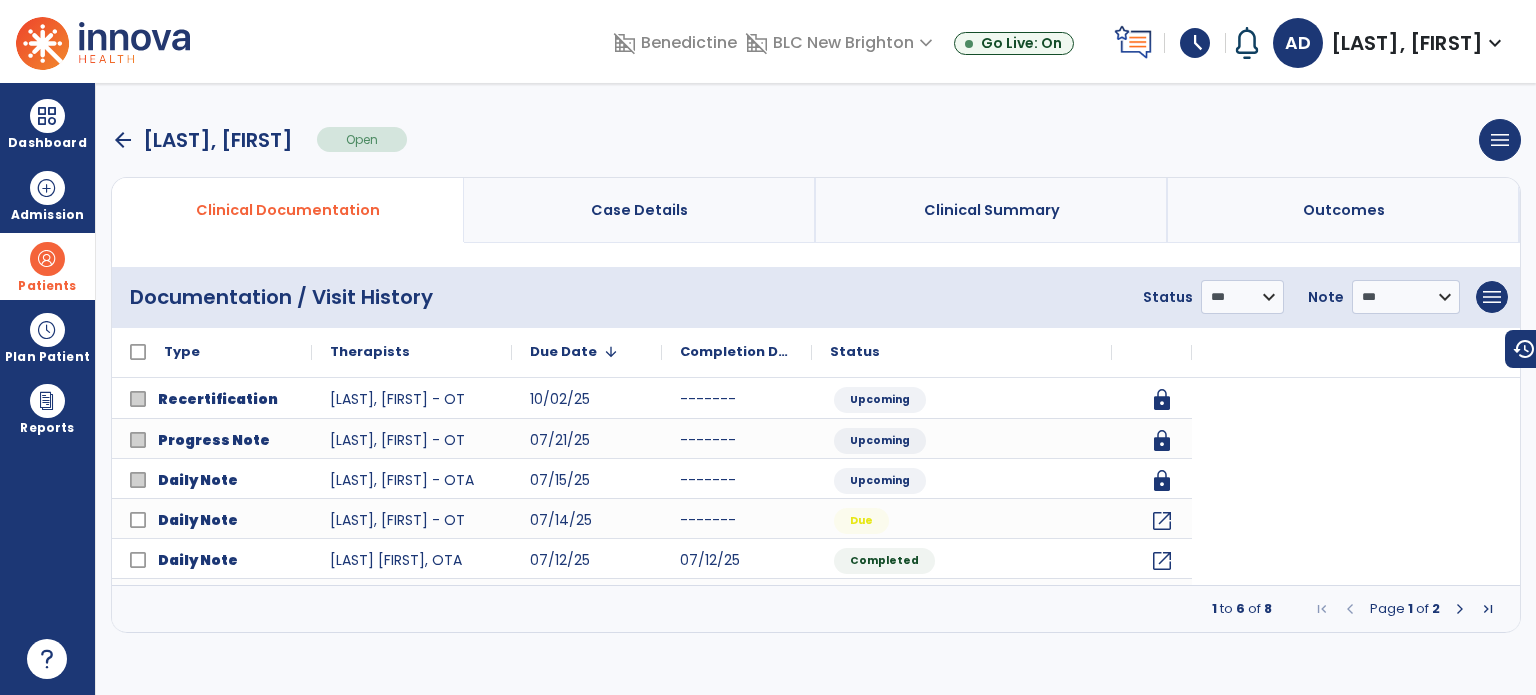 scroll, scrollTop: 0, scrollLeft: 0, axis: both 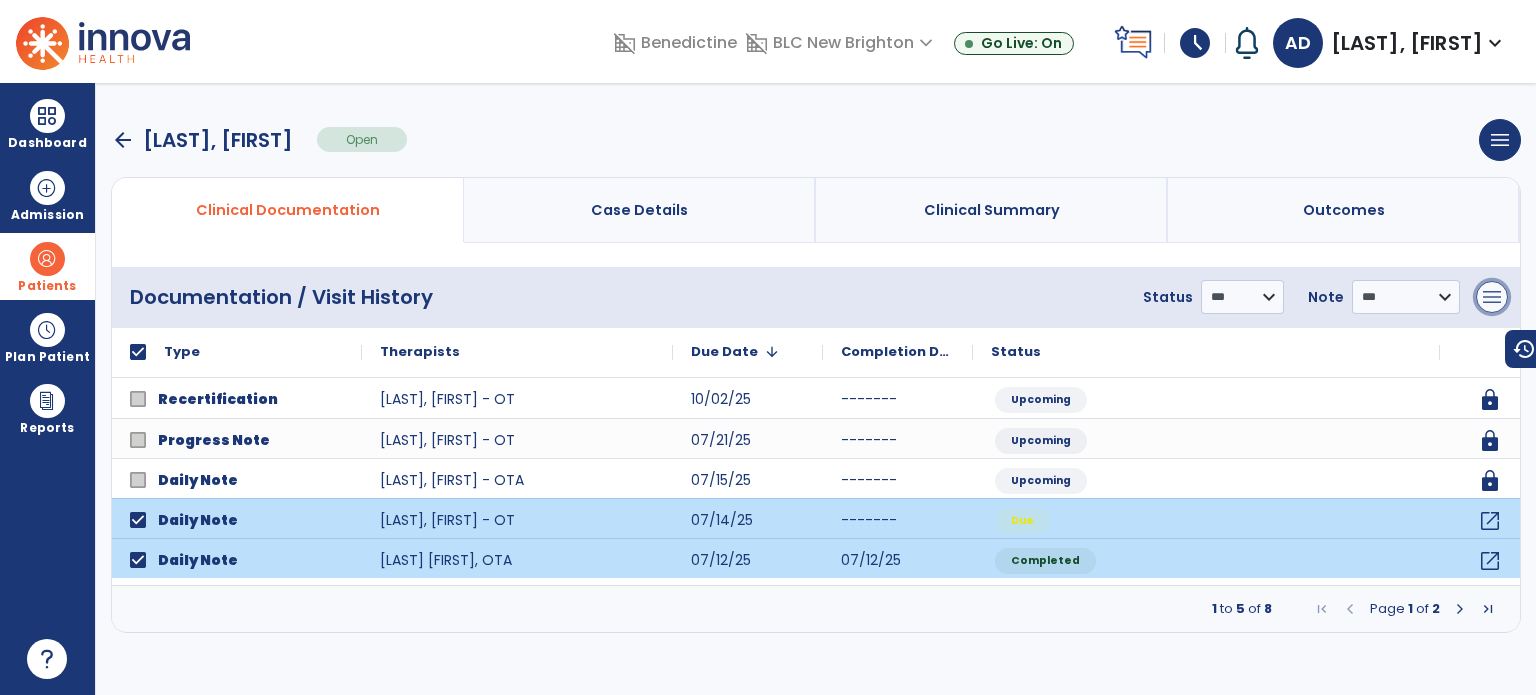 click on "menu" at bounding box center [1492, 297] 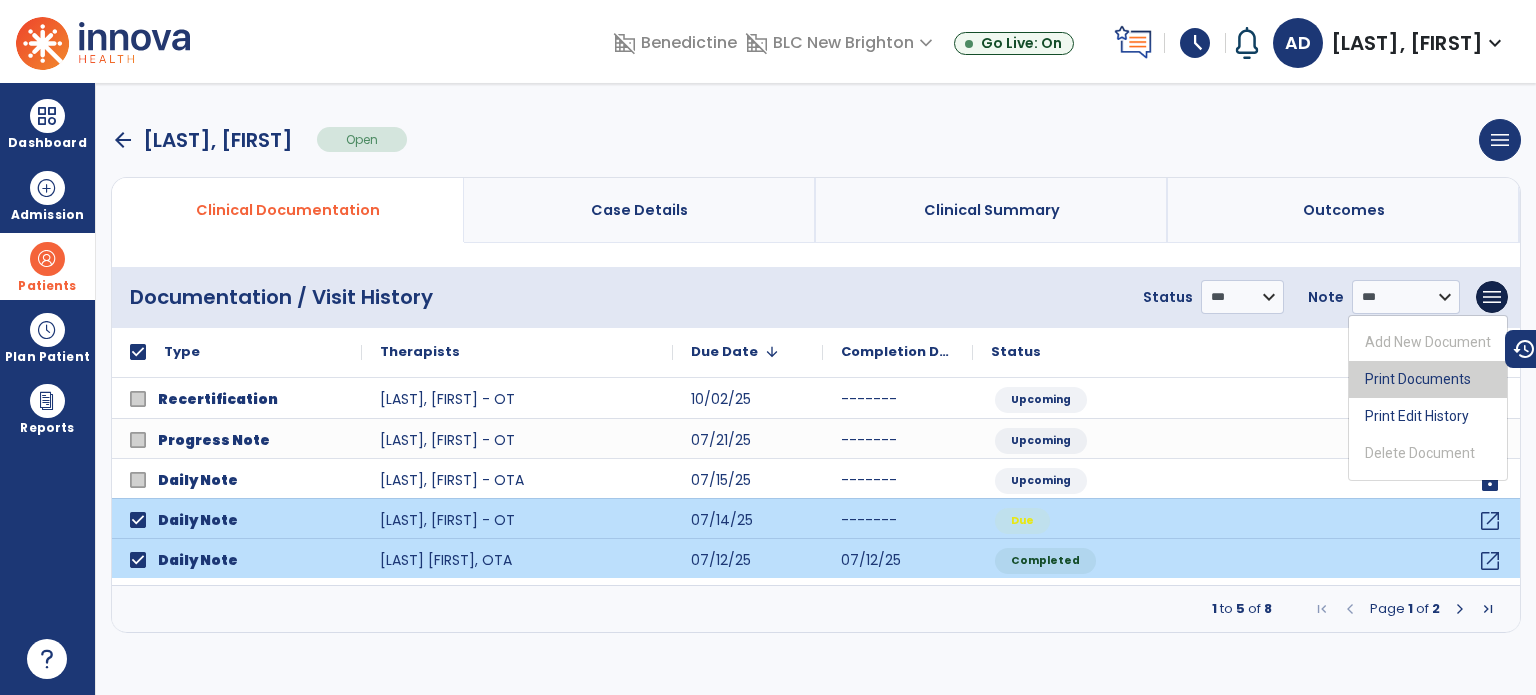 click on "Print Documents" at bounding box center [1428, 379] 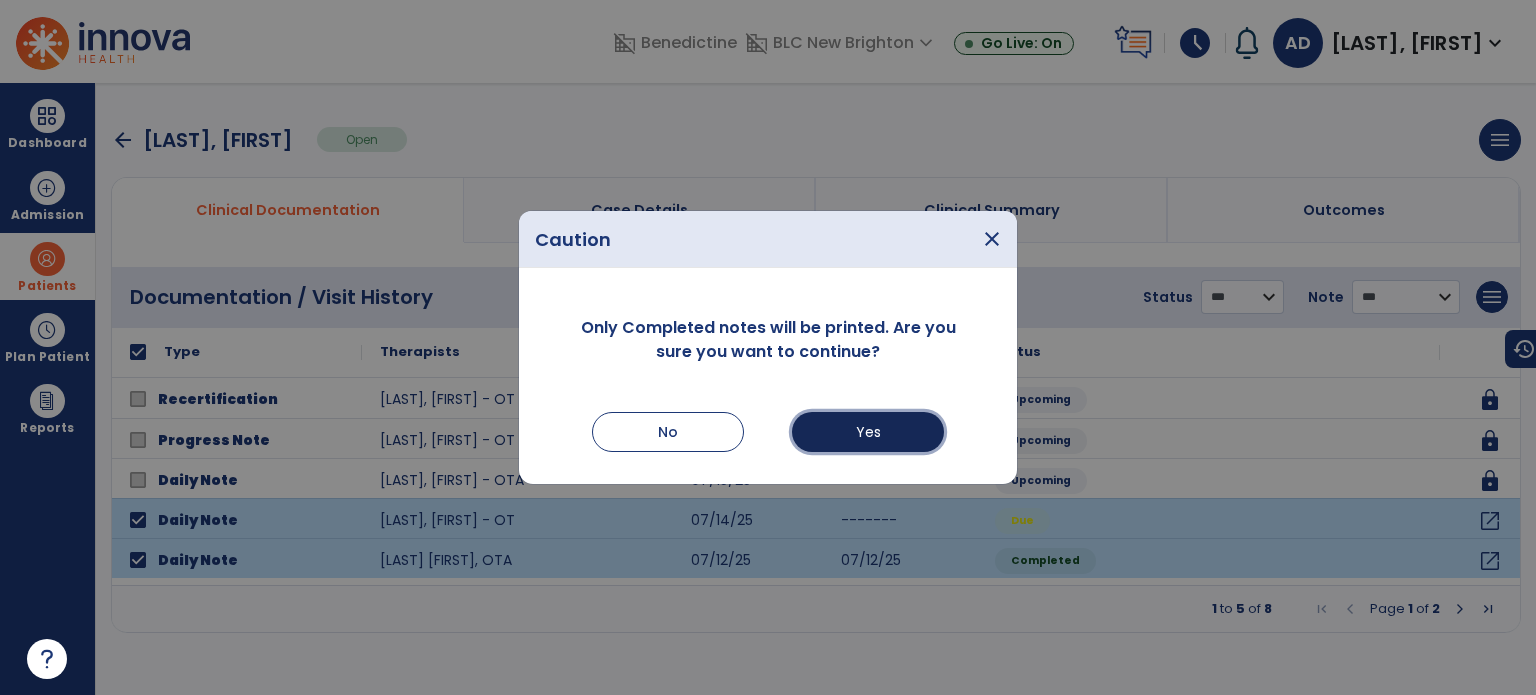click on "Yes" at bounding box center (868, 432) 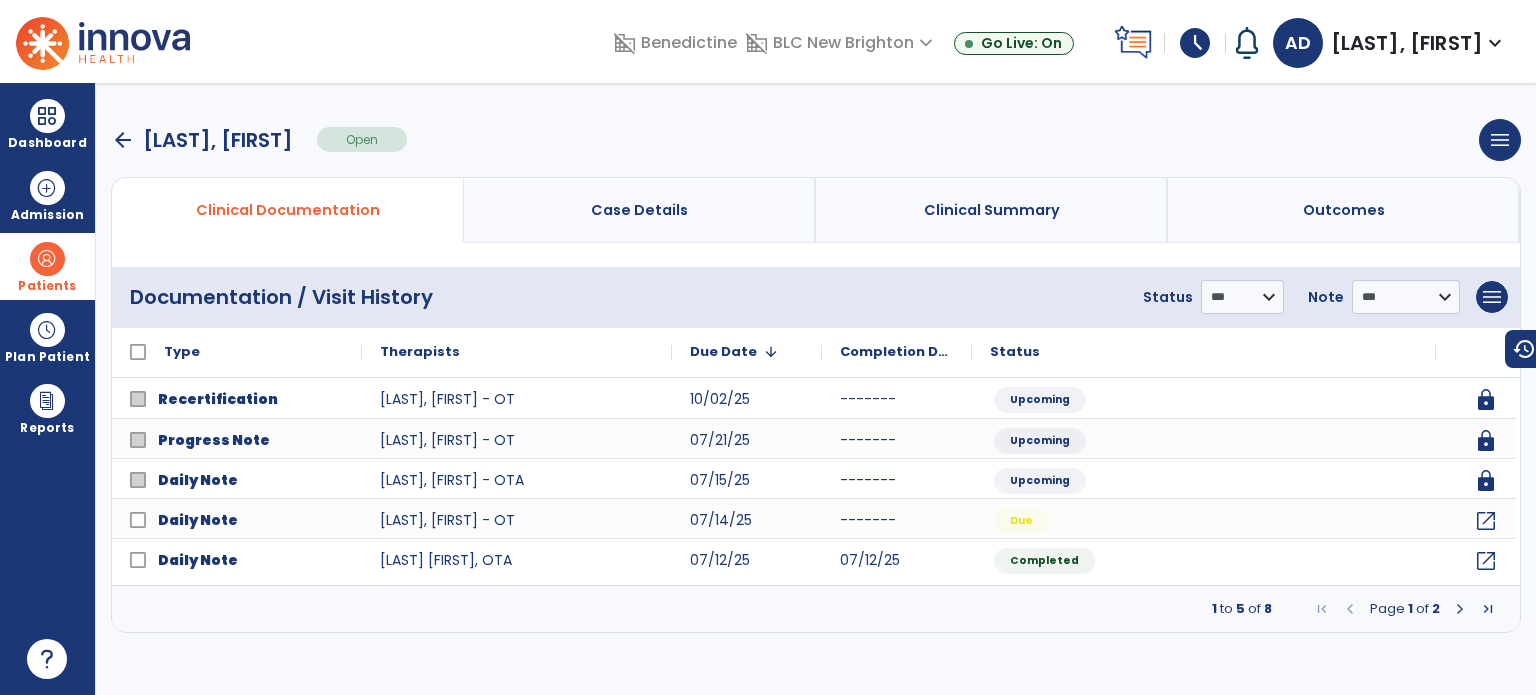 click on "arrow_back" at bounding box center (123, 140) 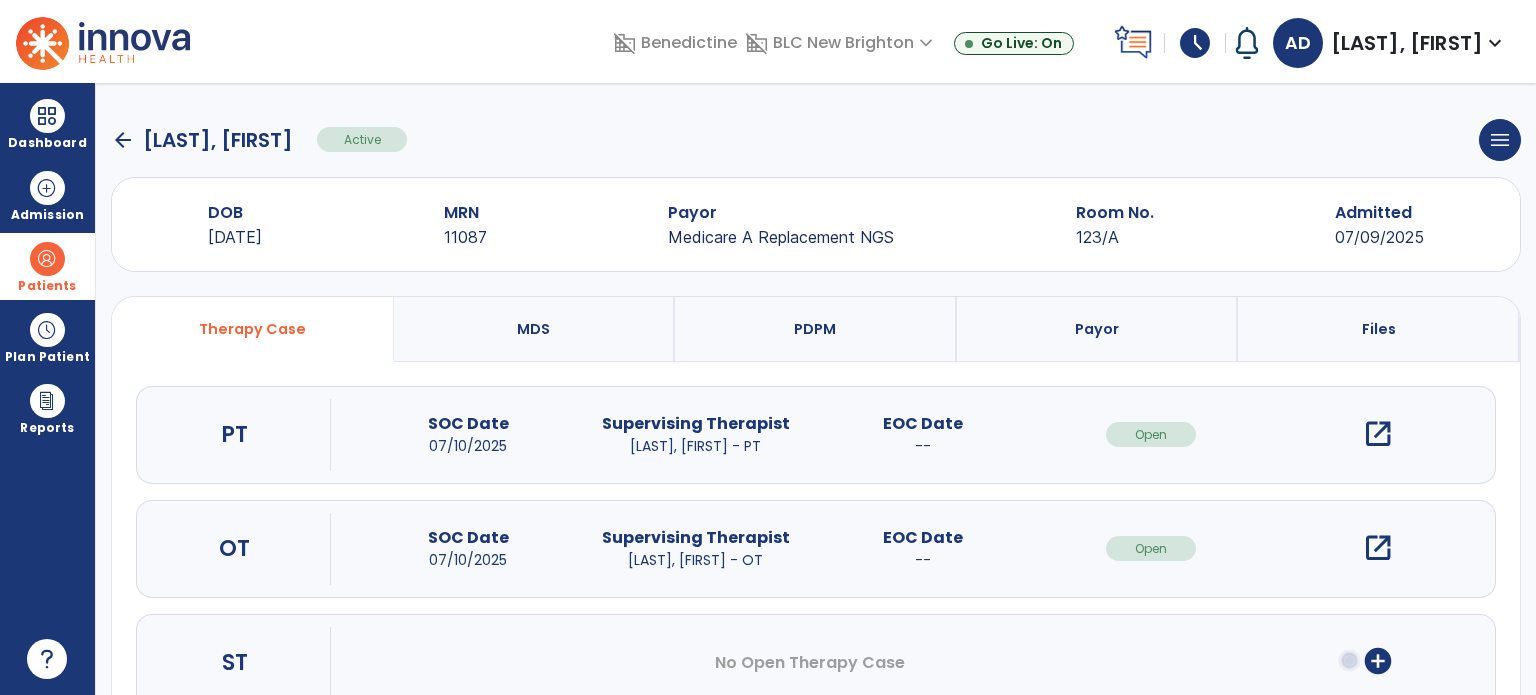 click on "arrow_back" 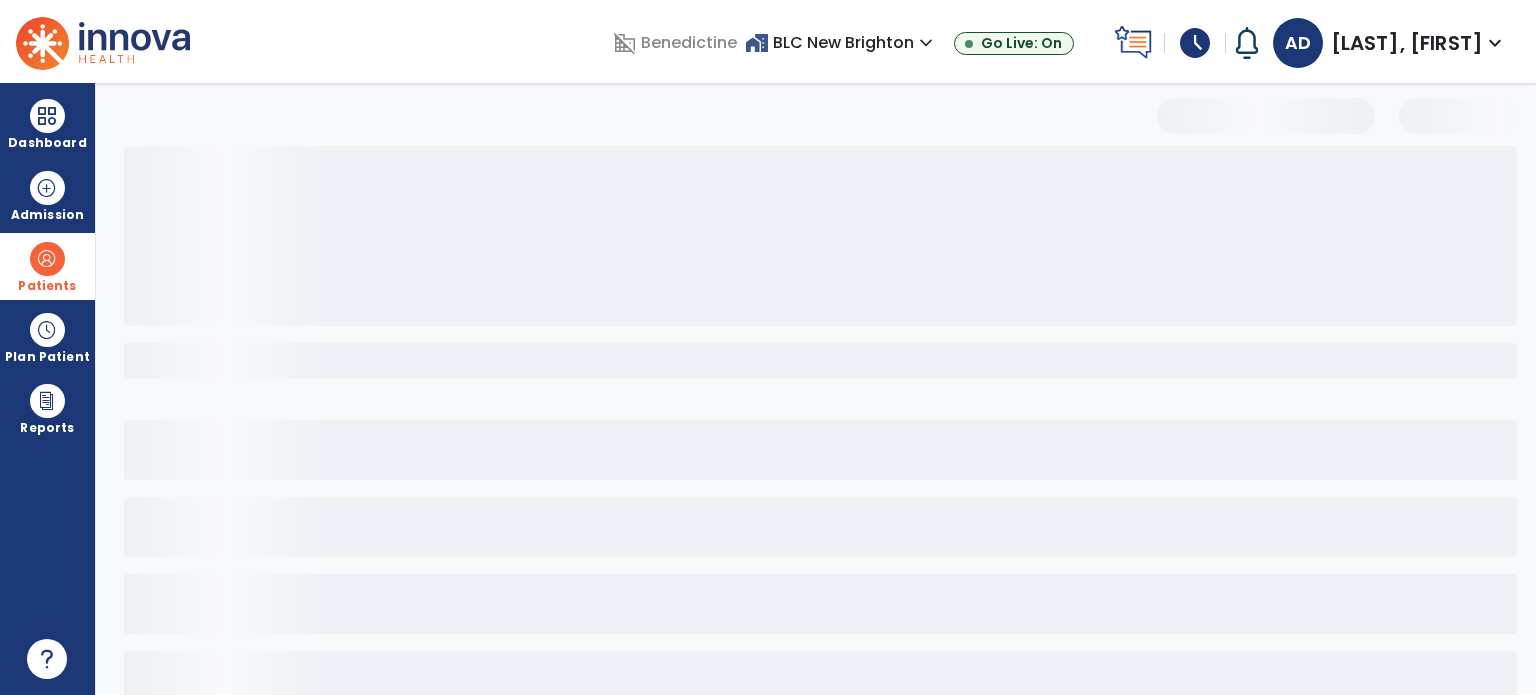 select on "***" 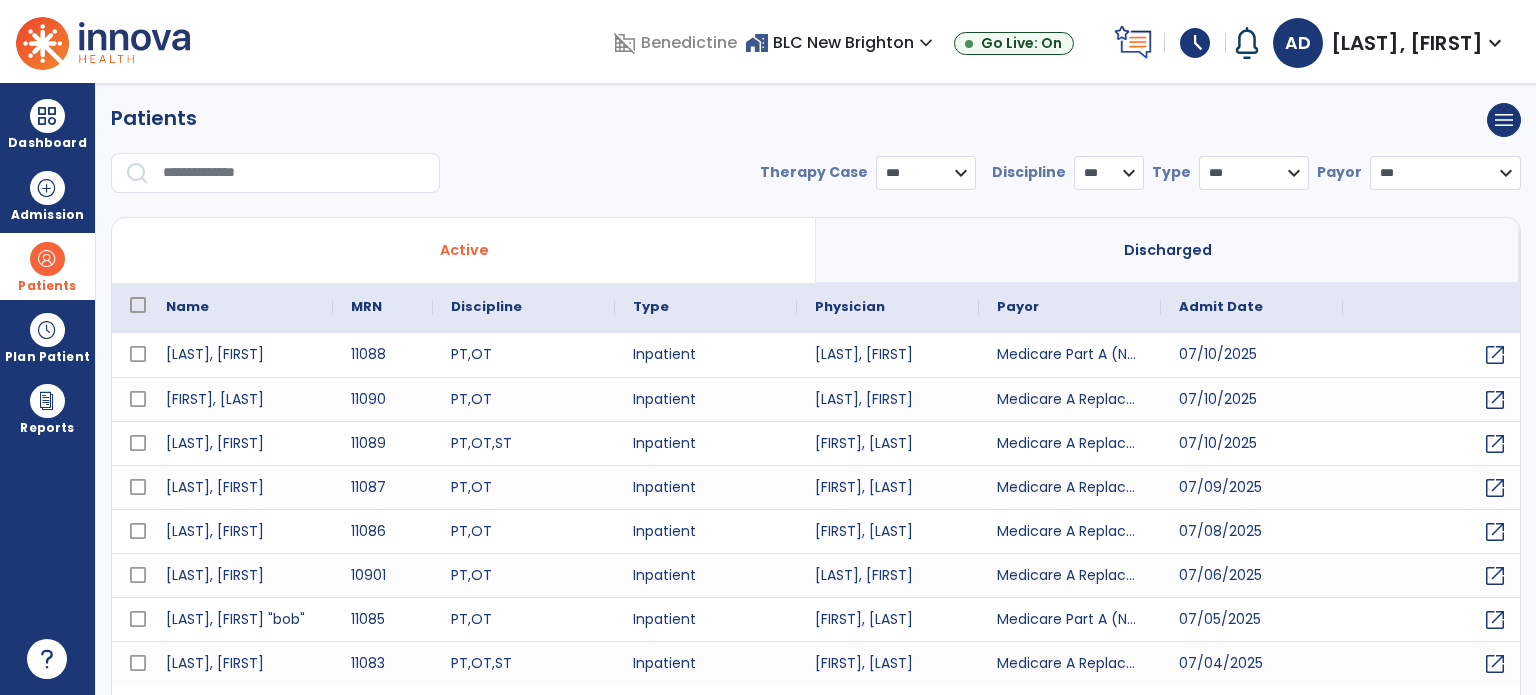 click at bounding box center [294, 173] 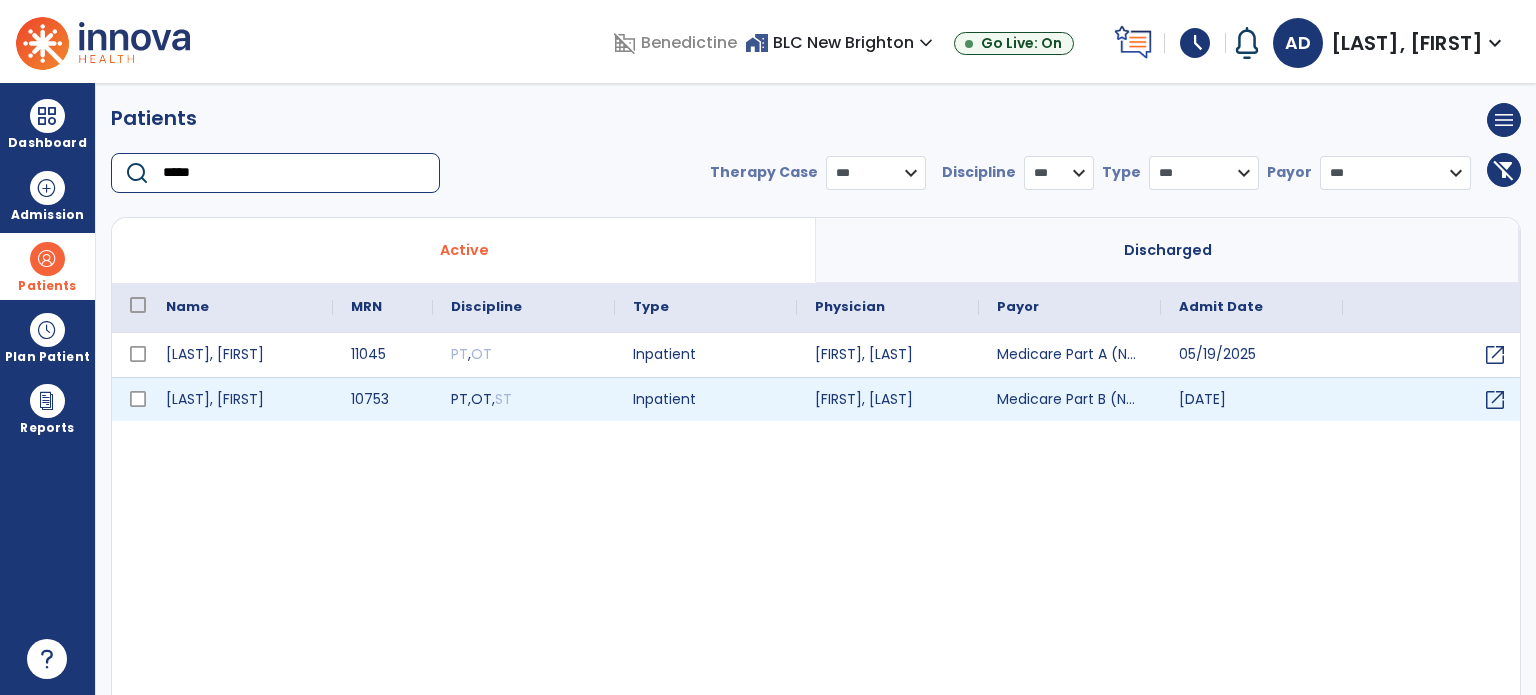type on "*****" 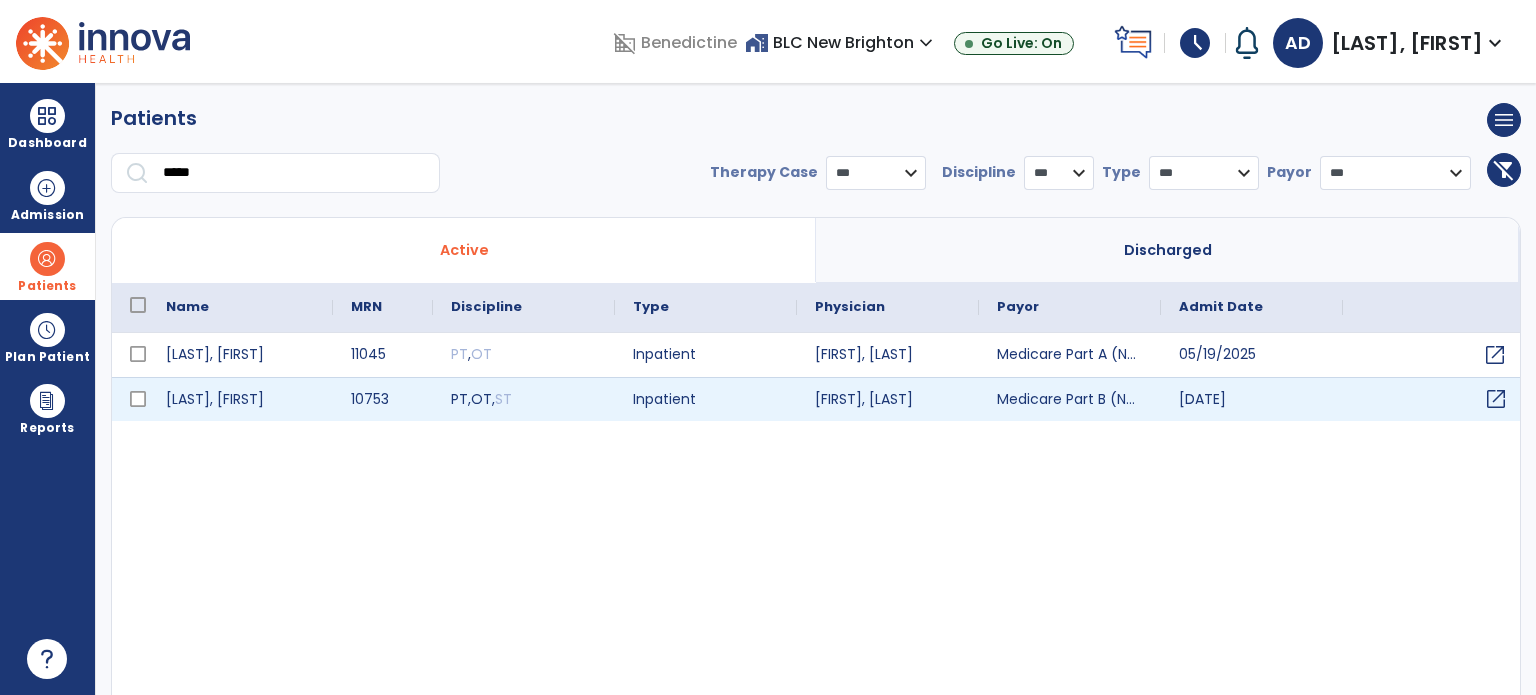 click on "open_in_new" at bounding box center (1496, 399) 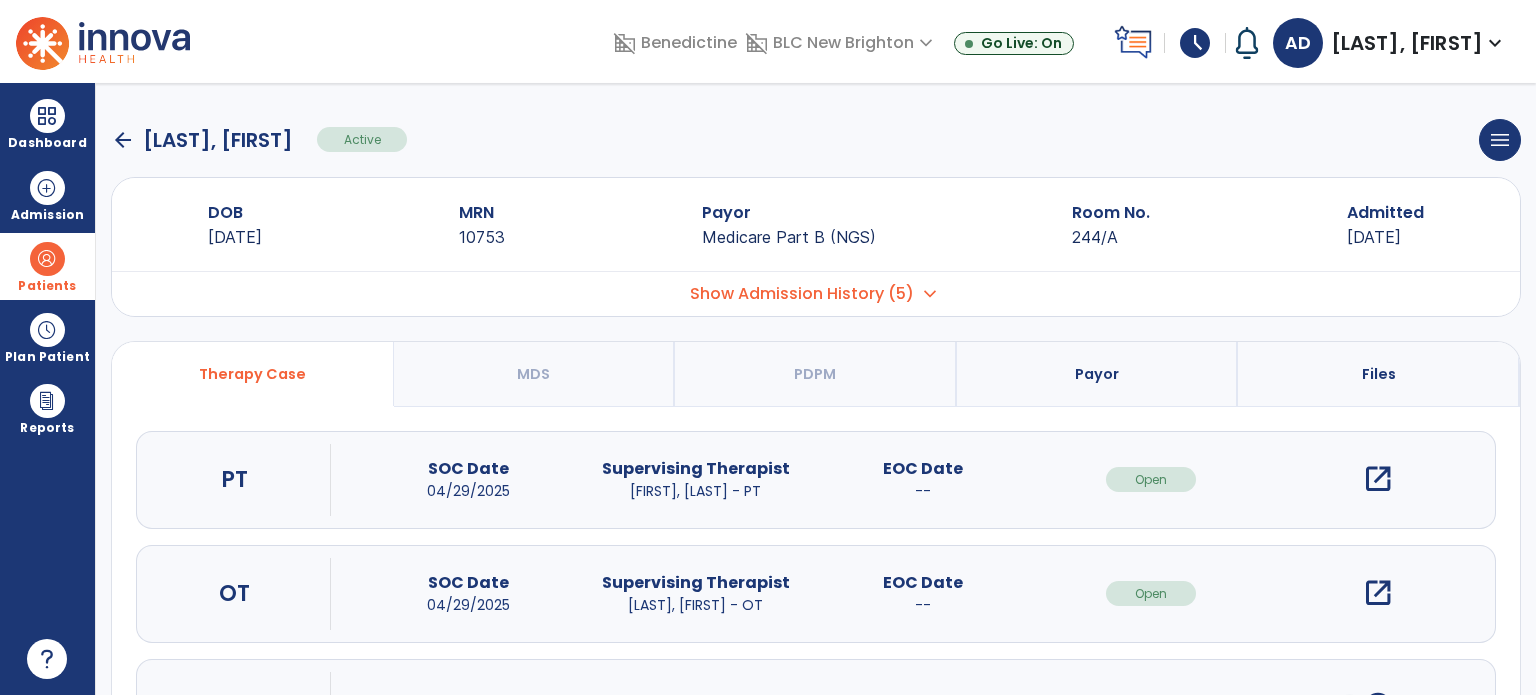 click on "open_in_new" at bounding box center [1378, 593] 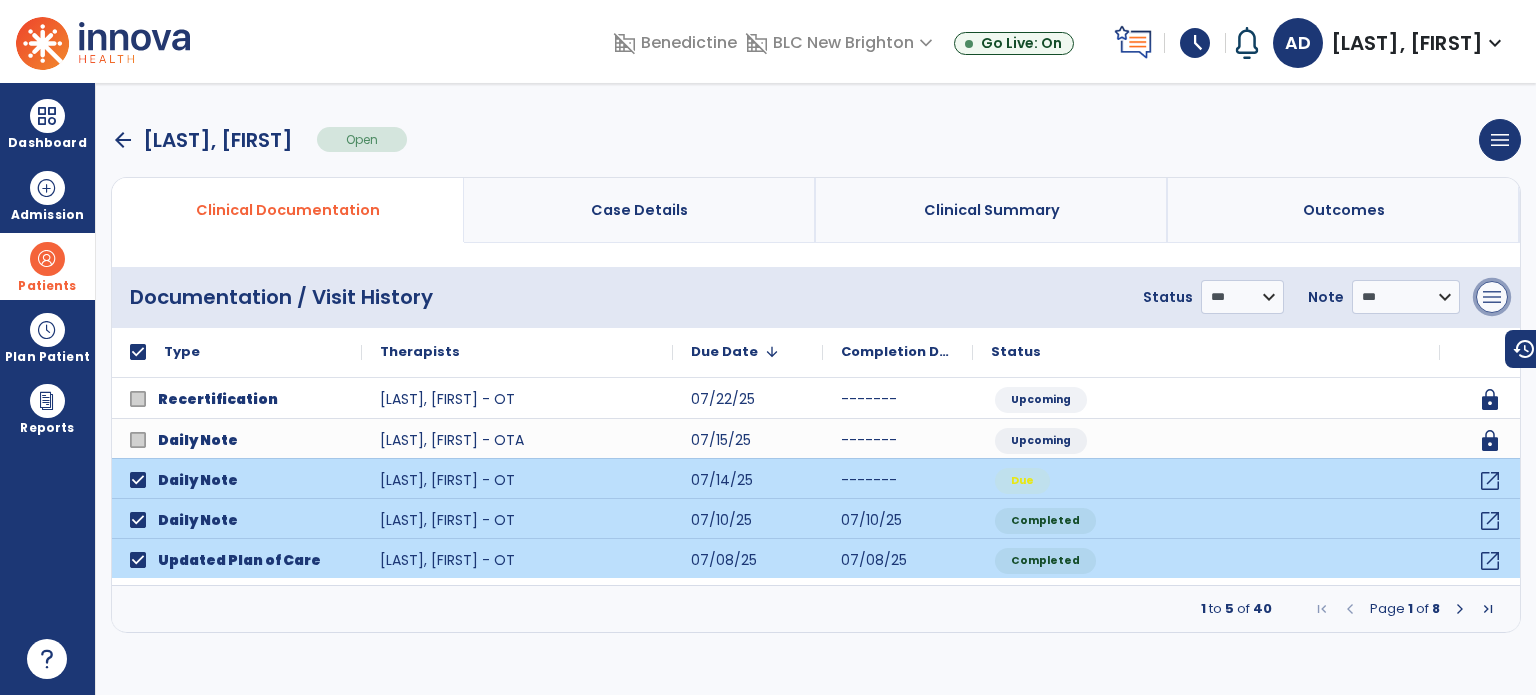 click on "menu" at bounding box center (1492, 297) 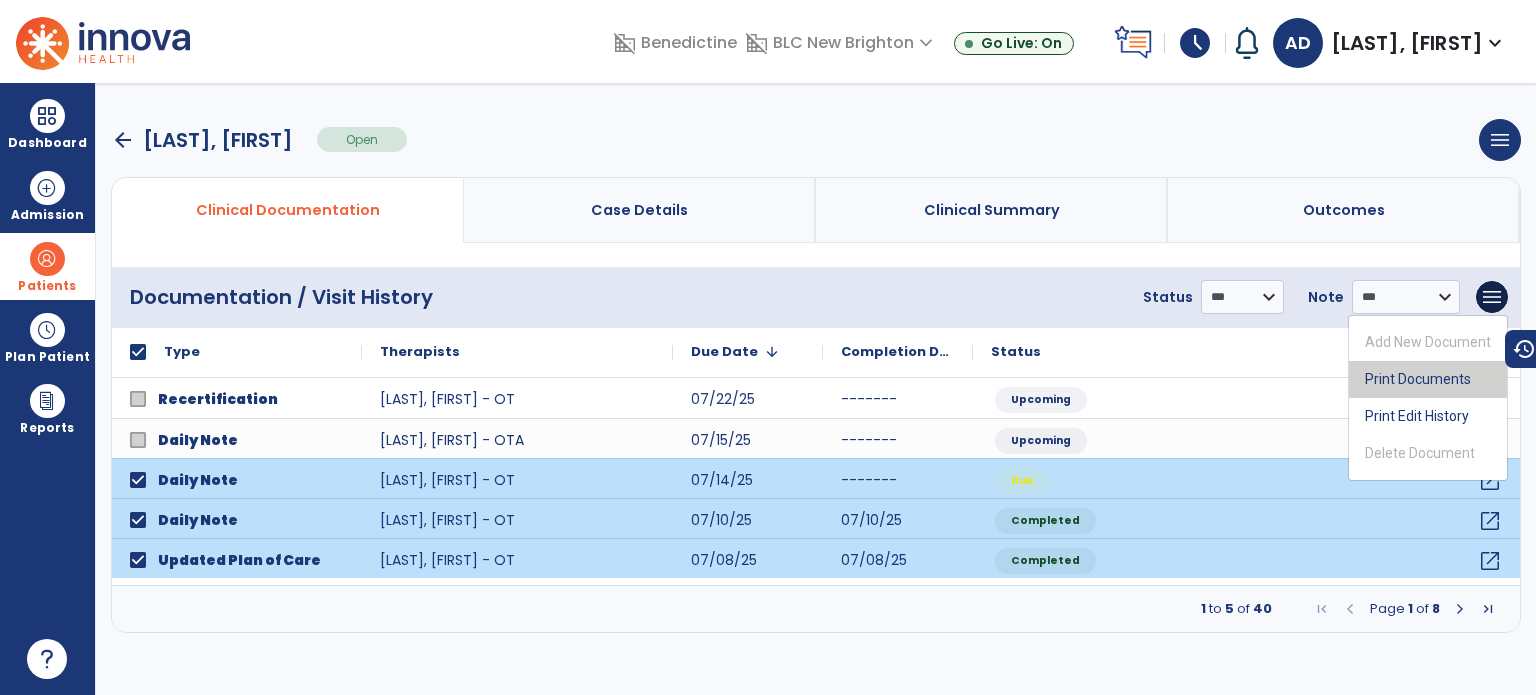 click on "Print Documents" at bounding box center [1428, 379] 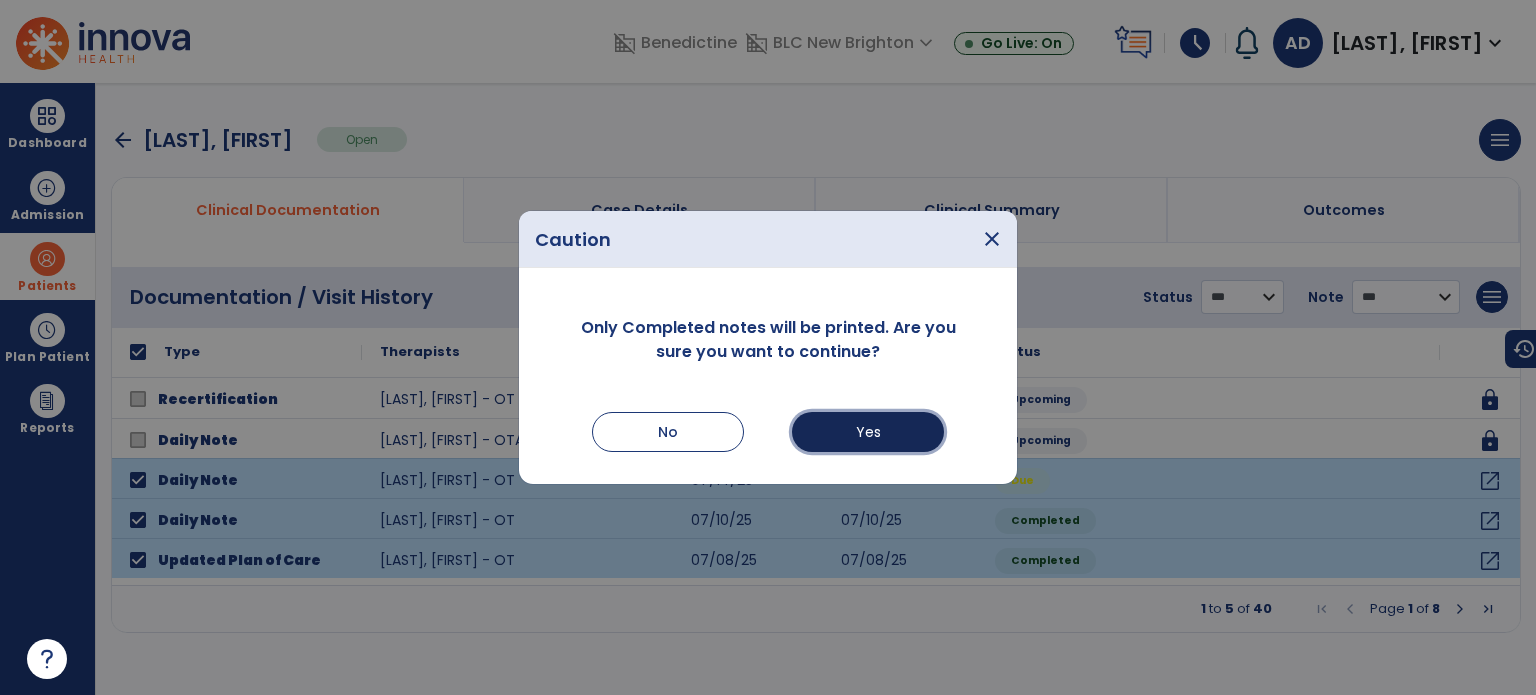 click on "Yes" at bounding box center [868, 432] 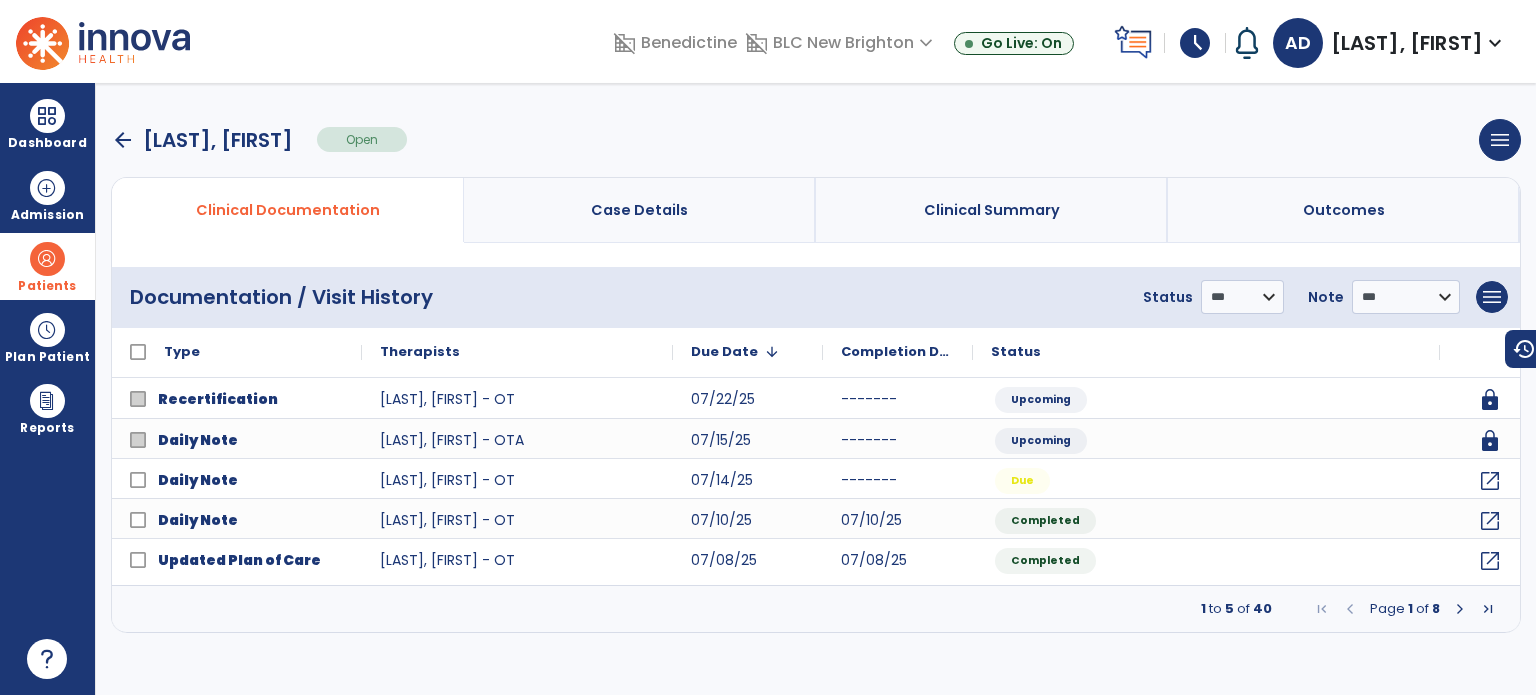 click on "arrow_back" at bounding box center (123, 140) 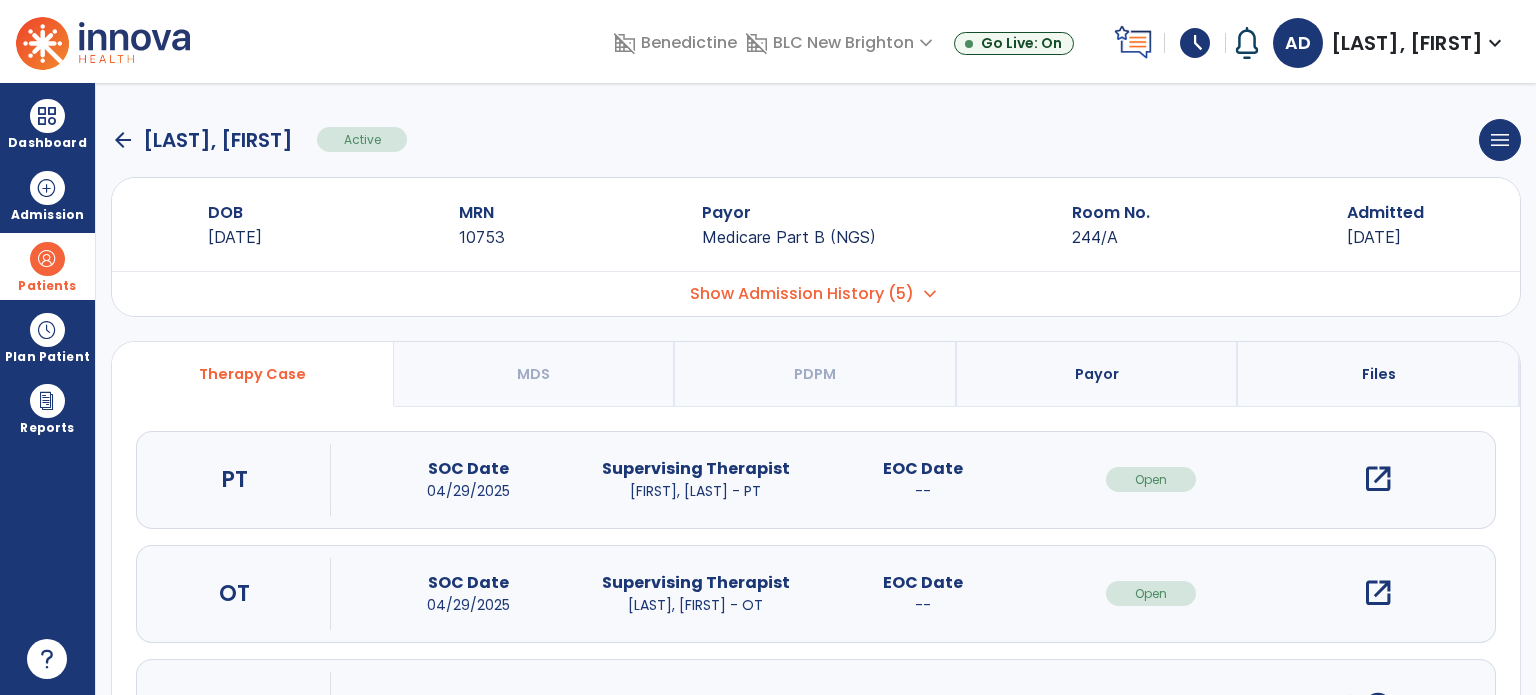 click on "arrow_back" 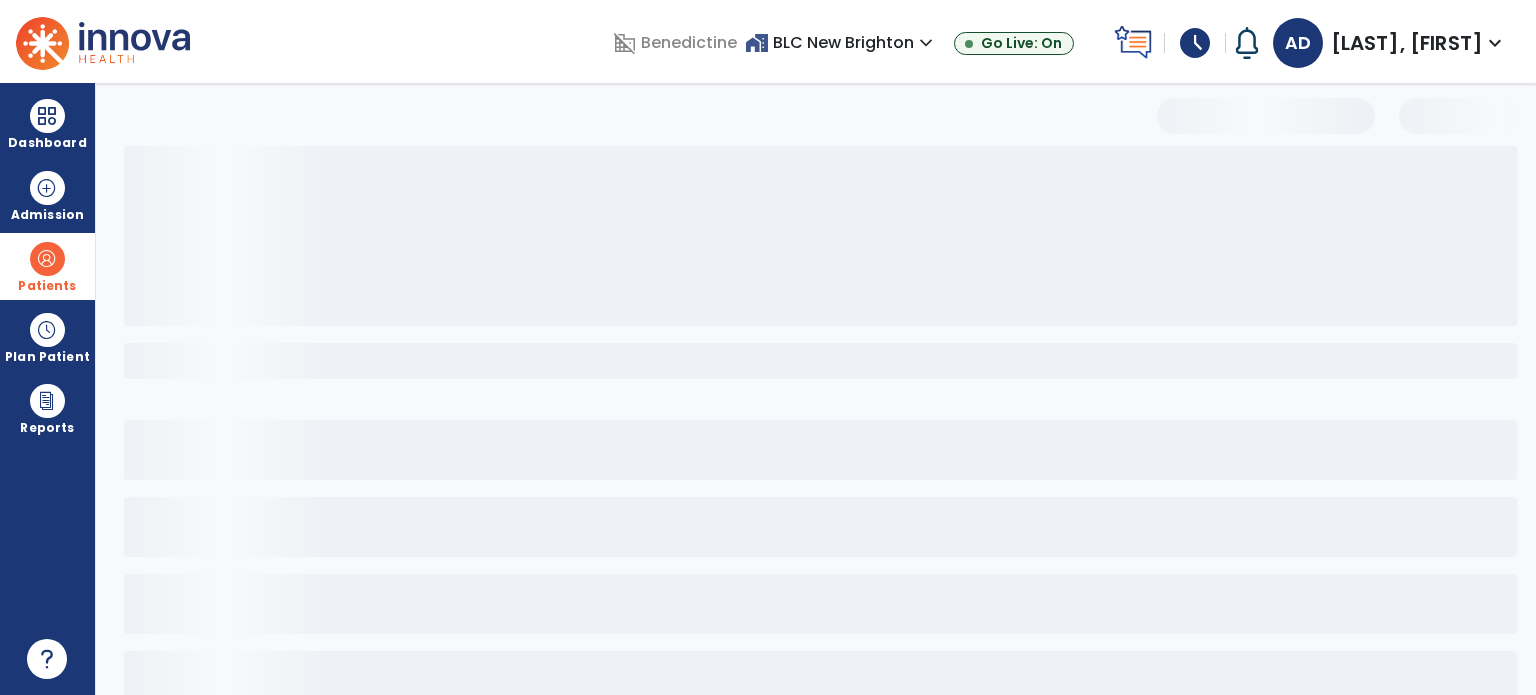 select on "***" 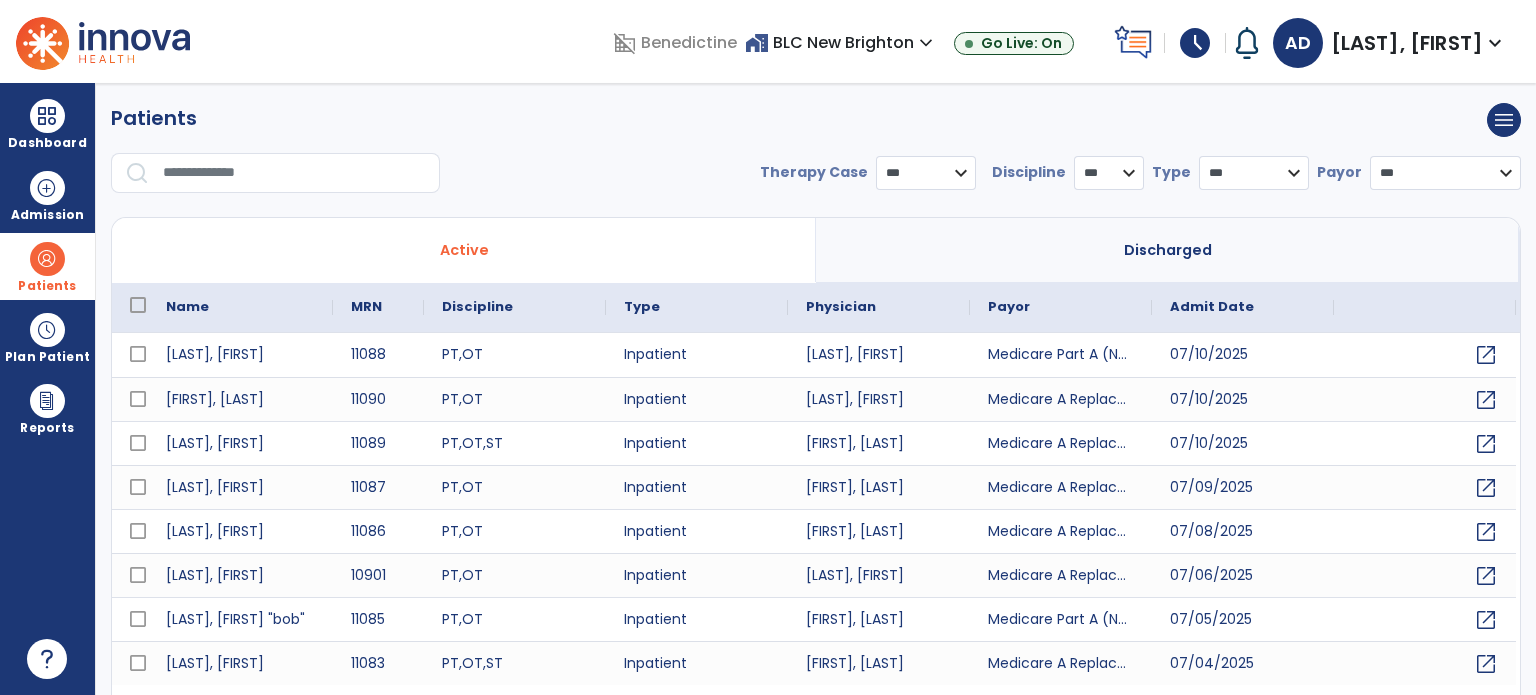 click at bounding box center (294, 173) 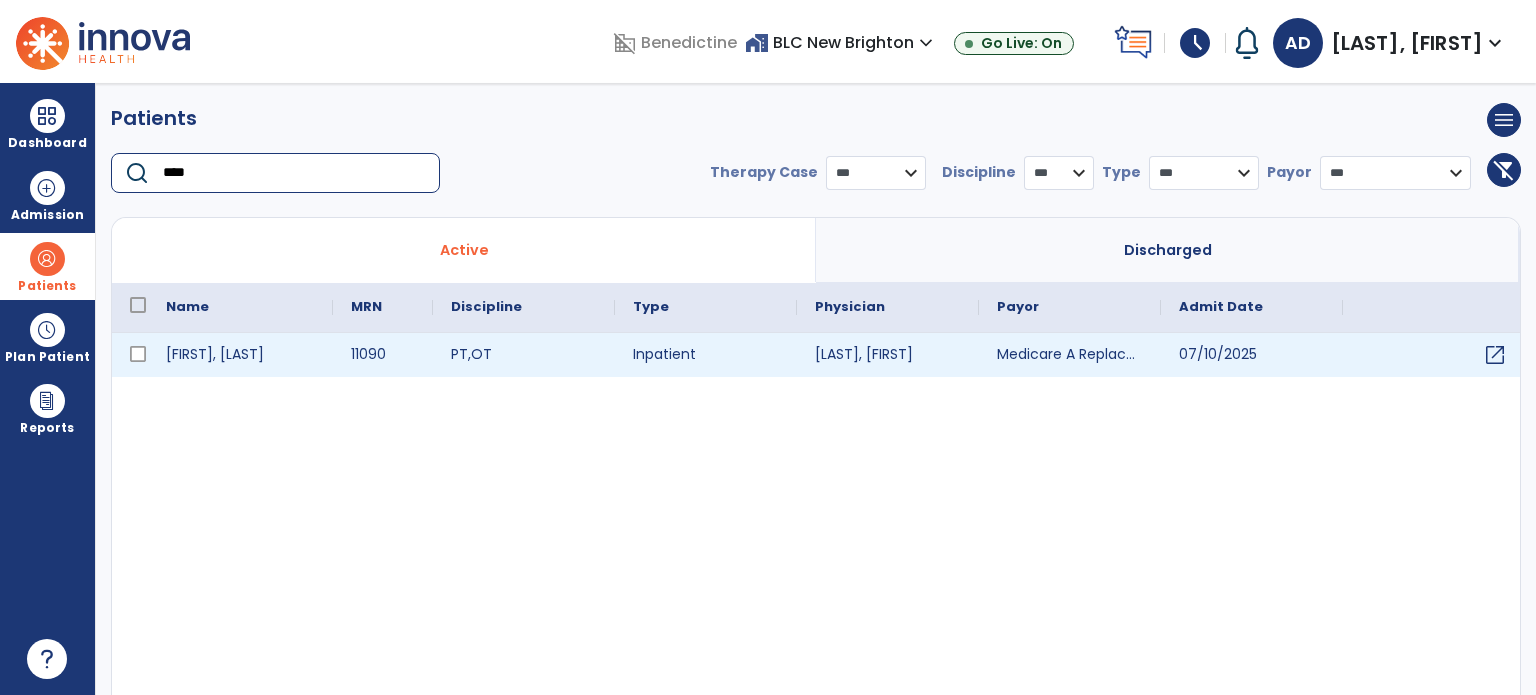 type on "****" 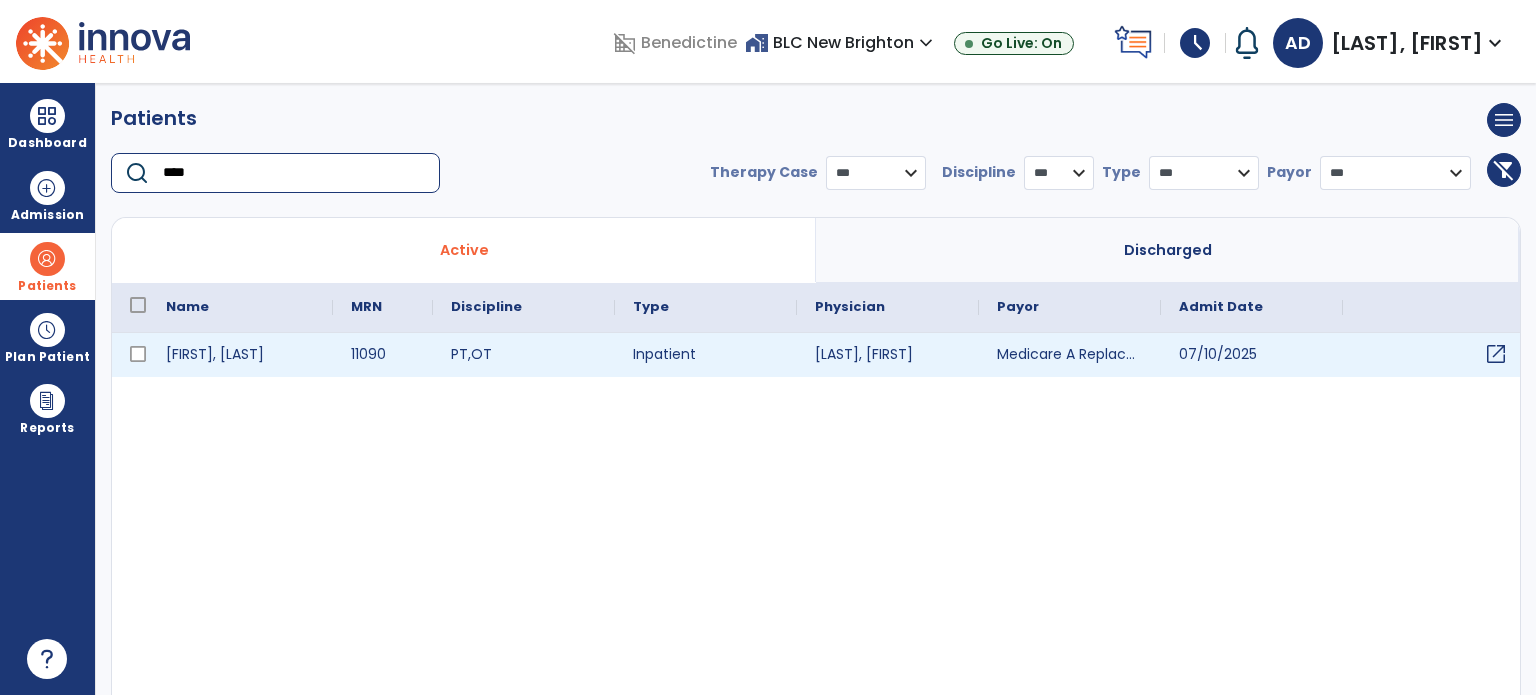 click on "open_in_new" at bounding box center [1496, 354] 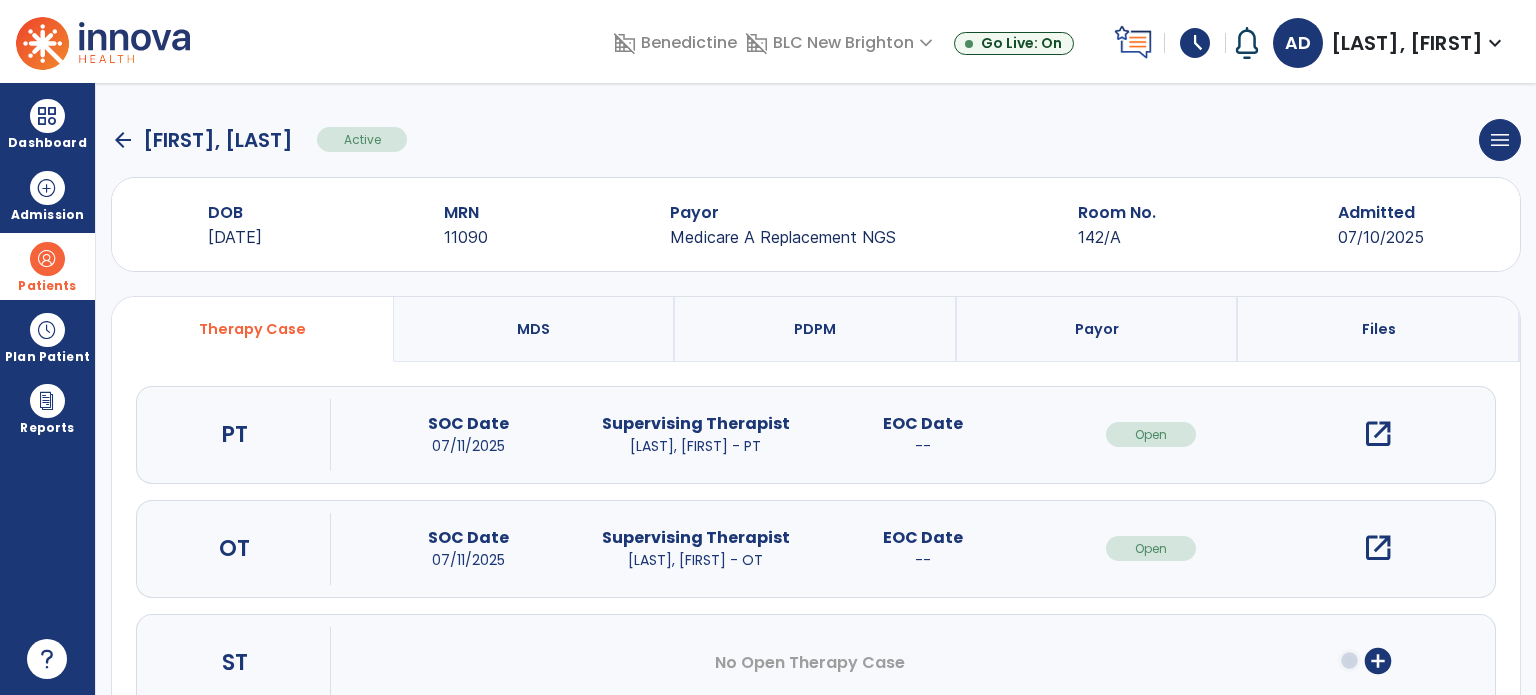 click on "open_in_new" at bounding box center (1378, 548) 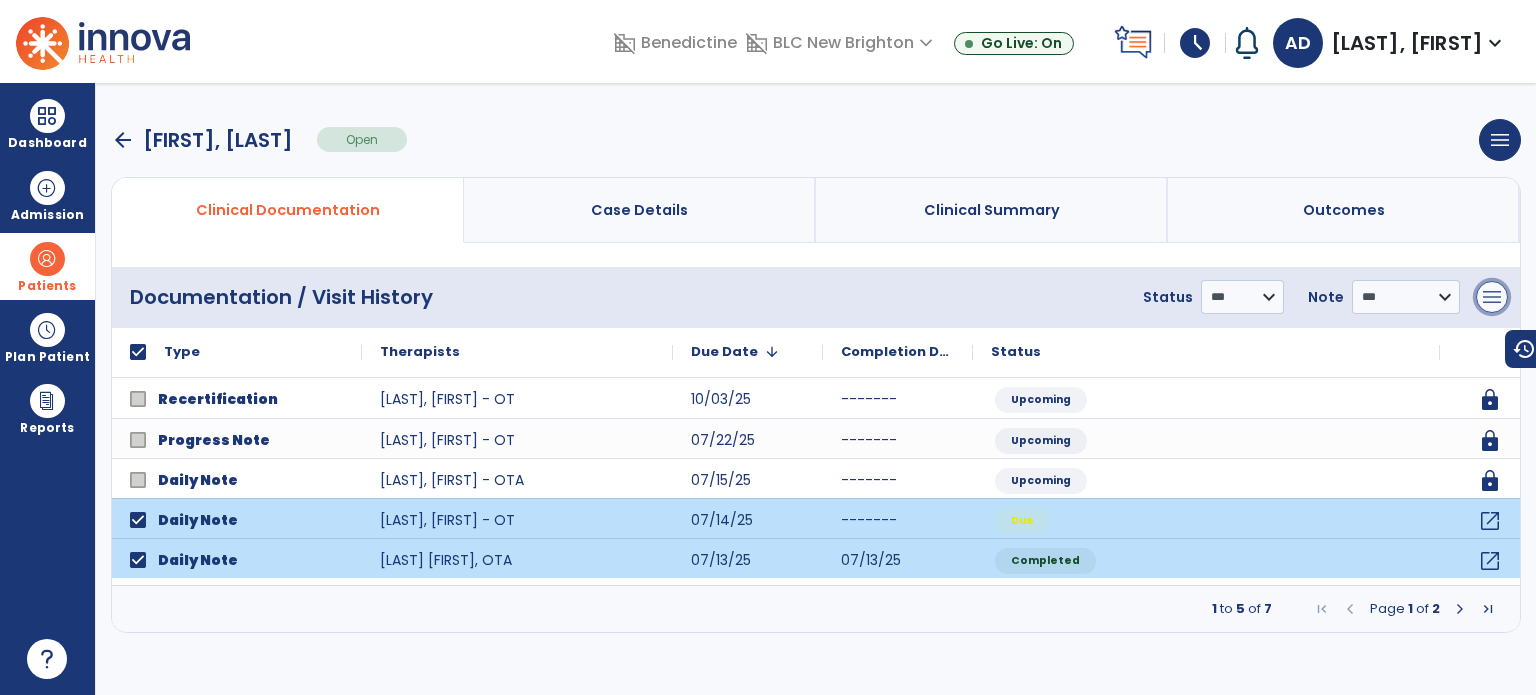 click on "menu" at bounding box center [1492, 297] 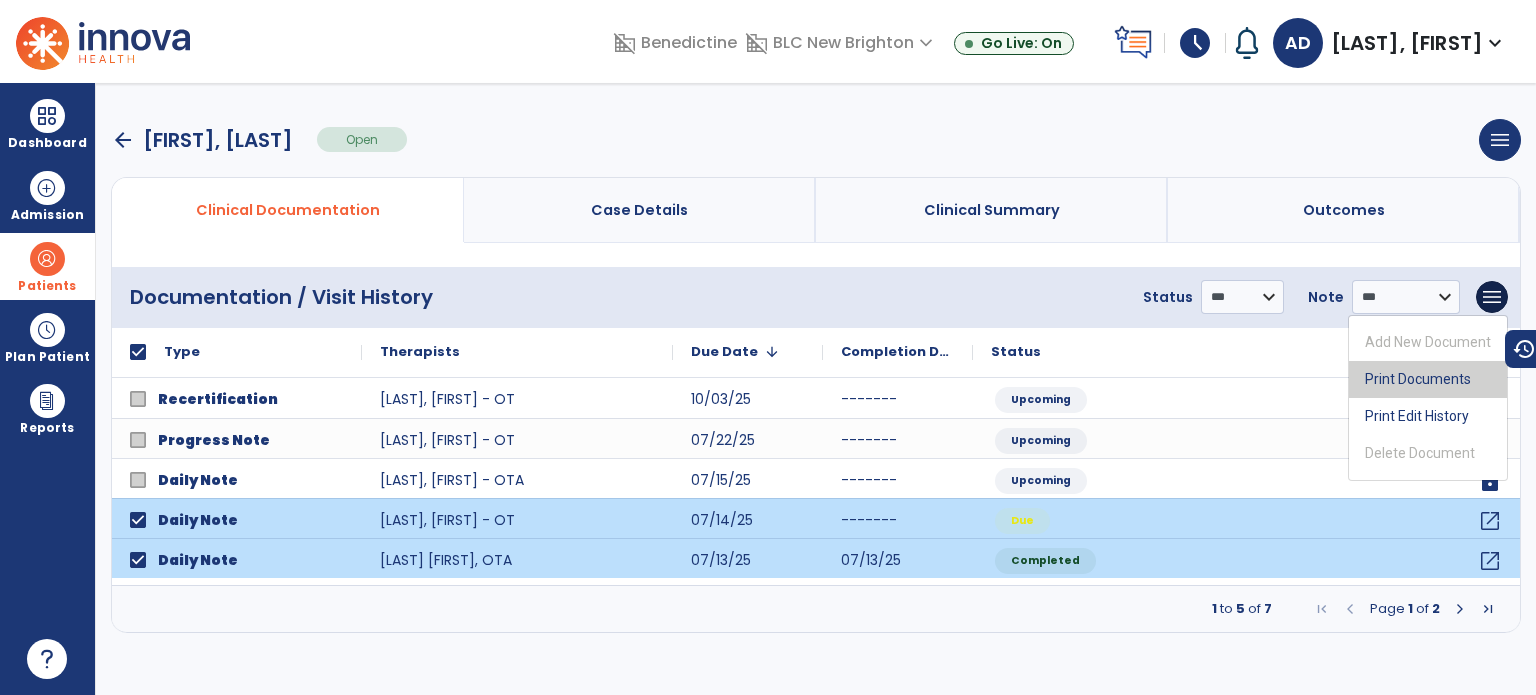 click on "Print Documents" at bounding box center [1428, 379] 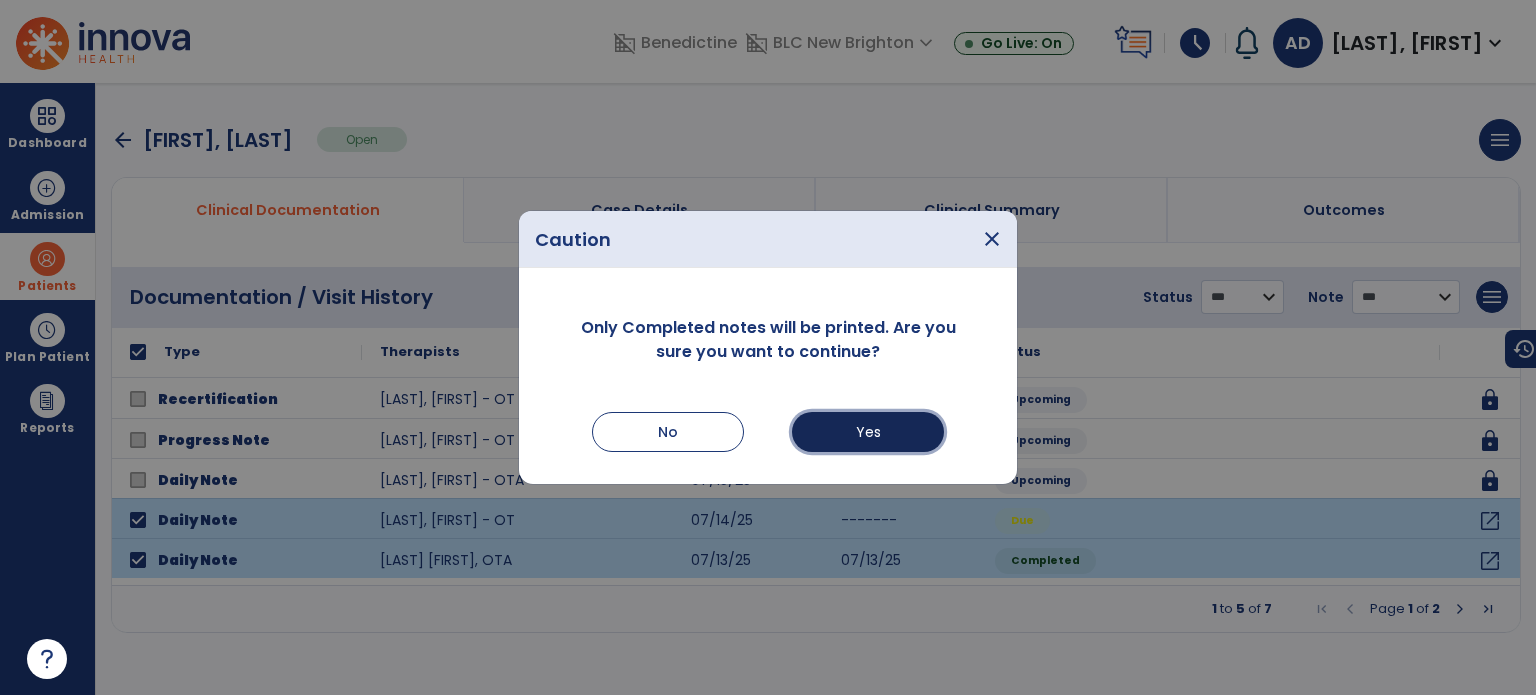 click on "Yes" at bounding box center [868, 432] 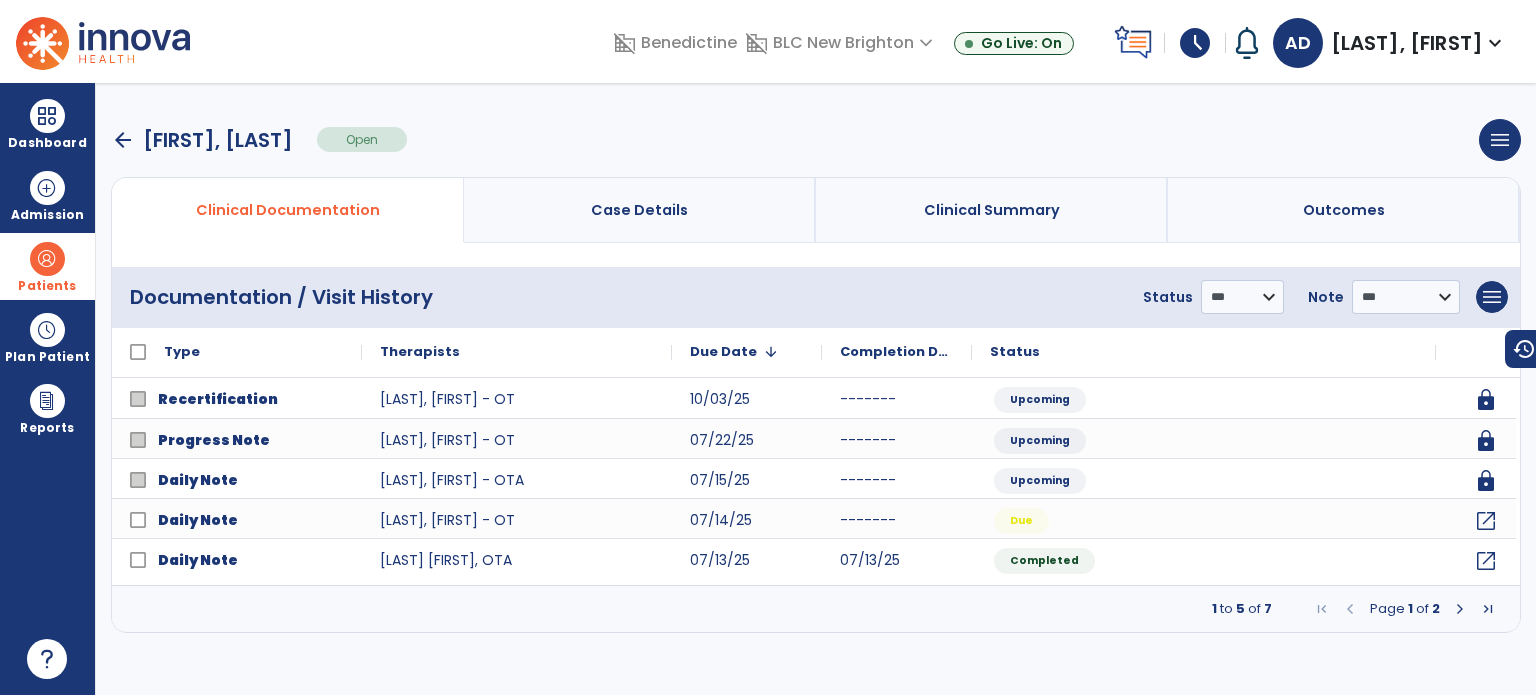 click on "arrow_back" at bounding box center [123, 140] 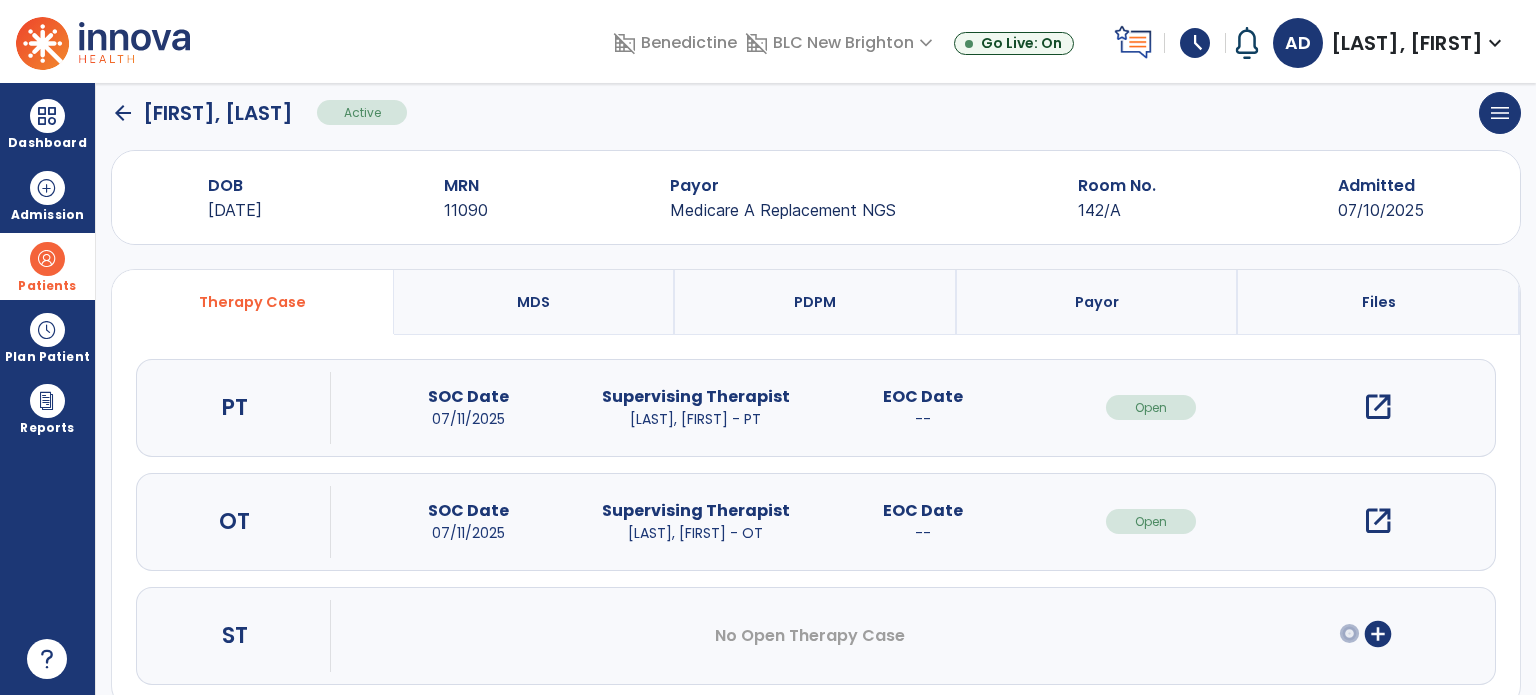 scroll, scrollTop: 28, scrollLeft: 0, axis: vertical 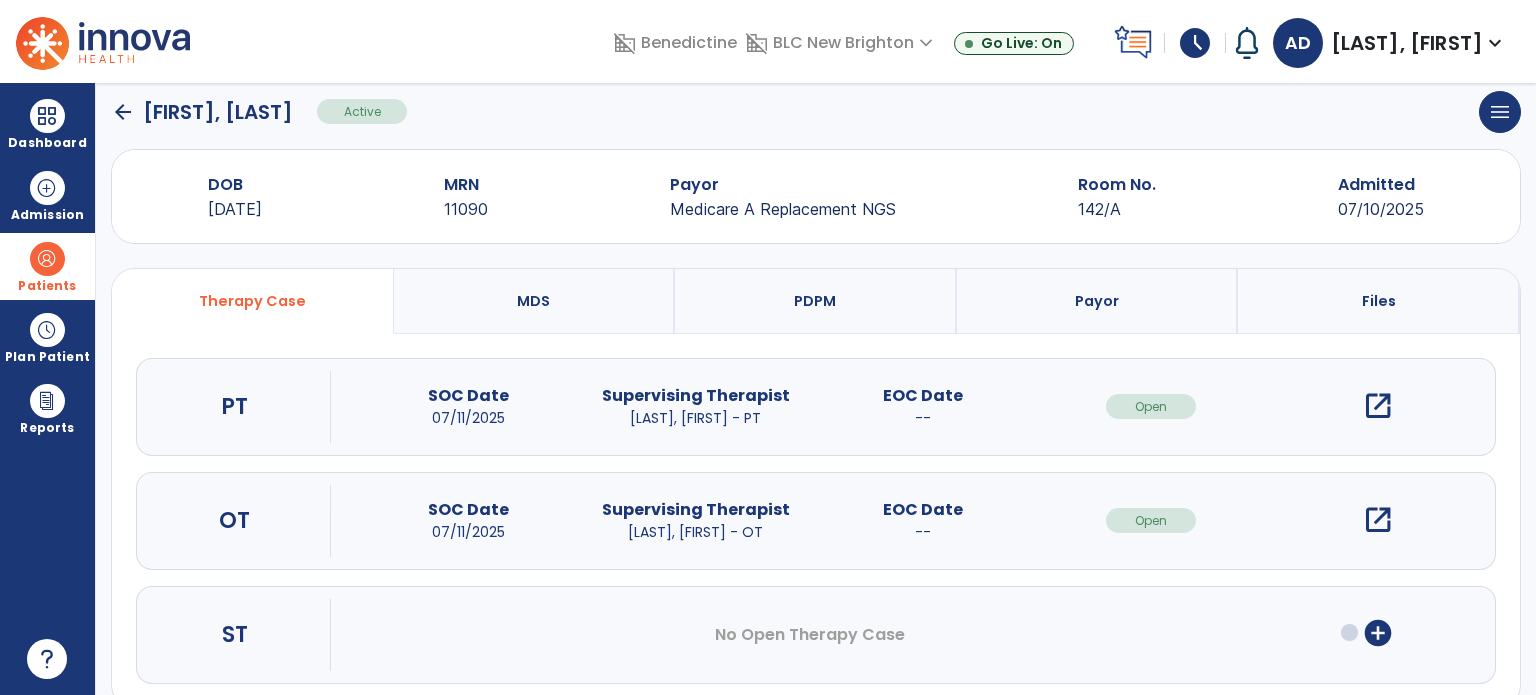 click on "arrow_back" 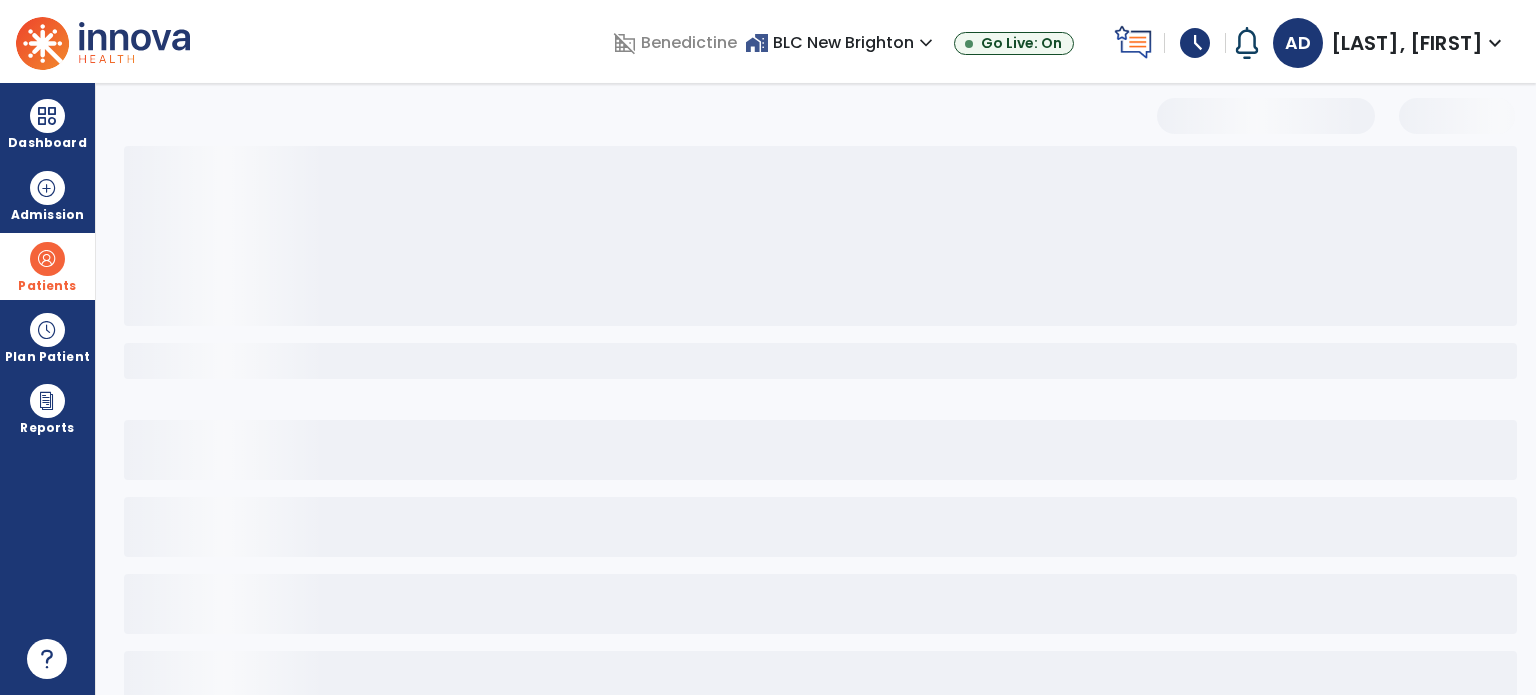 select on "***" 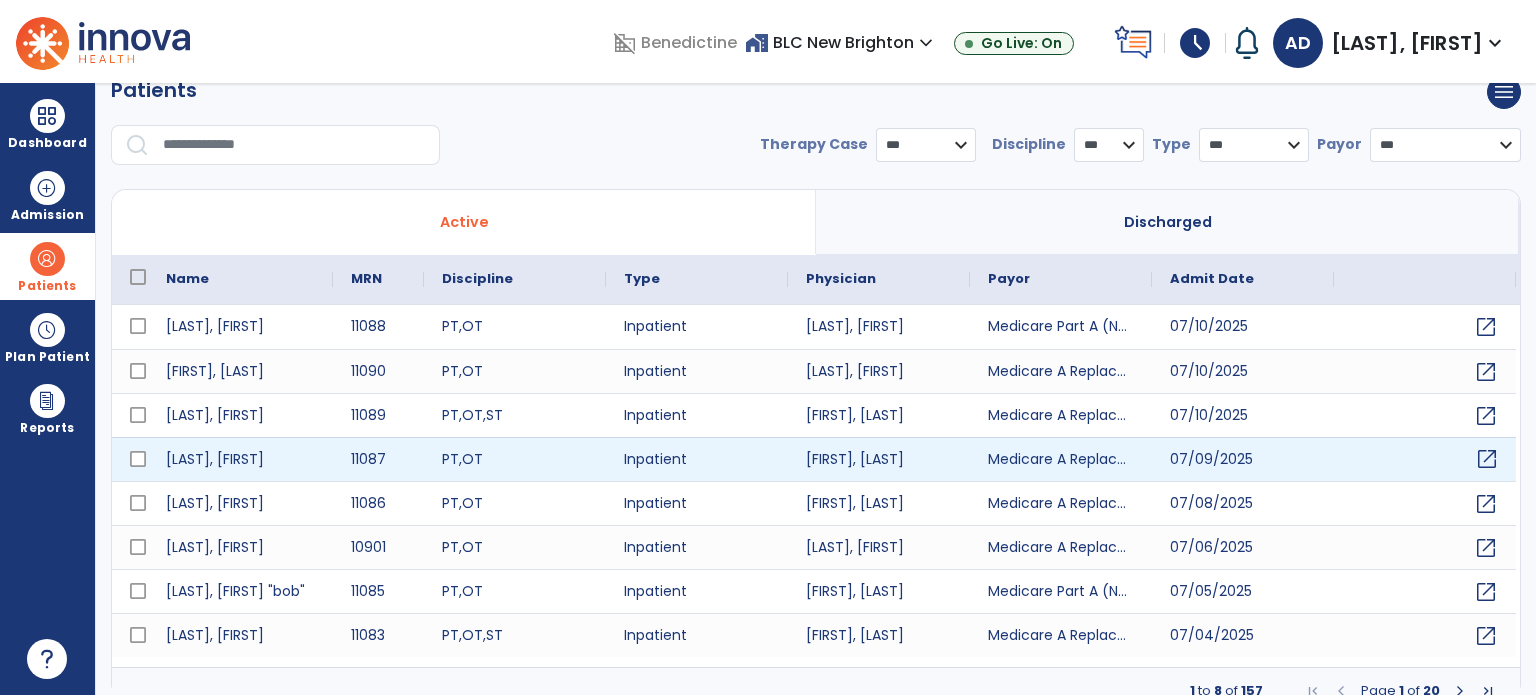 click on "open_in_new" at bounding box center (1487, 459) 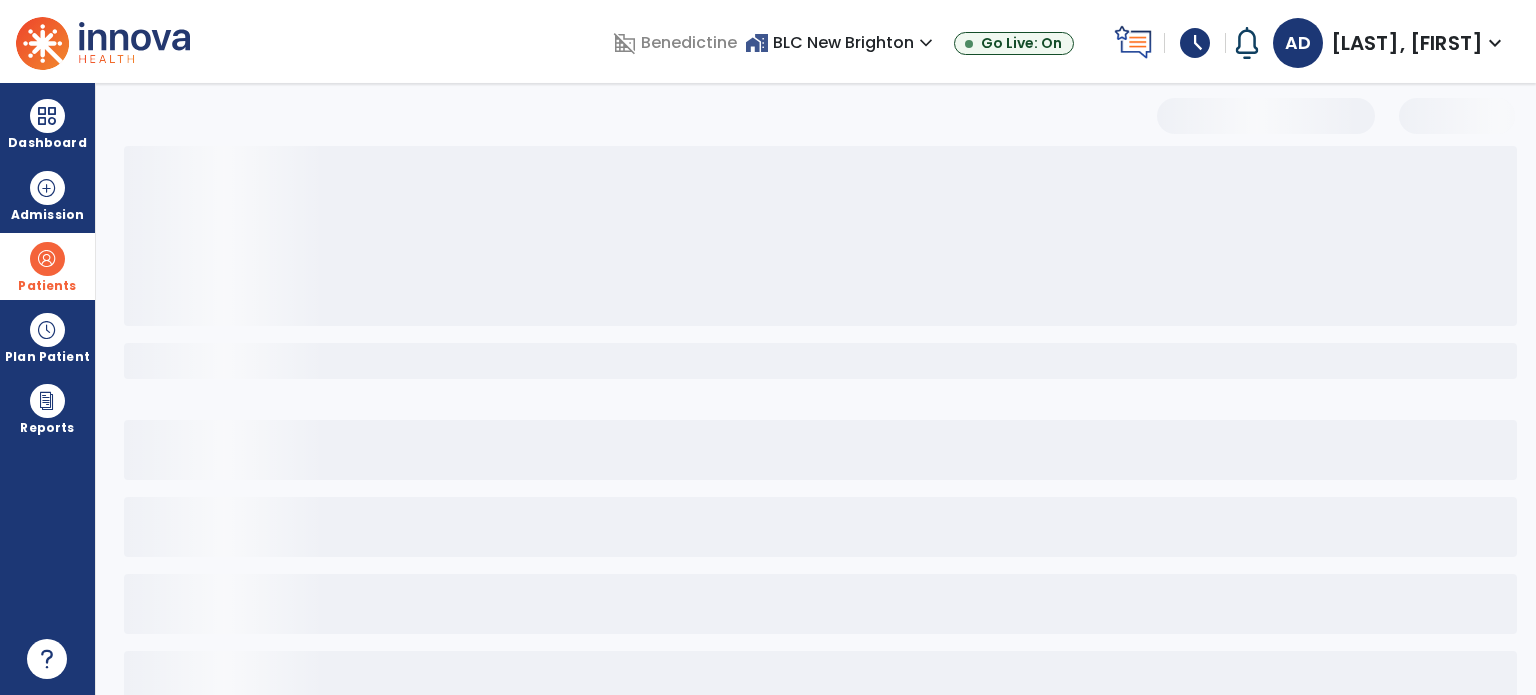 click at bounding box center [820, 450] 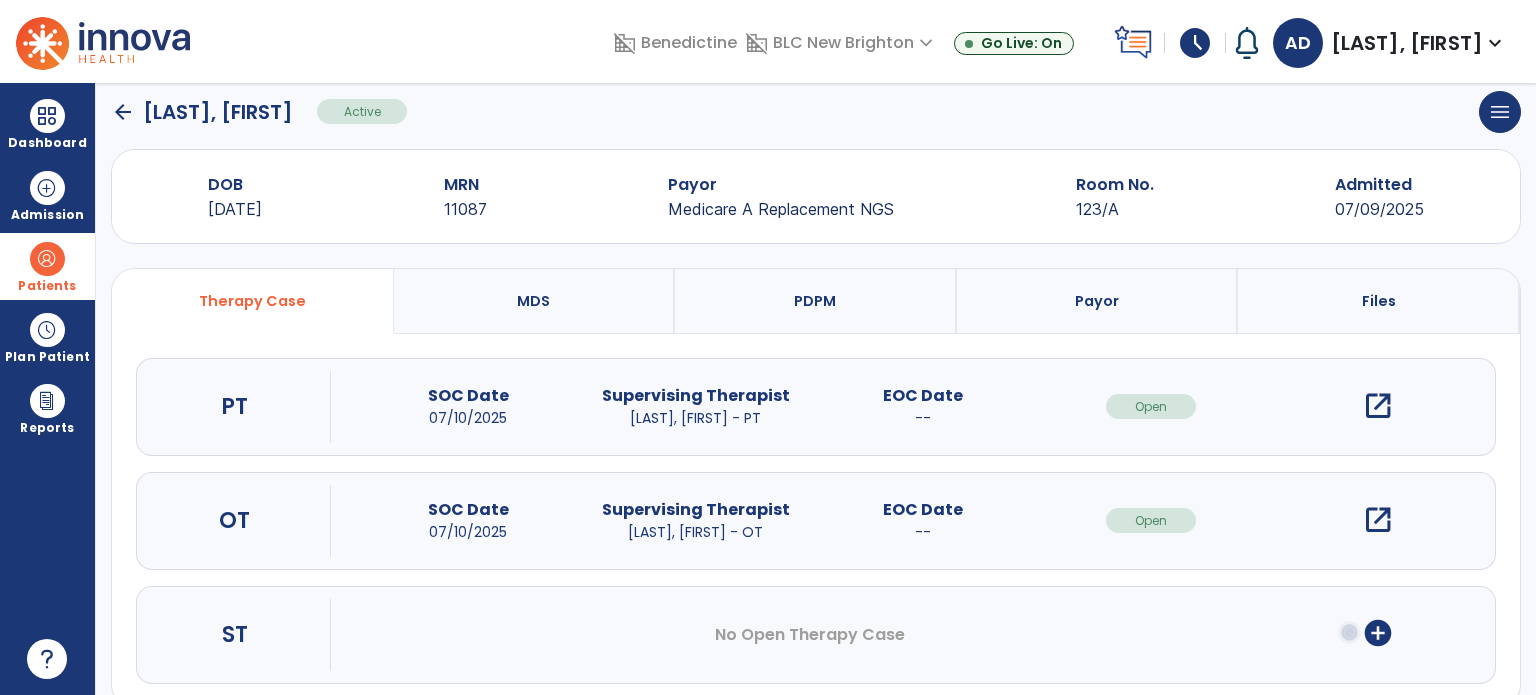 click on "open_in_new" at bounding box center [1378, 520] 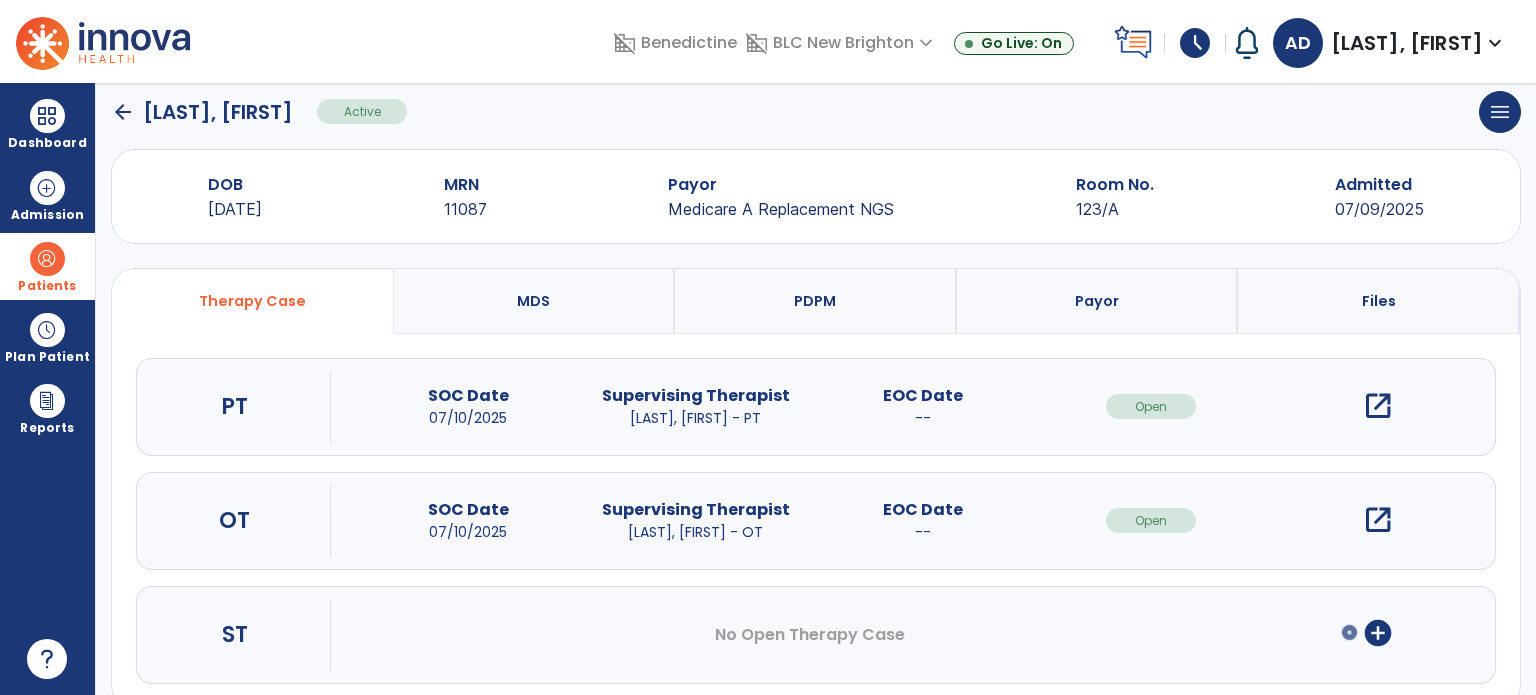 scroll, scrollTop: 0, scrollLeft: 0, axis: both 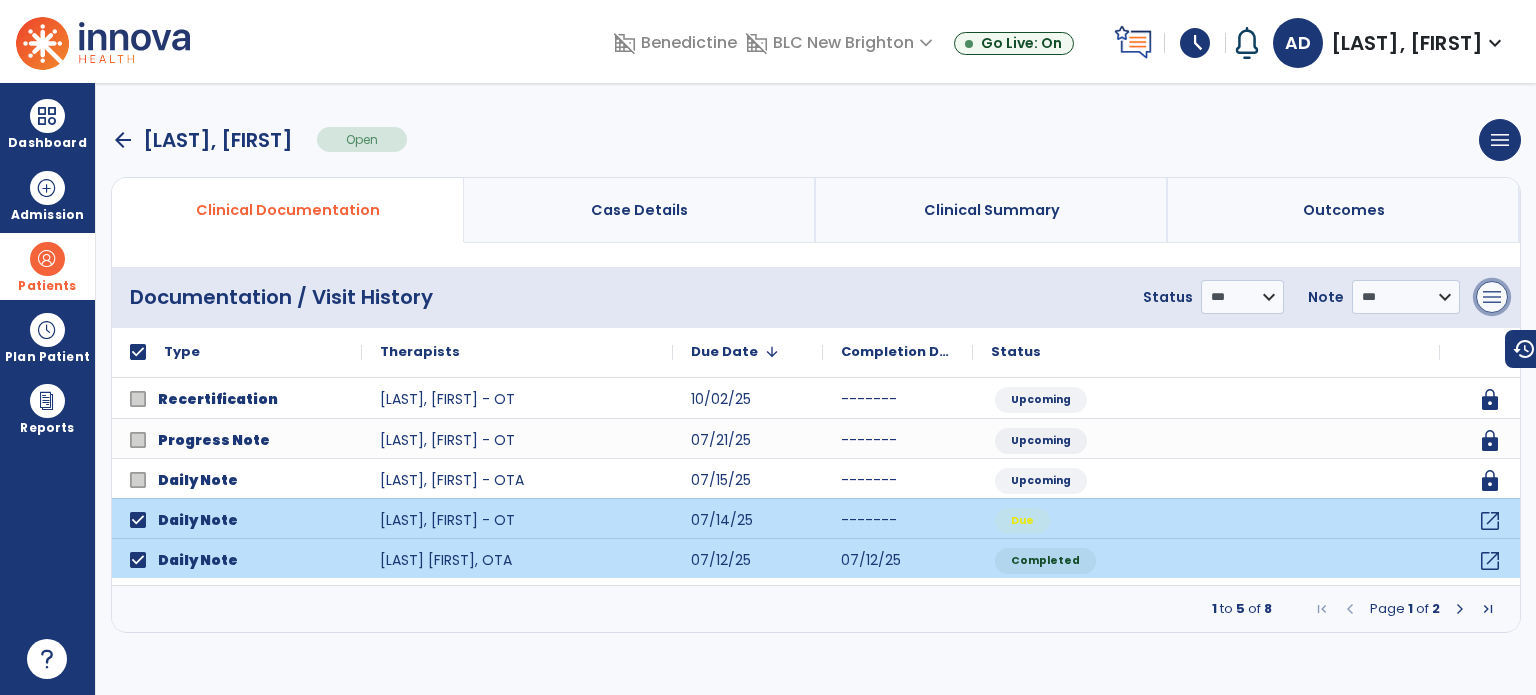 click on "menu" at bounding box center [1492, 297] 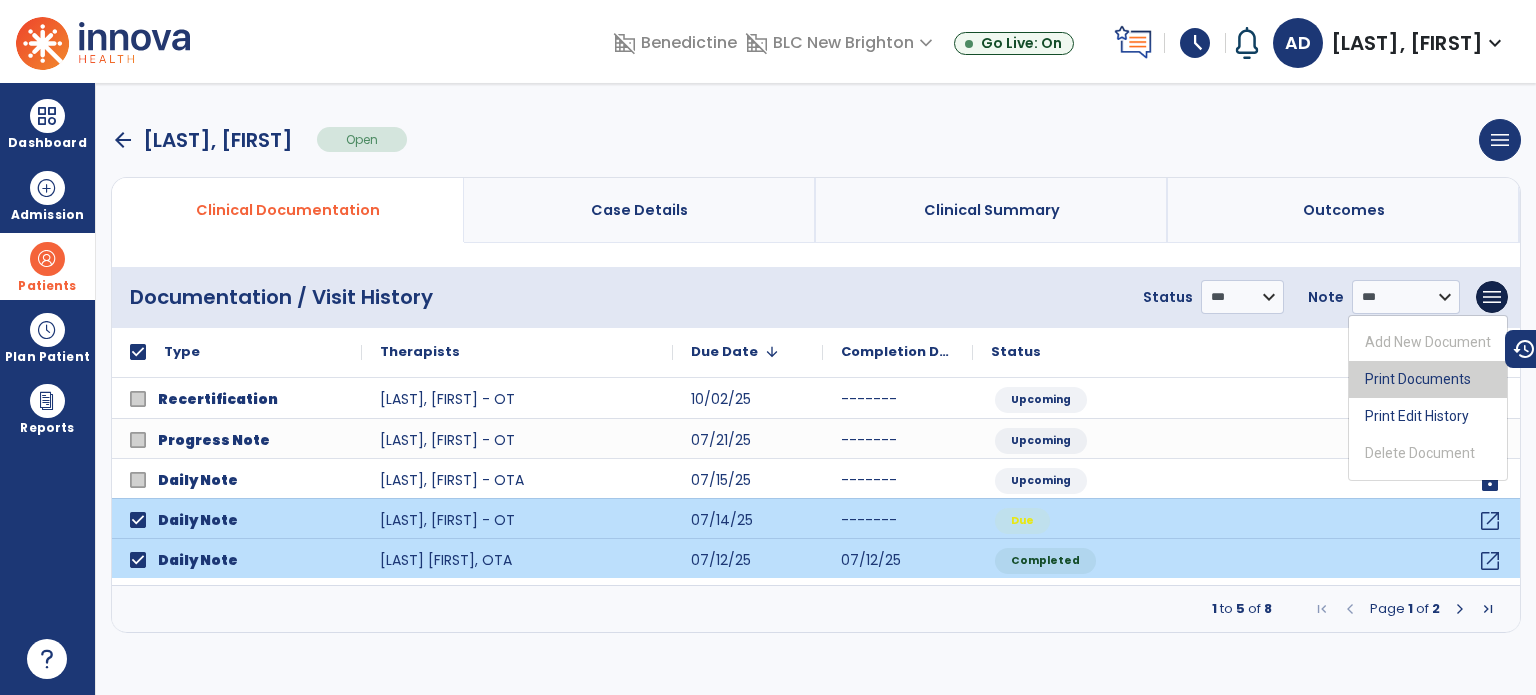 click on "Print Documents" at bounding box center (1428, 379) 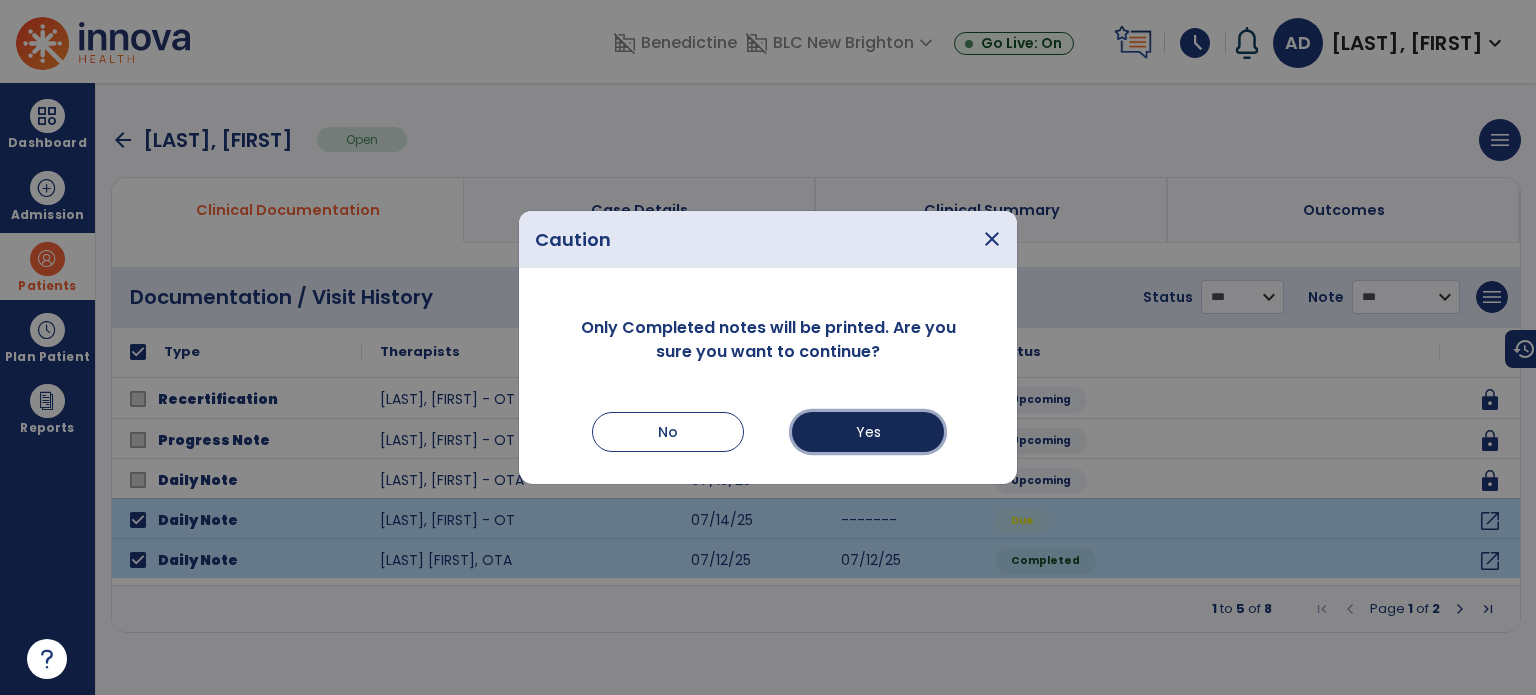 click on "Yes" at bounding box center (868, 432) 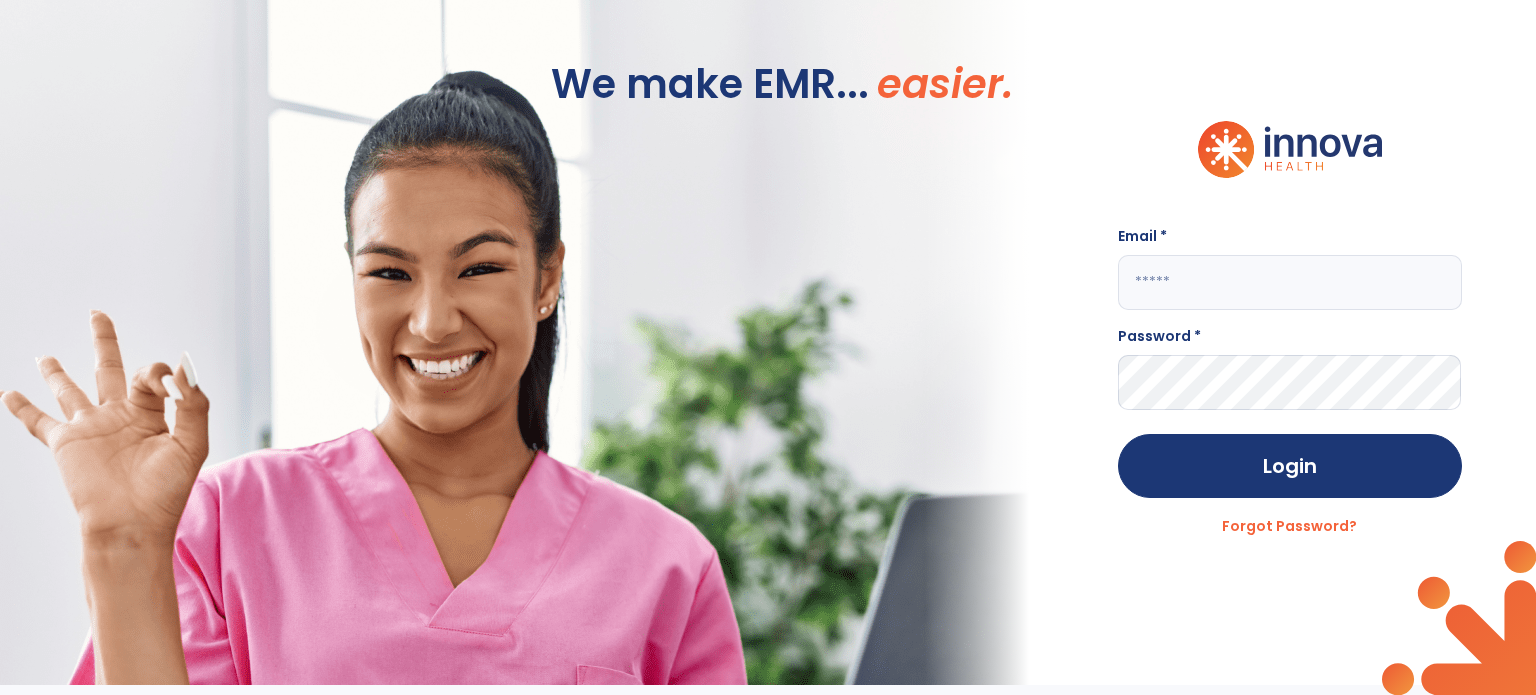 scroll, scrollTop: 0, scrollLeft: 0, axis: both 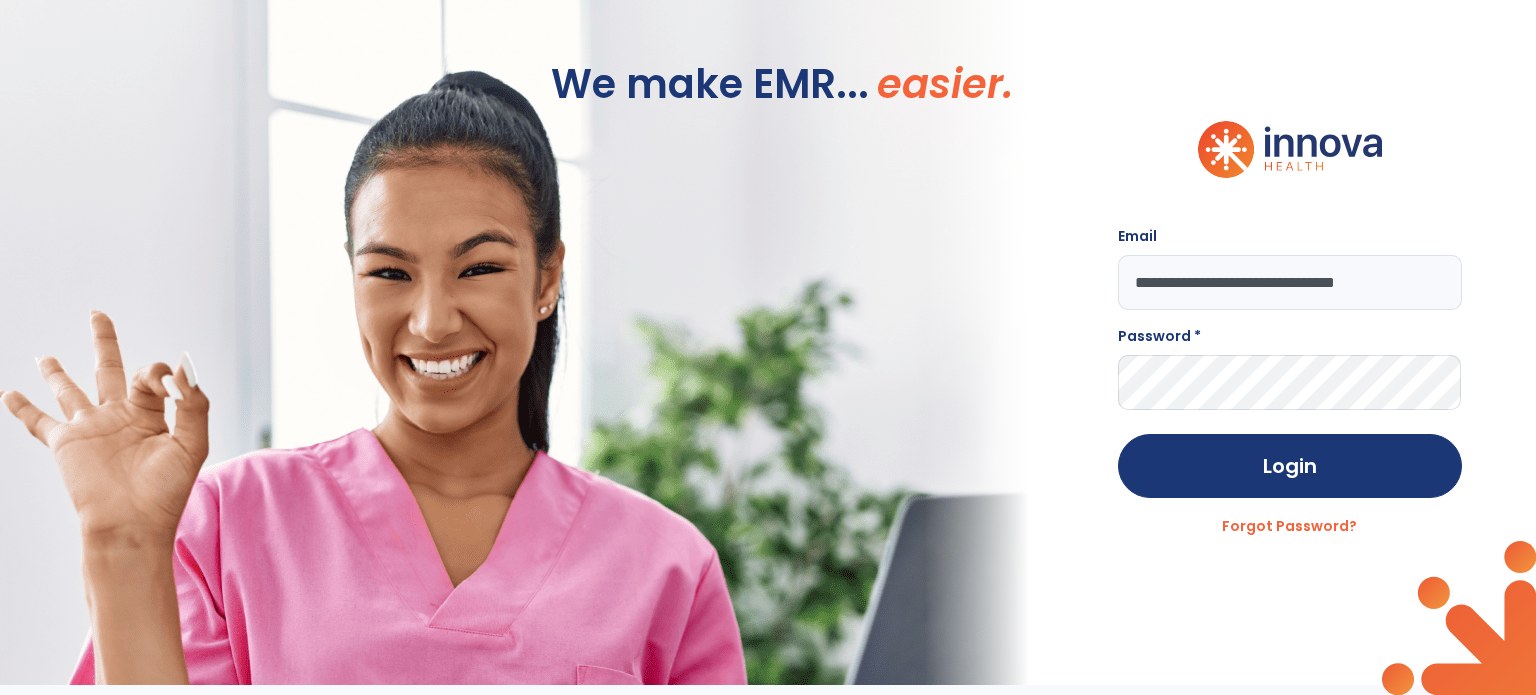 type on "**********" 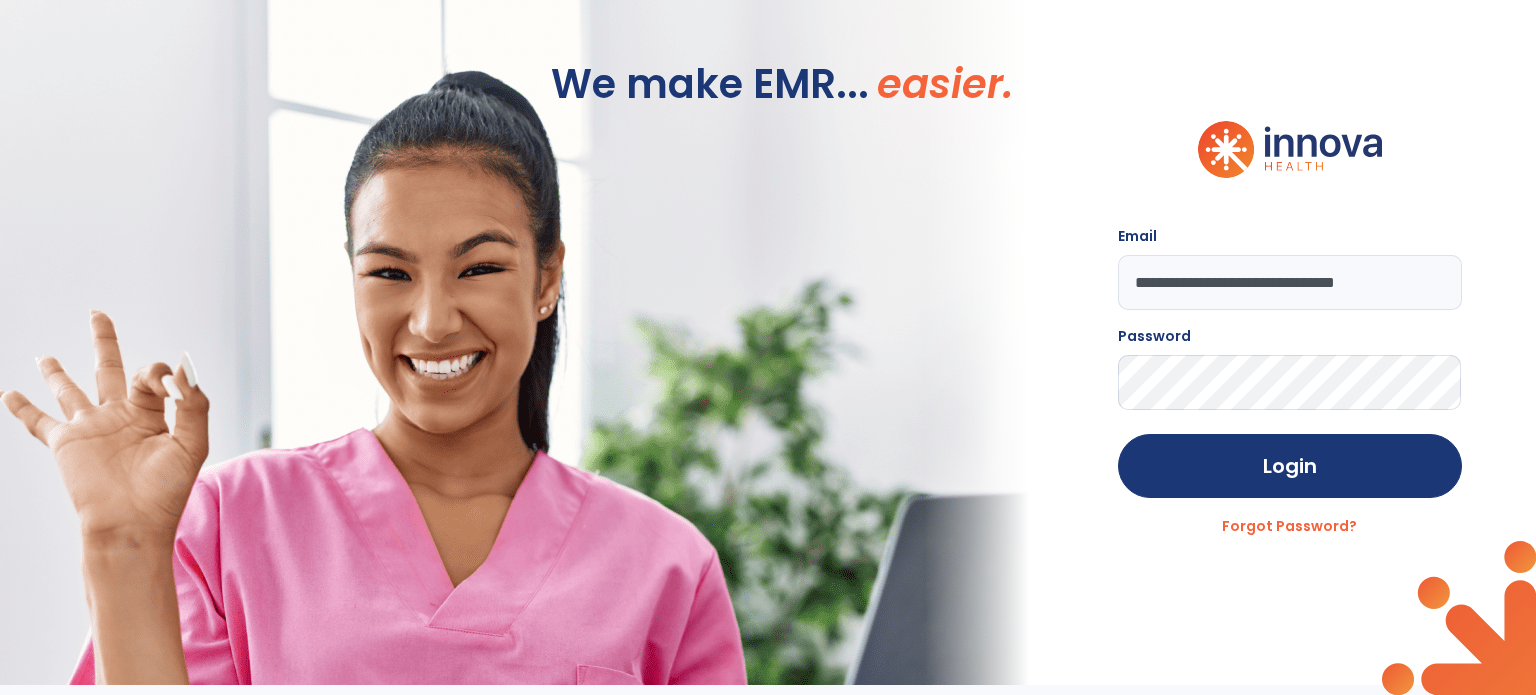 click on "Login" 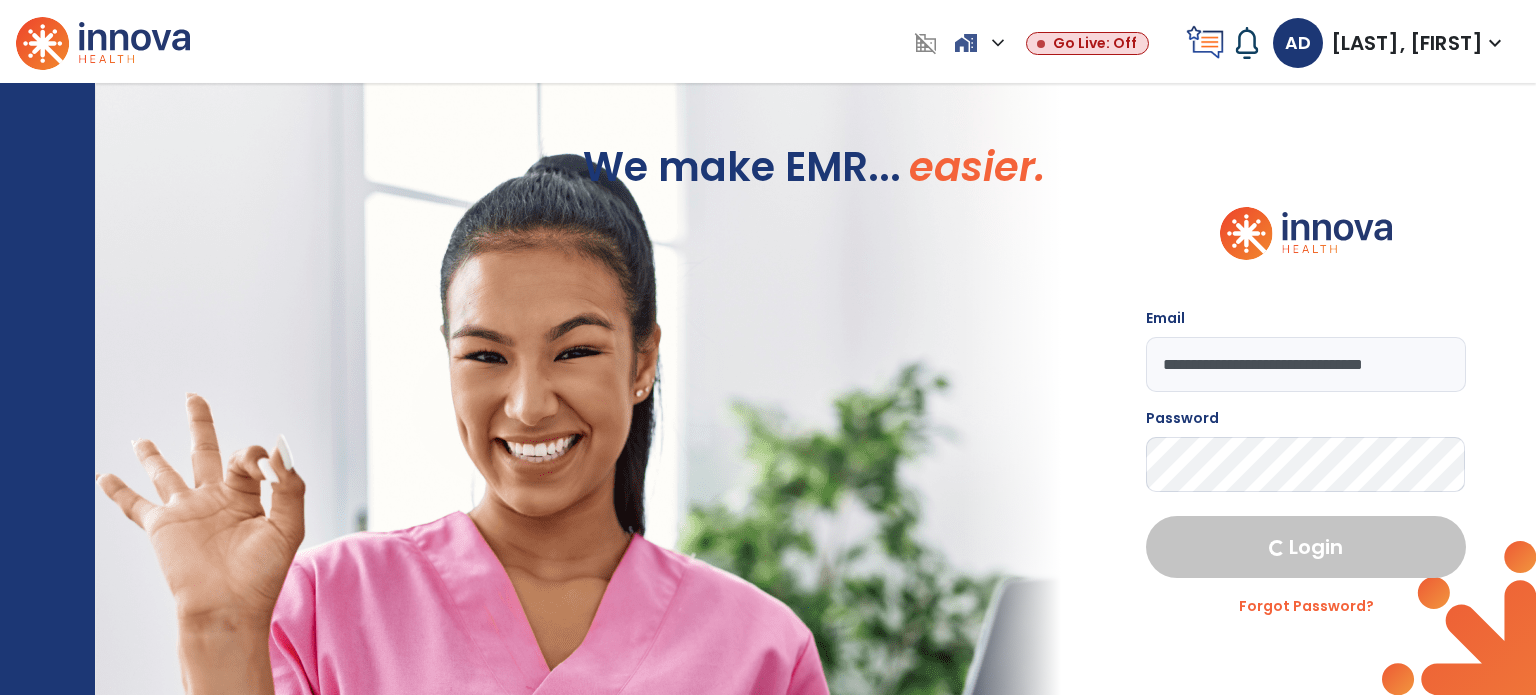 select on "****" 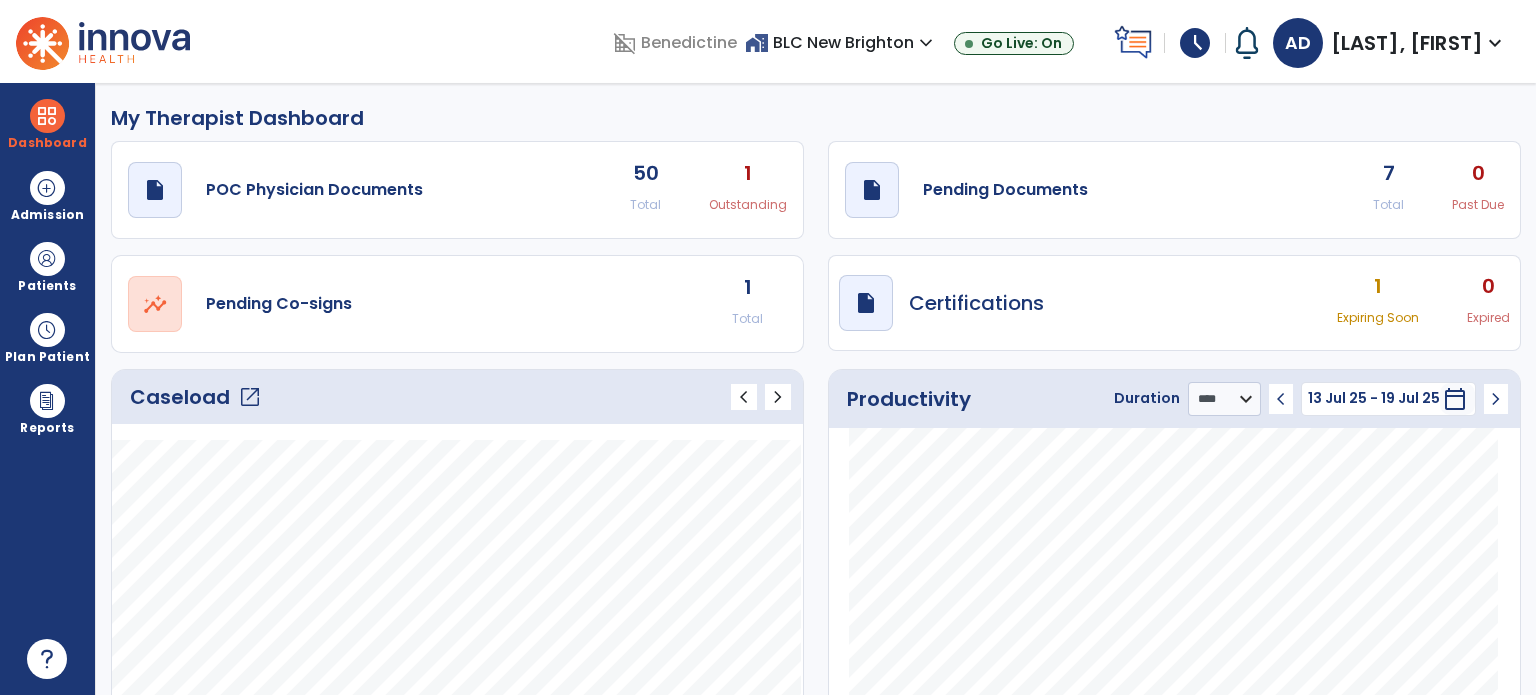 click on "1" 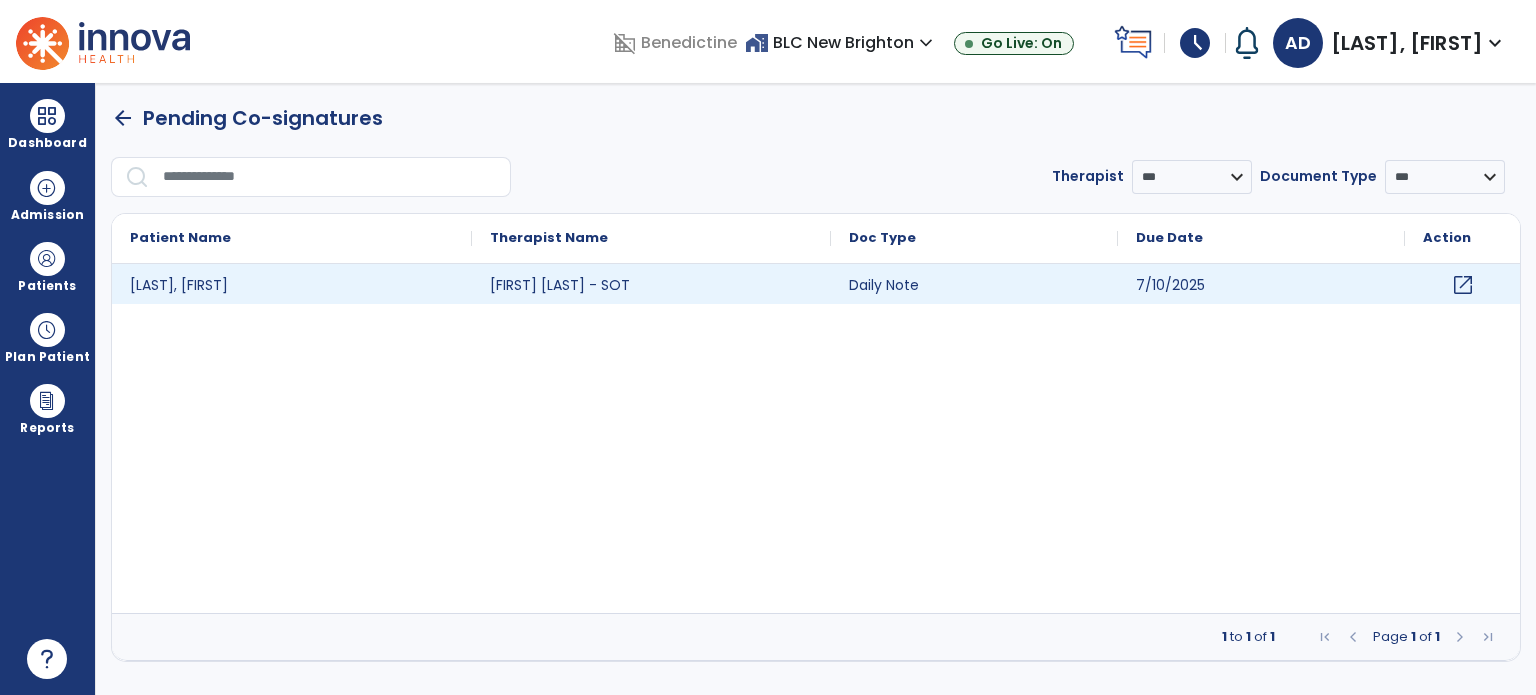 click on "open_in_new" 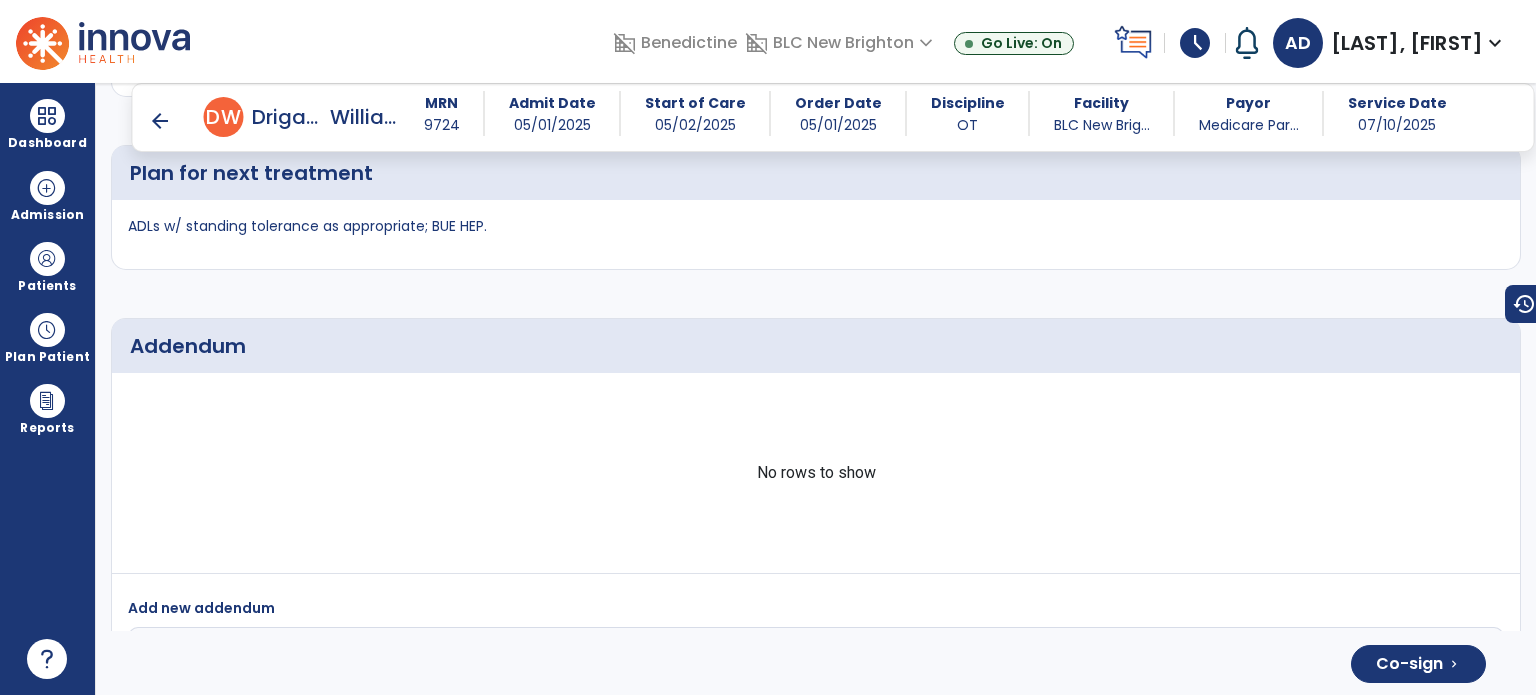 scroll, scrollTop: 3973, scrollLeft: 0, axis: vertical 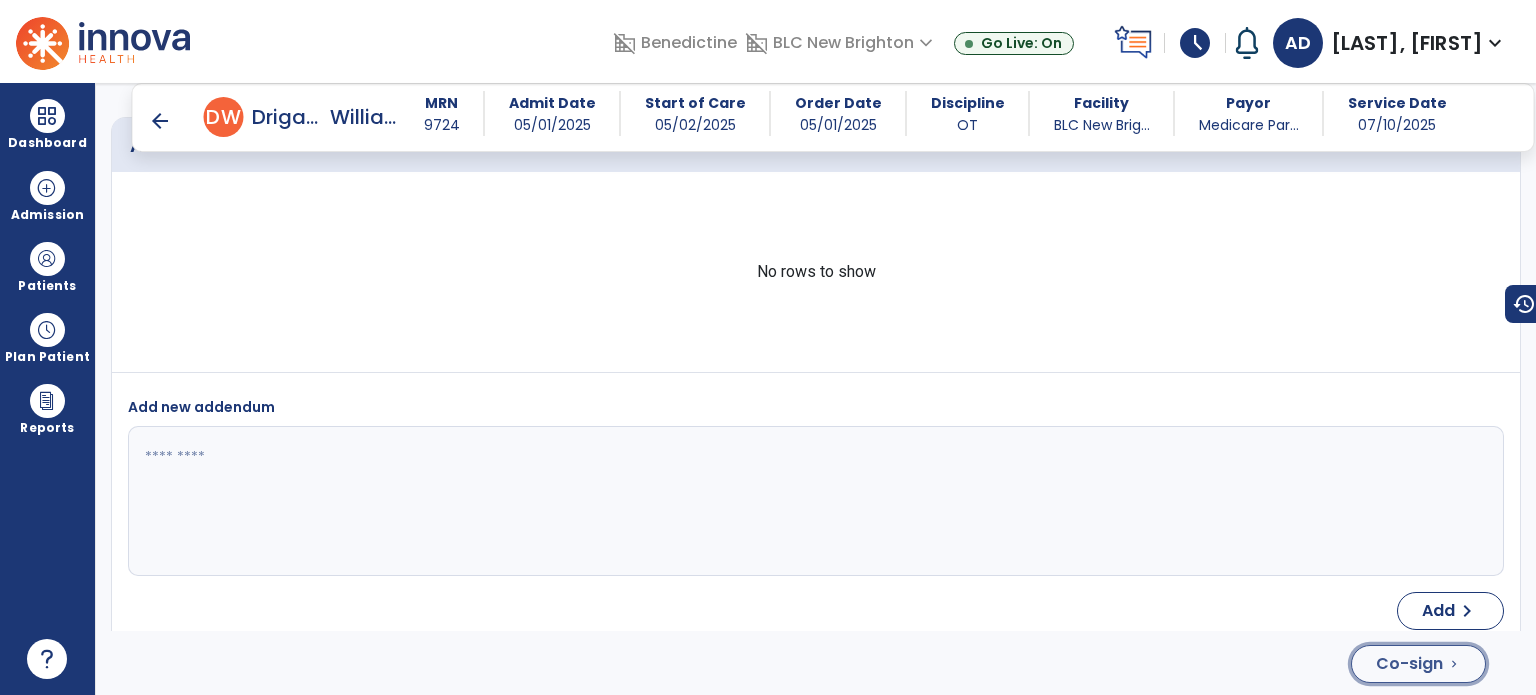 click on "Co-sign" 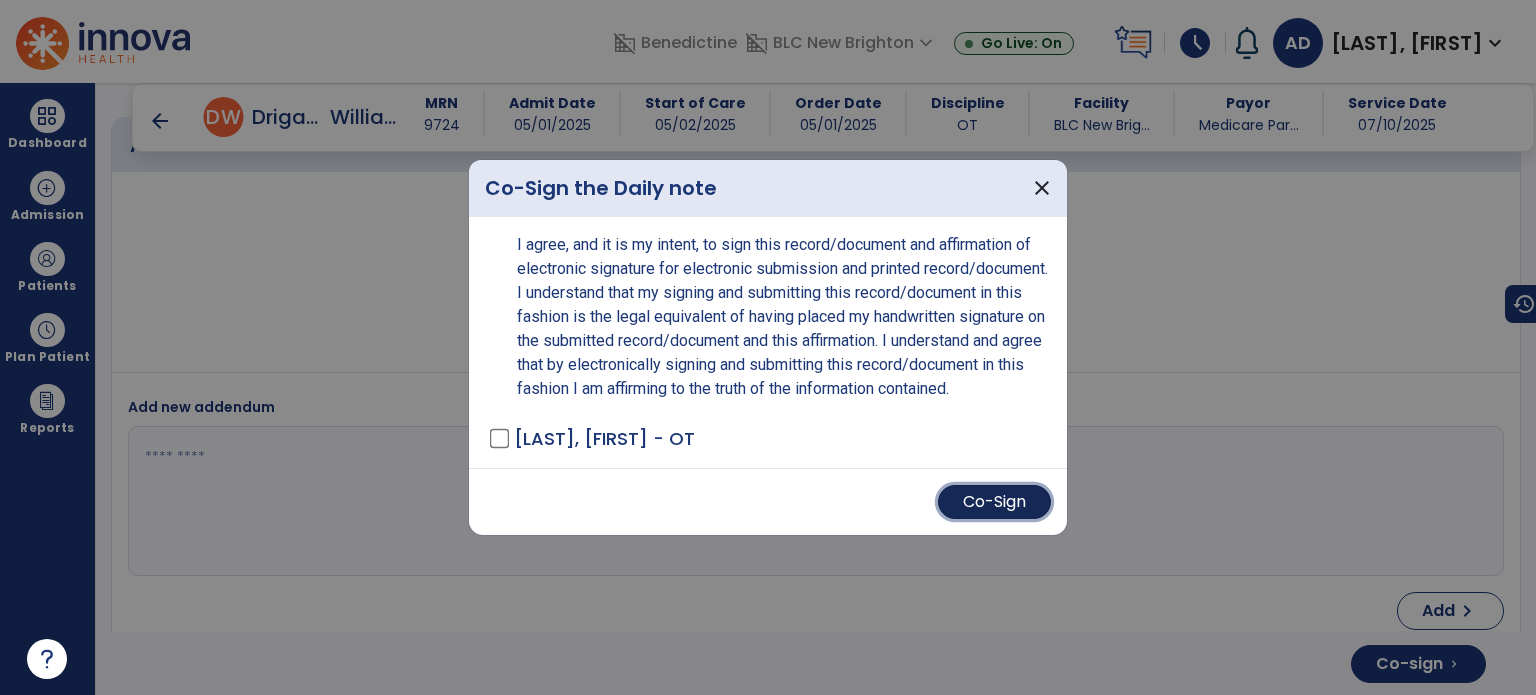 click on "Co-Sign" at bounding box center [994, 502] 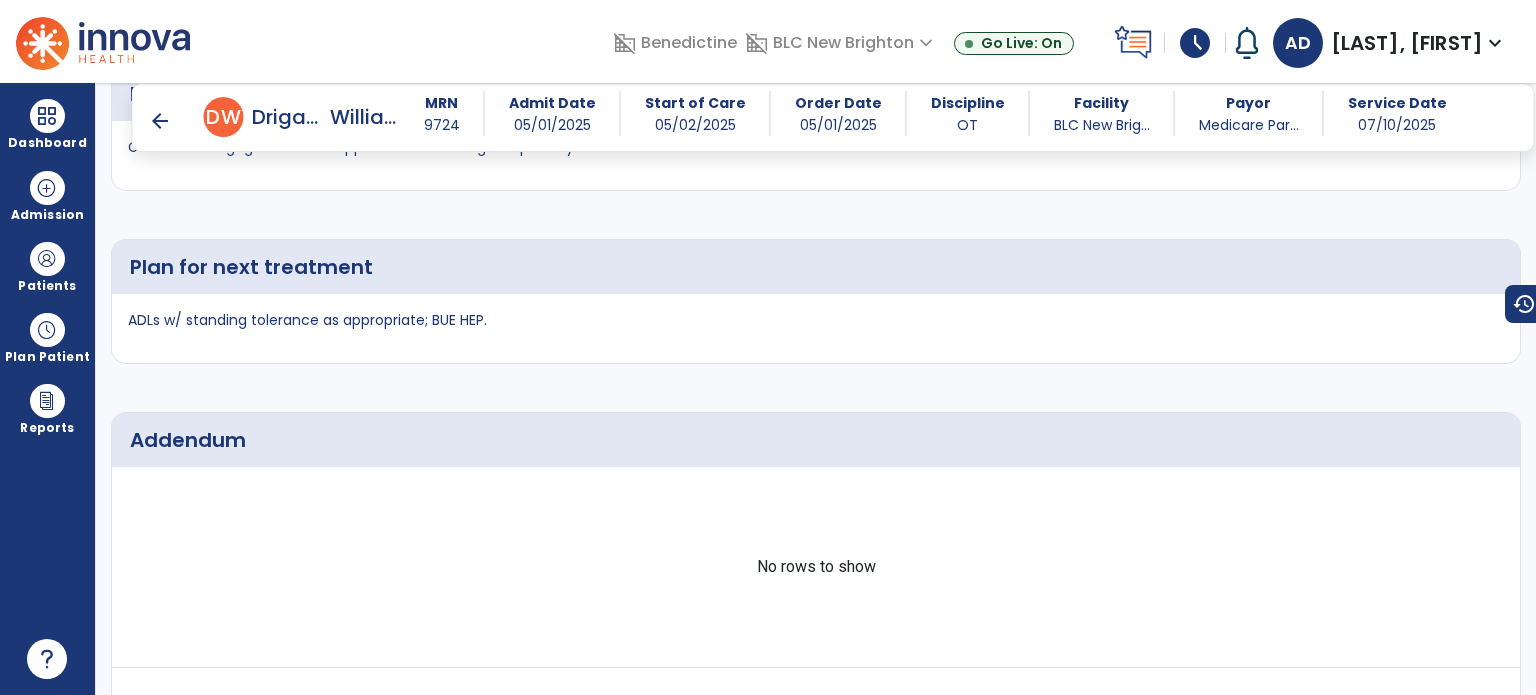 scroll, scrollTop: 3678, scrollLeft: 0, axis: vertical 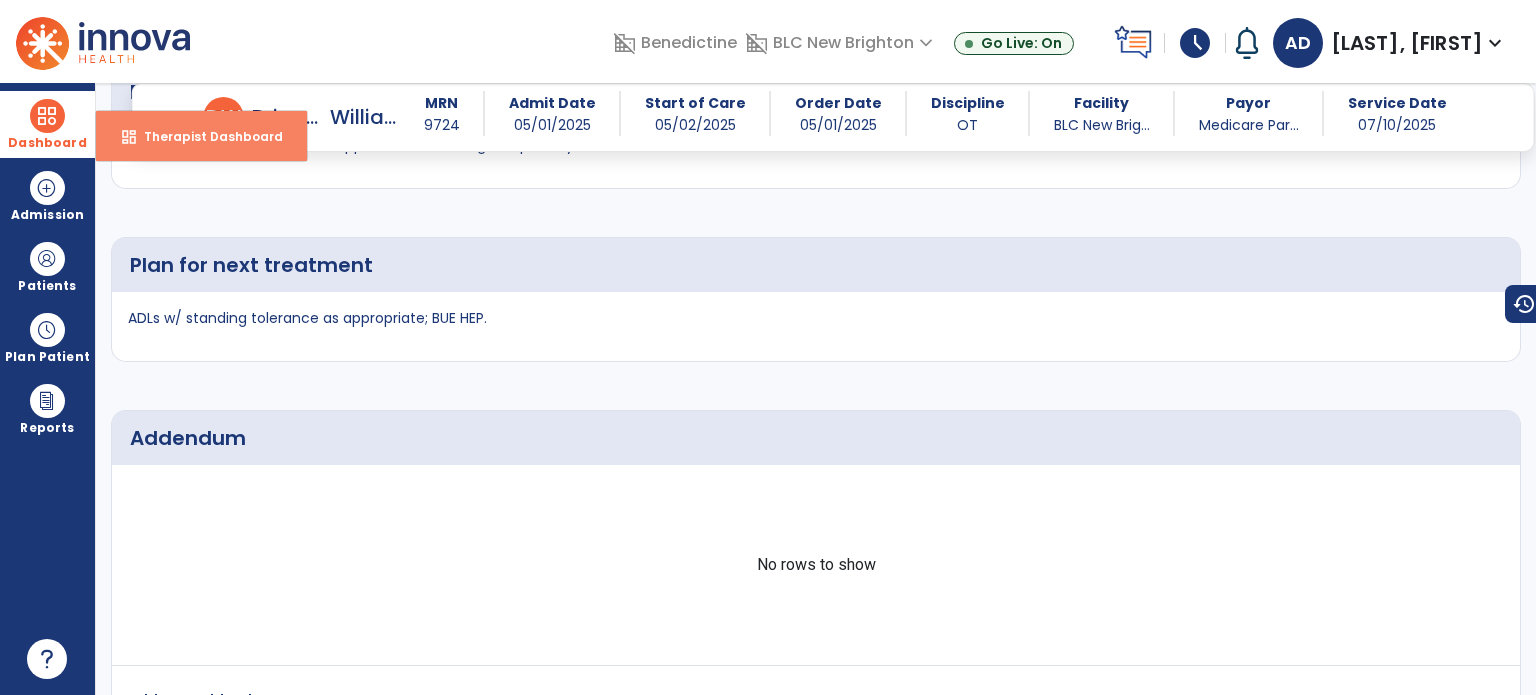 click on "Therapist Dashboard" at bounding box center (205, 136) 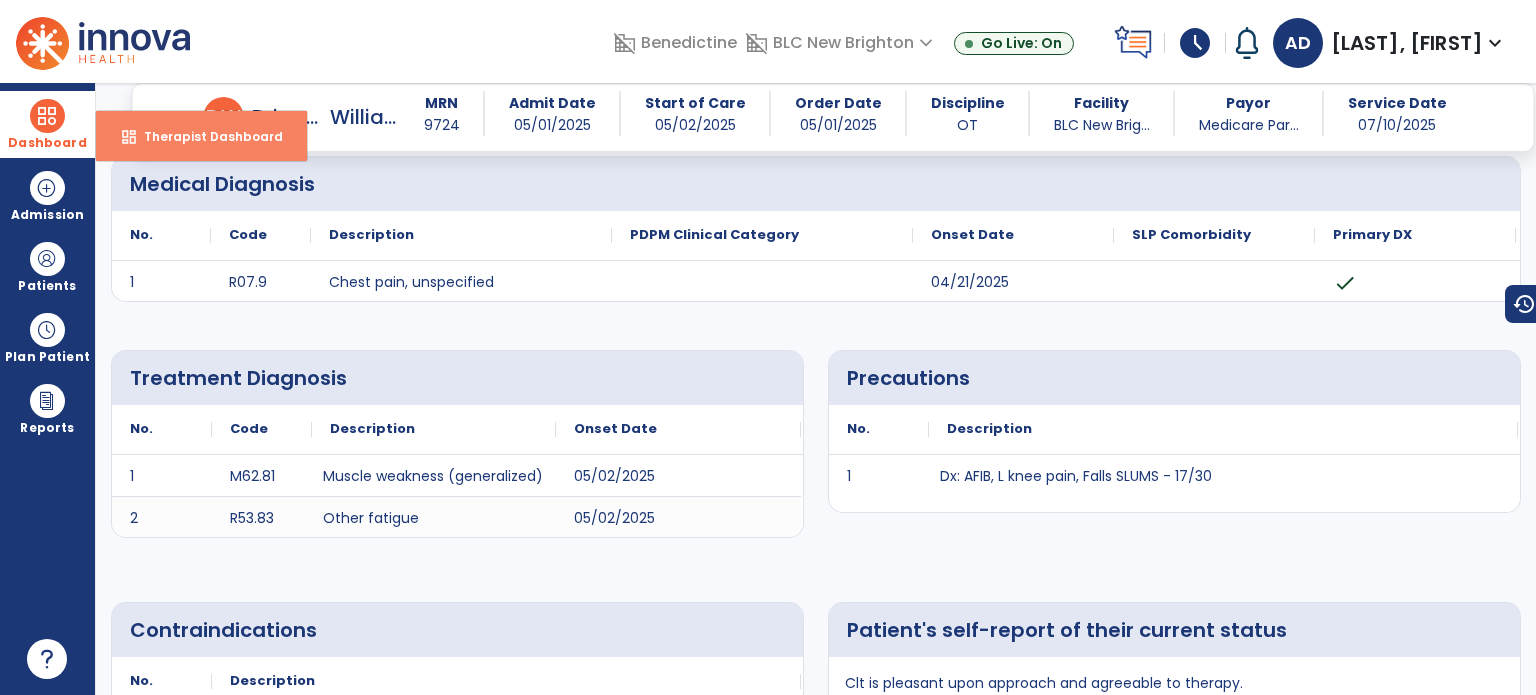 select on "****" 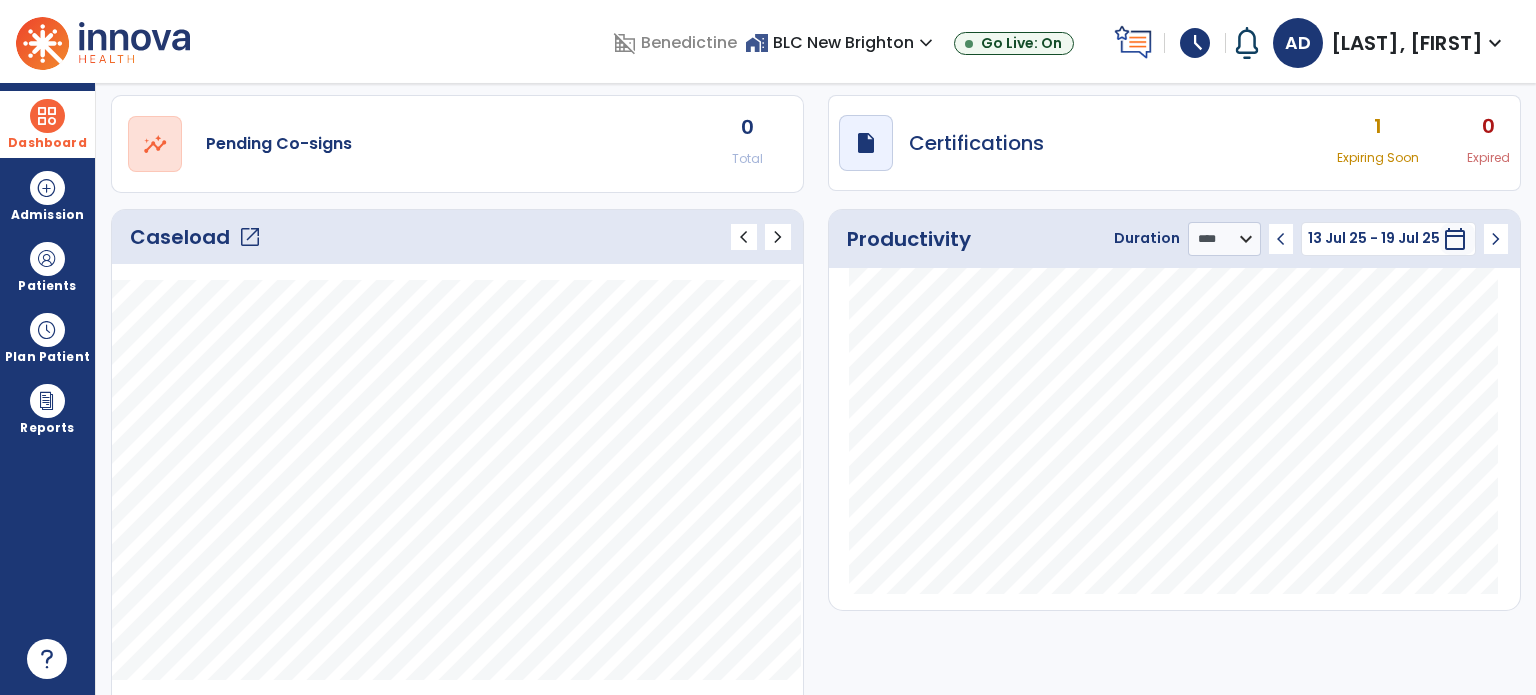 scroll, scrollTop: 152, scrollLeft: 0, axis: vertical 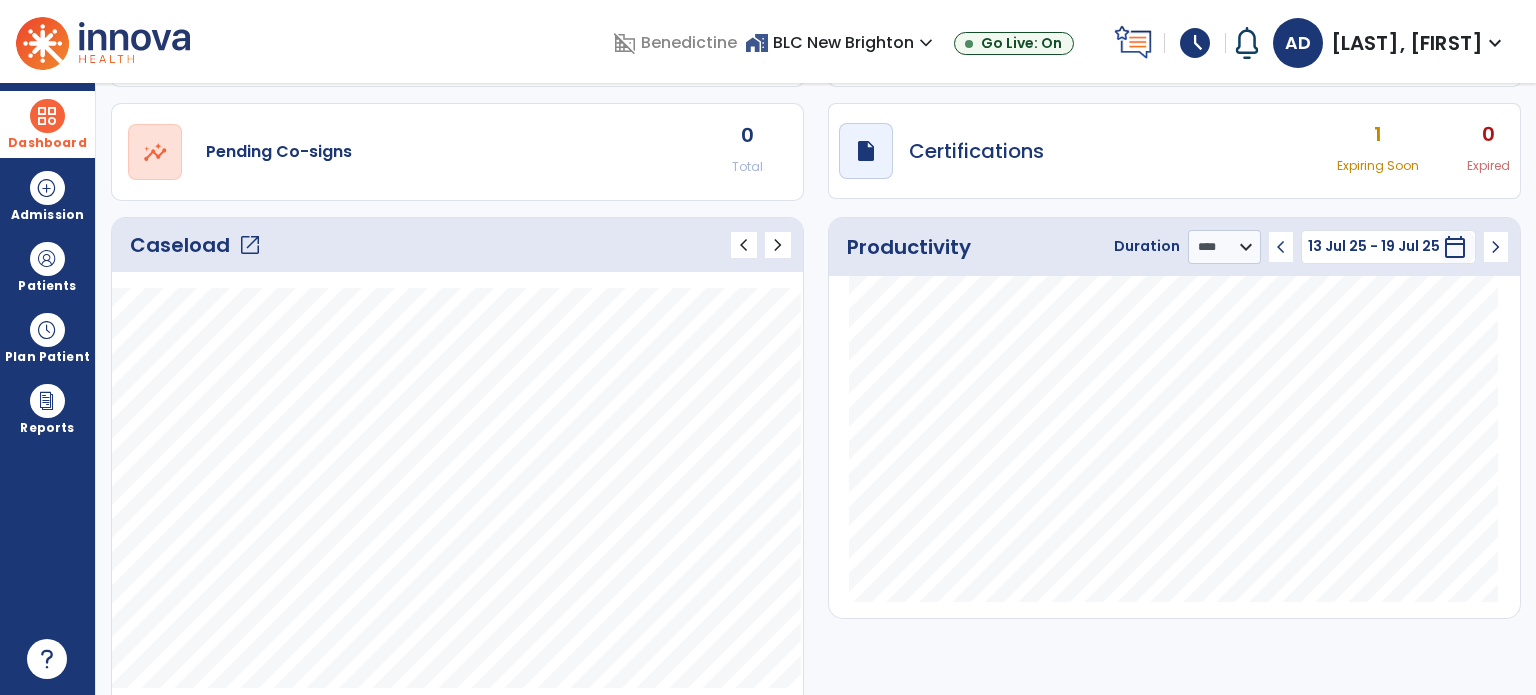 click on "open_in_new" 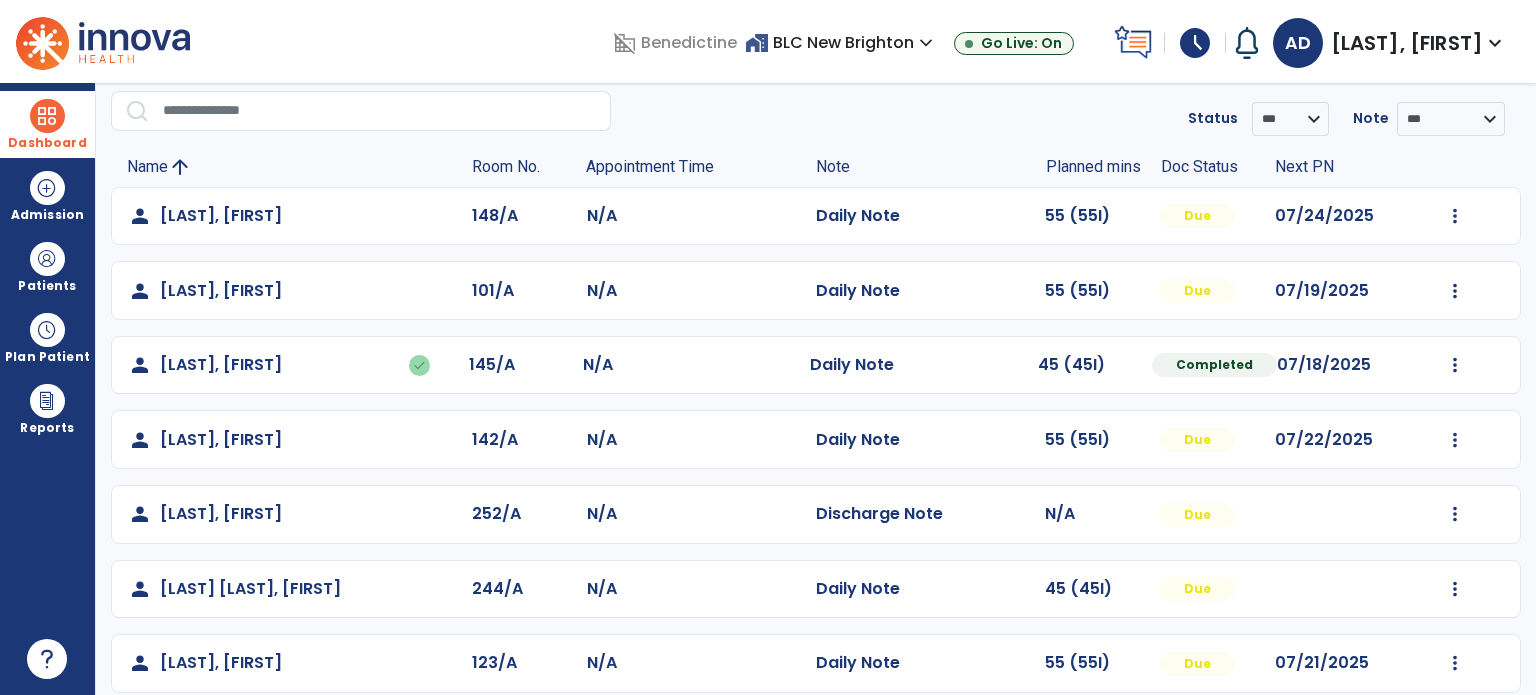 scroll, scrollTop: 169, scrollLeft: 0, axis: vertical 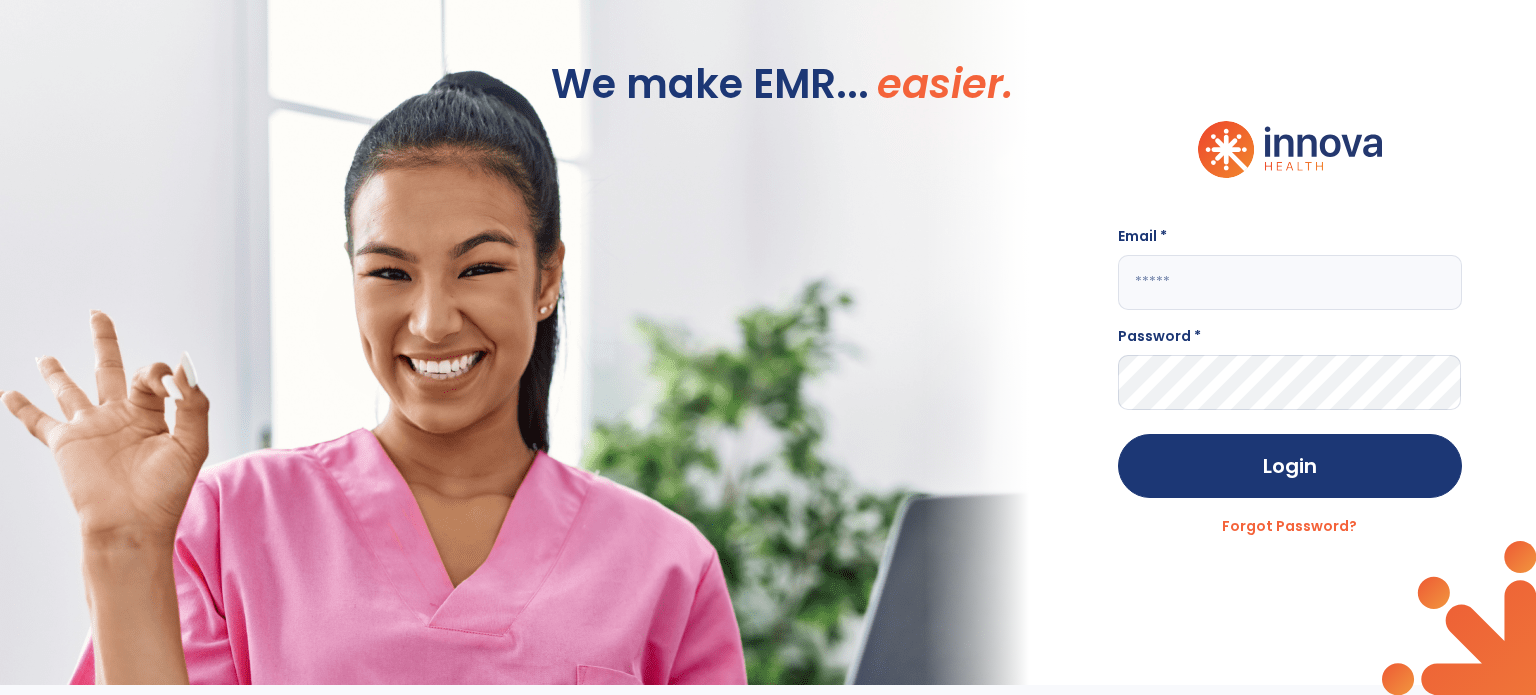 click 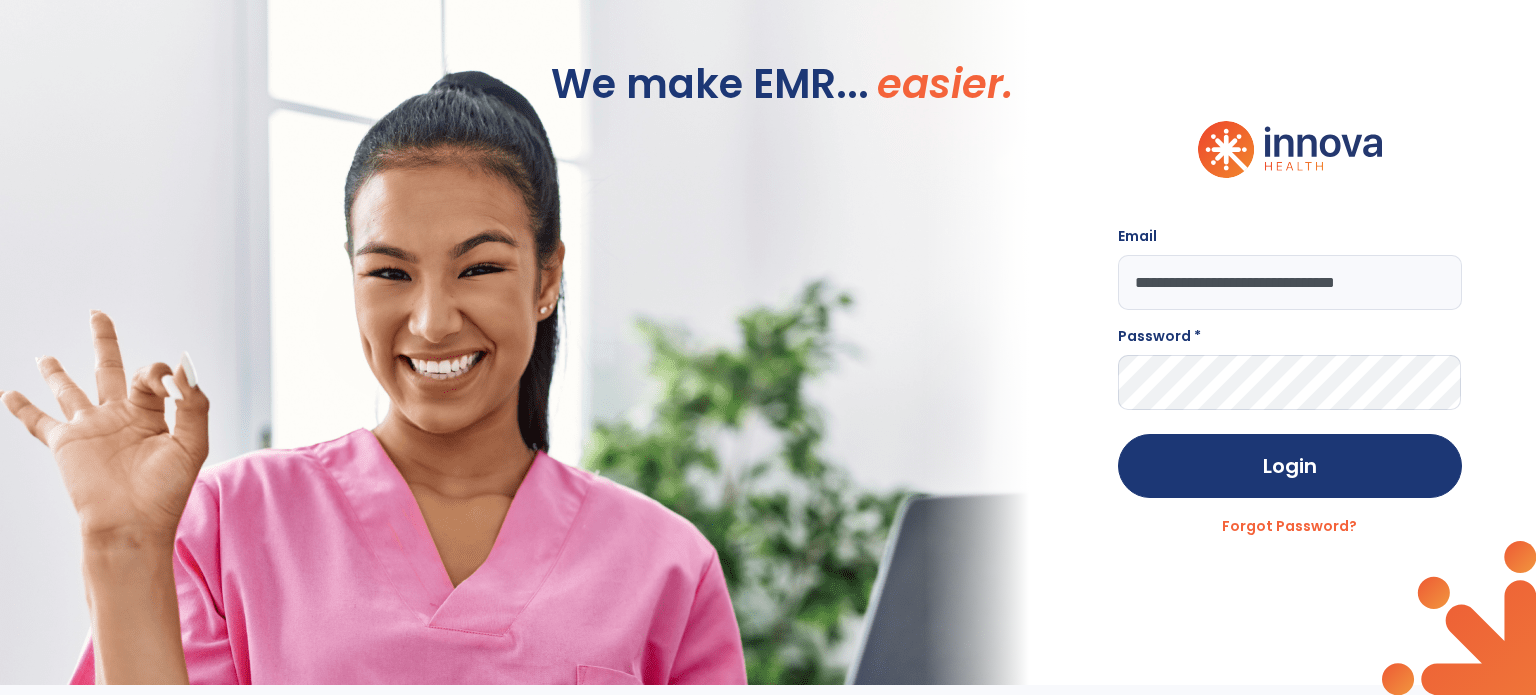 type on "**********" 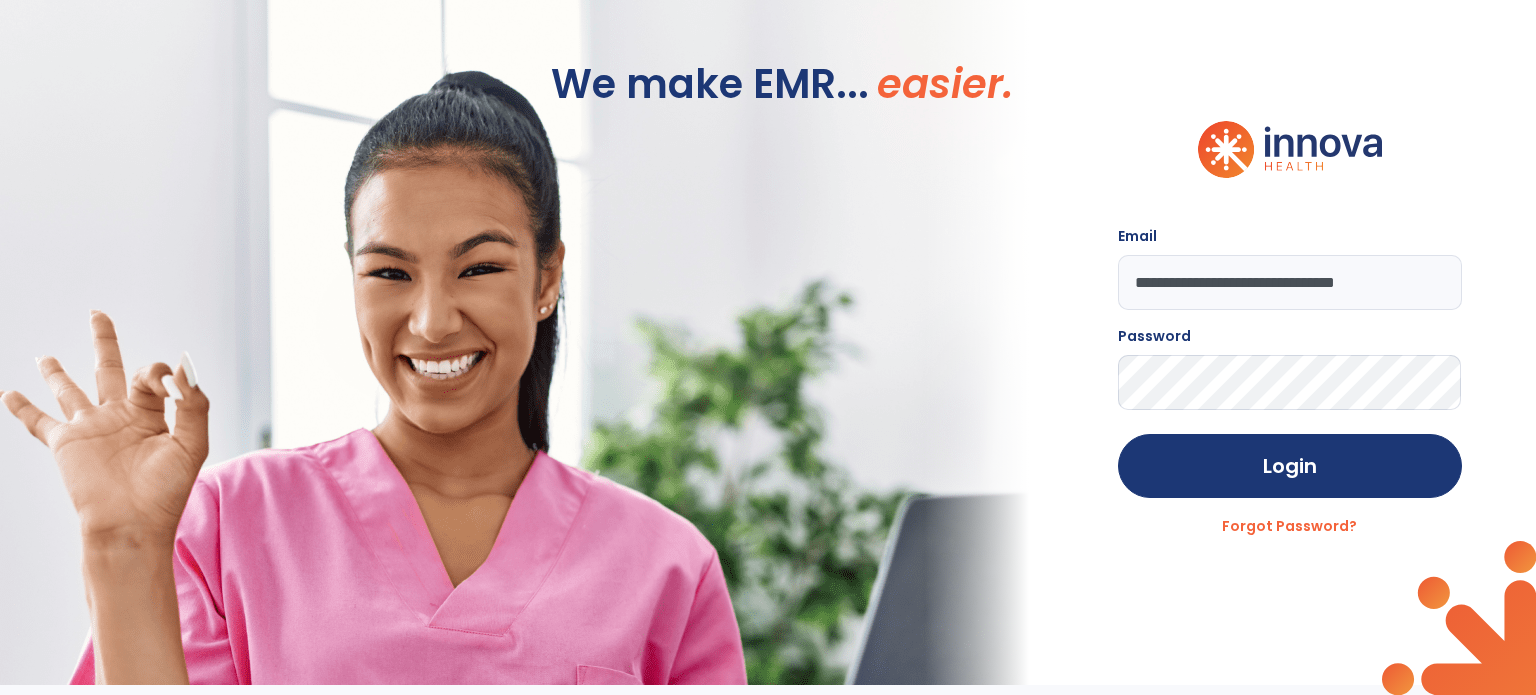 click on "Login" 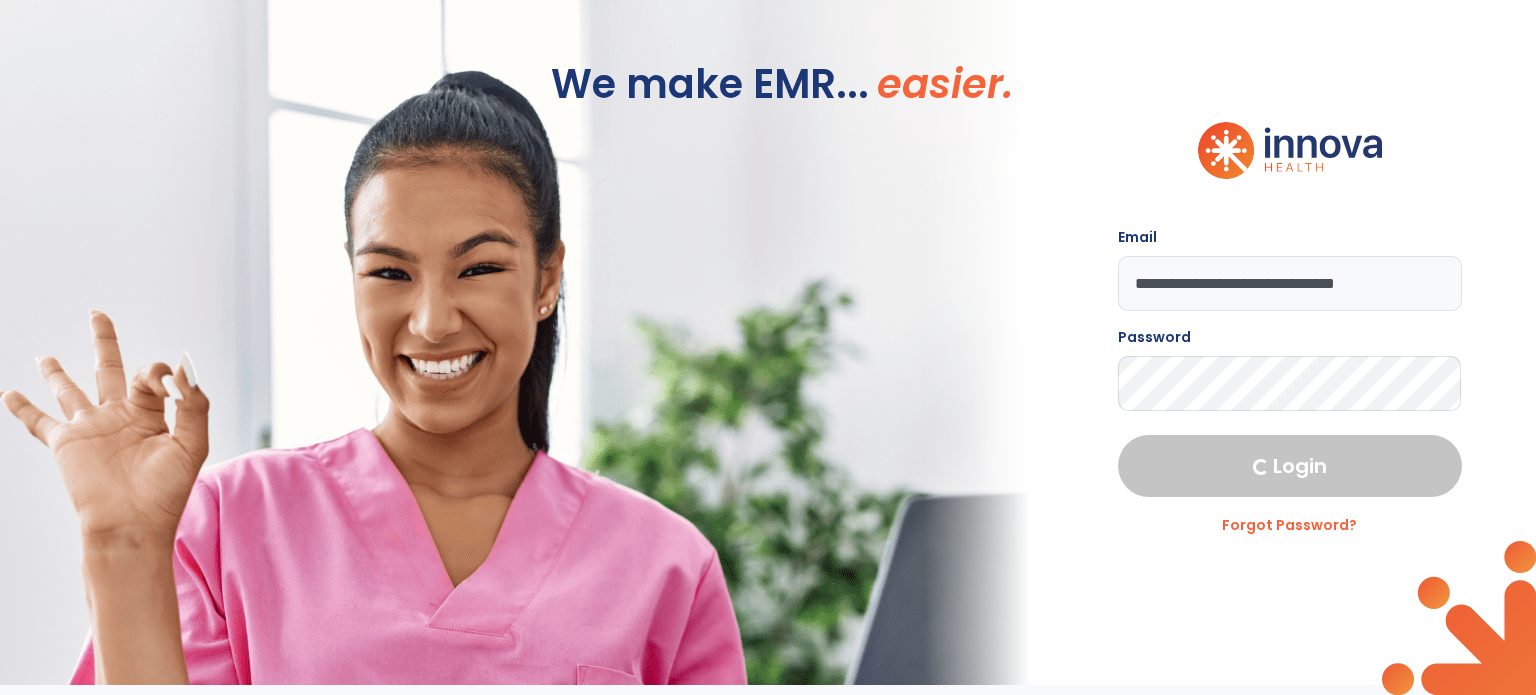 select on "****" 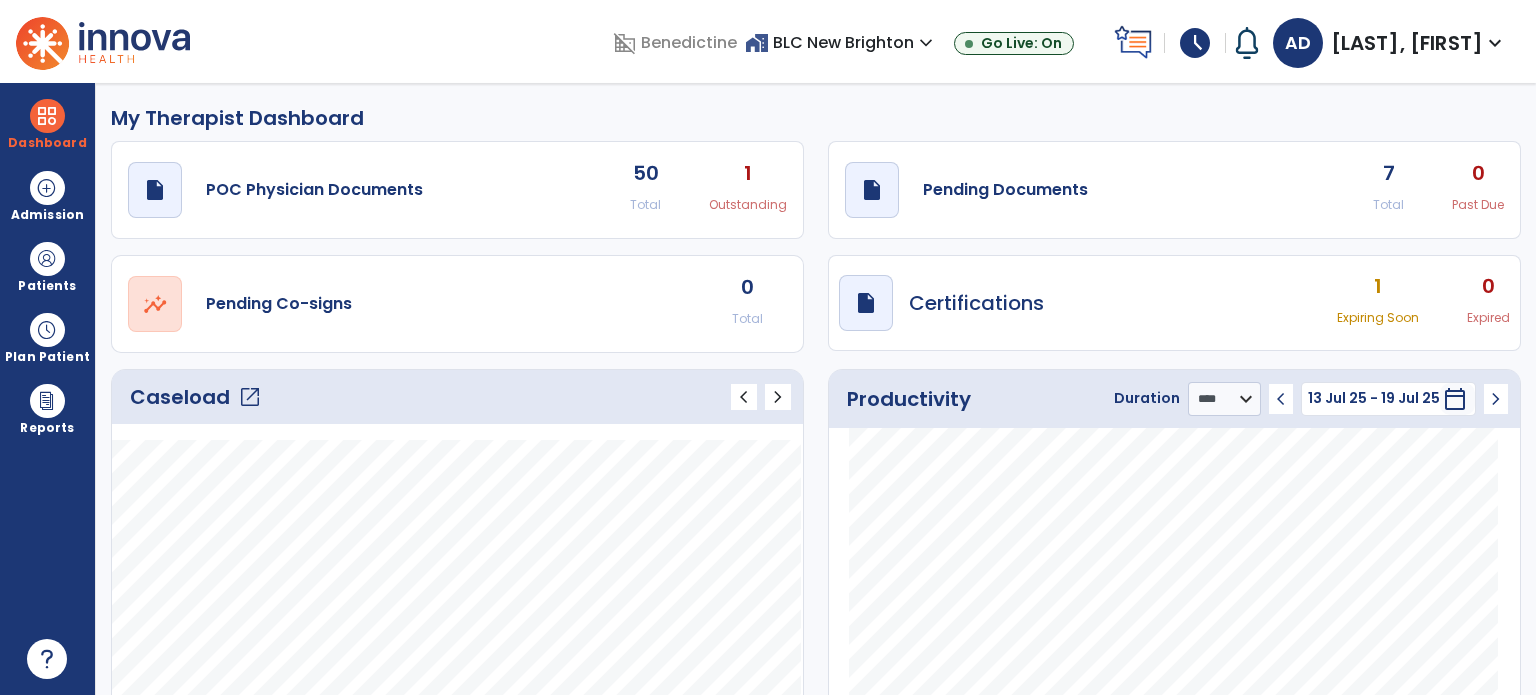 click on "open_in_new" 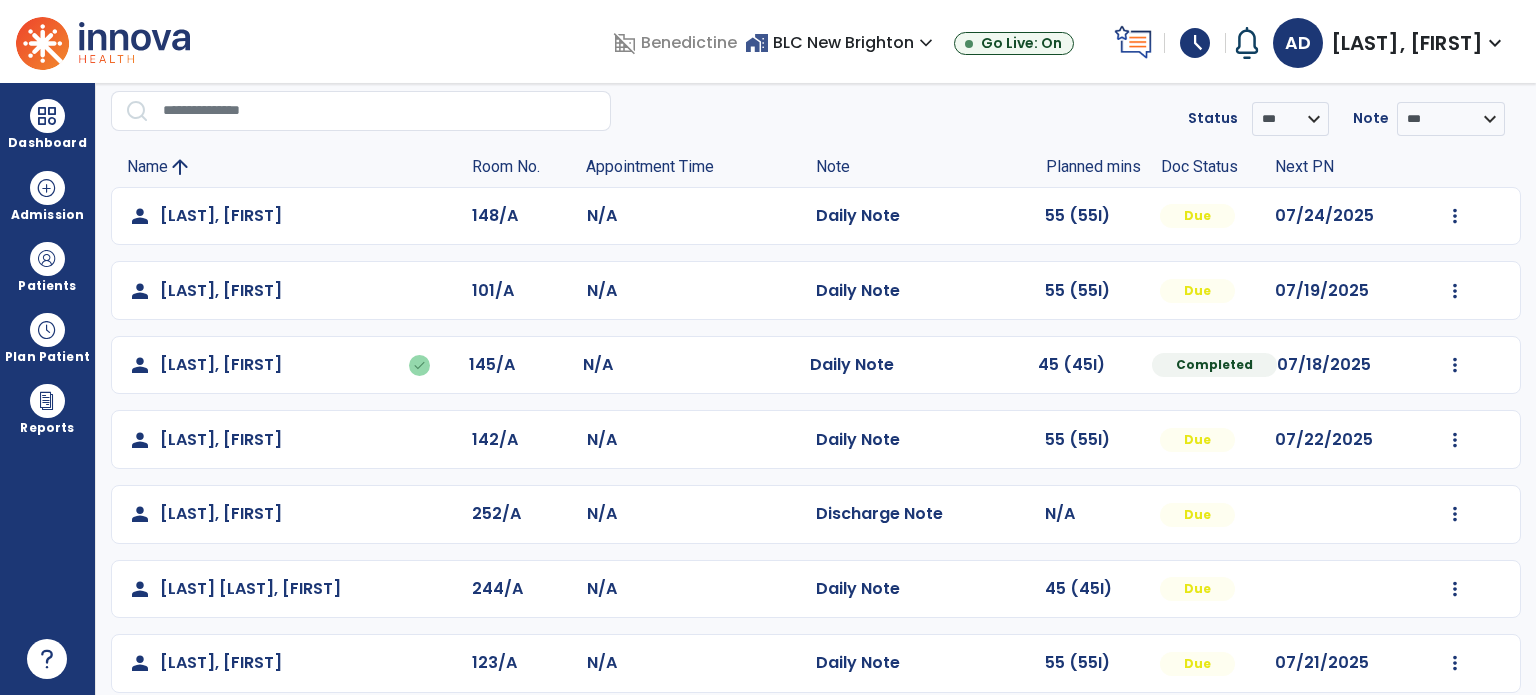 scroll, scrollTop: 72, scrollLeft: 0, axis: vertical 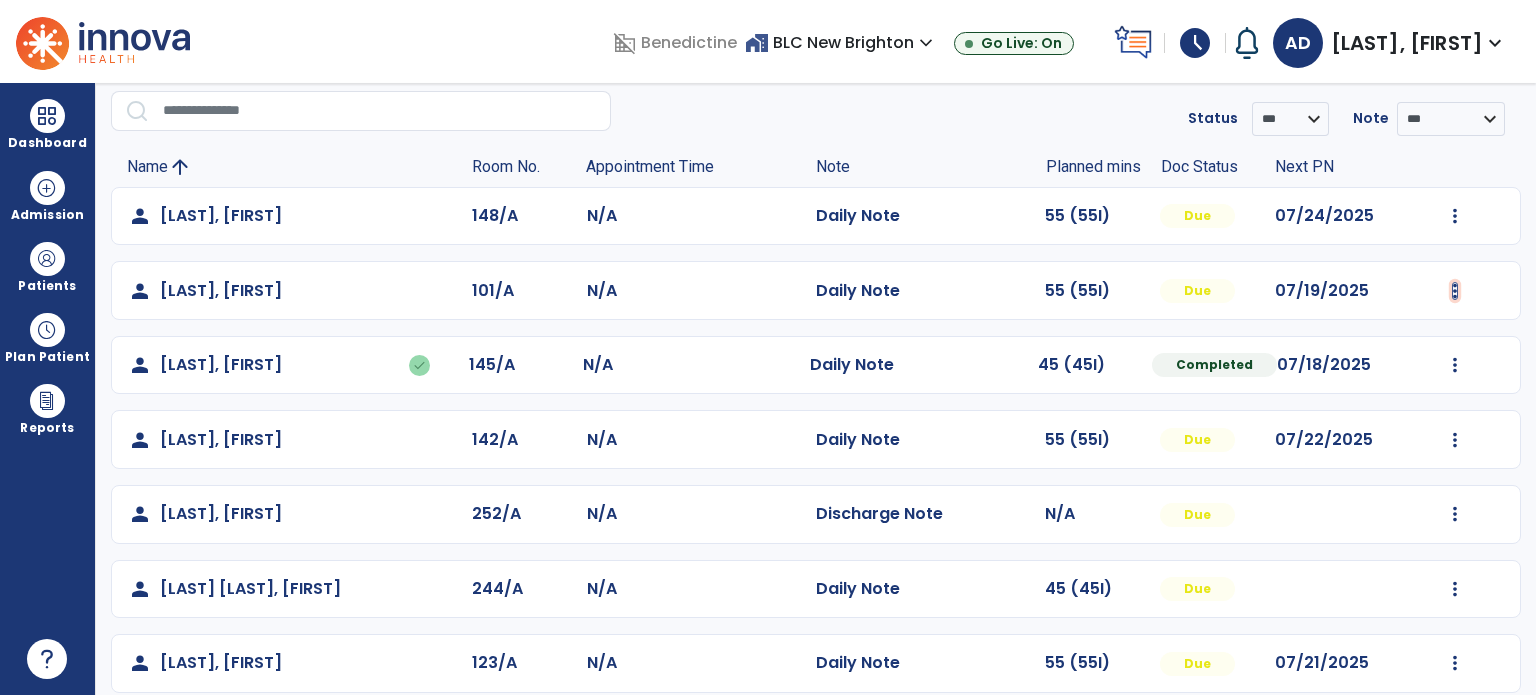 click at bounding box center (1455, 216) 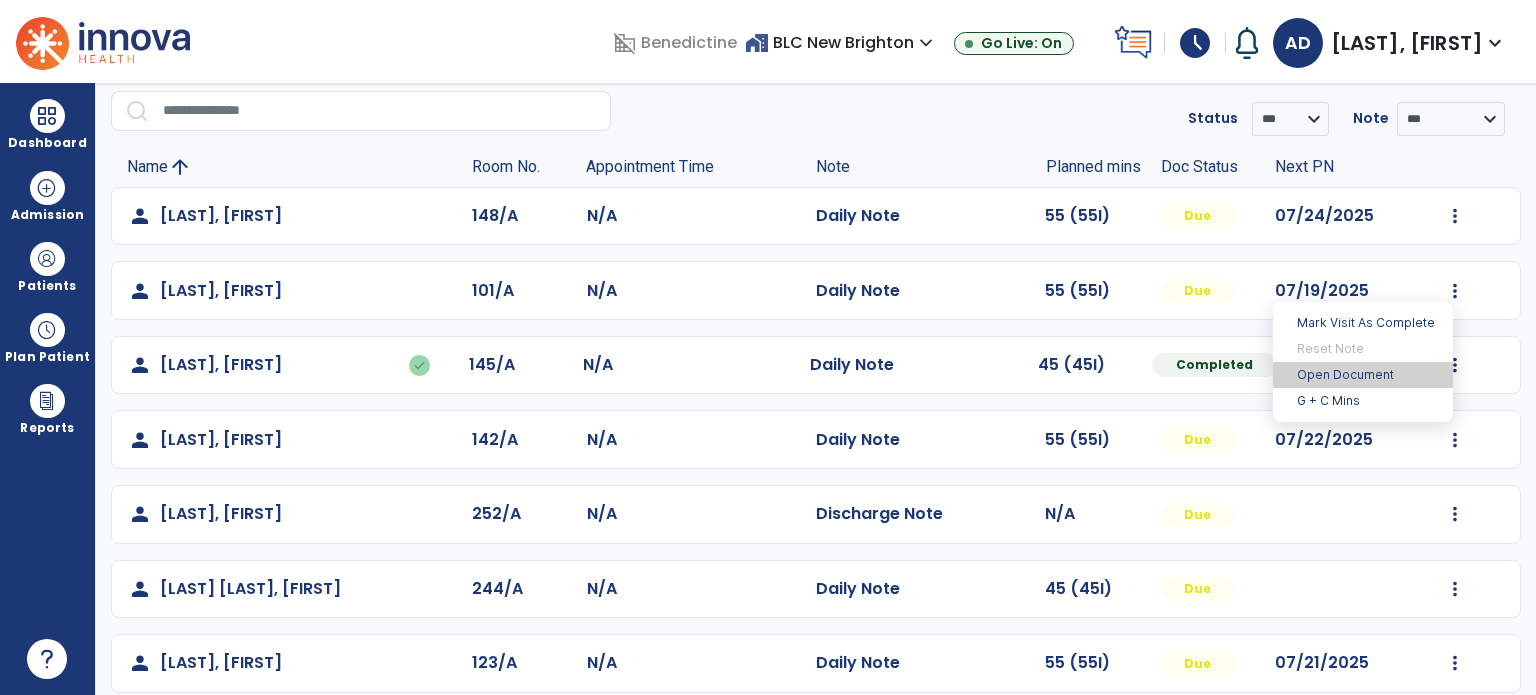 click on "Open Document" at bounding box center (1363, 375) 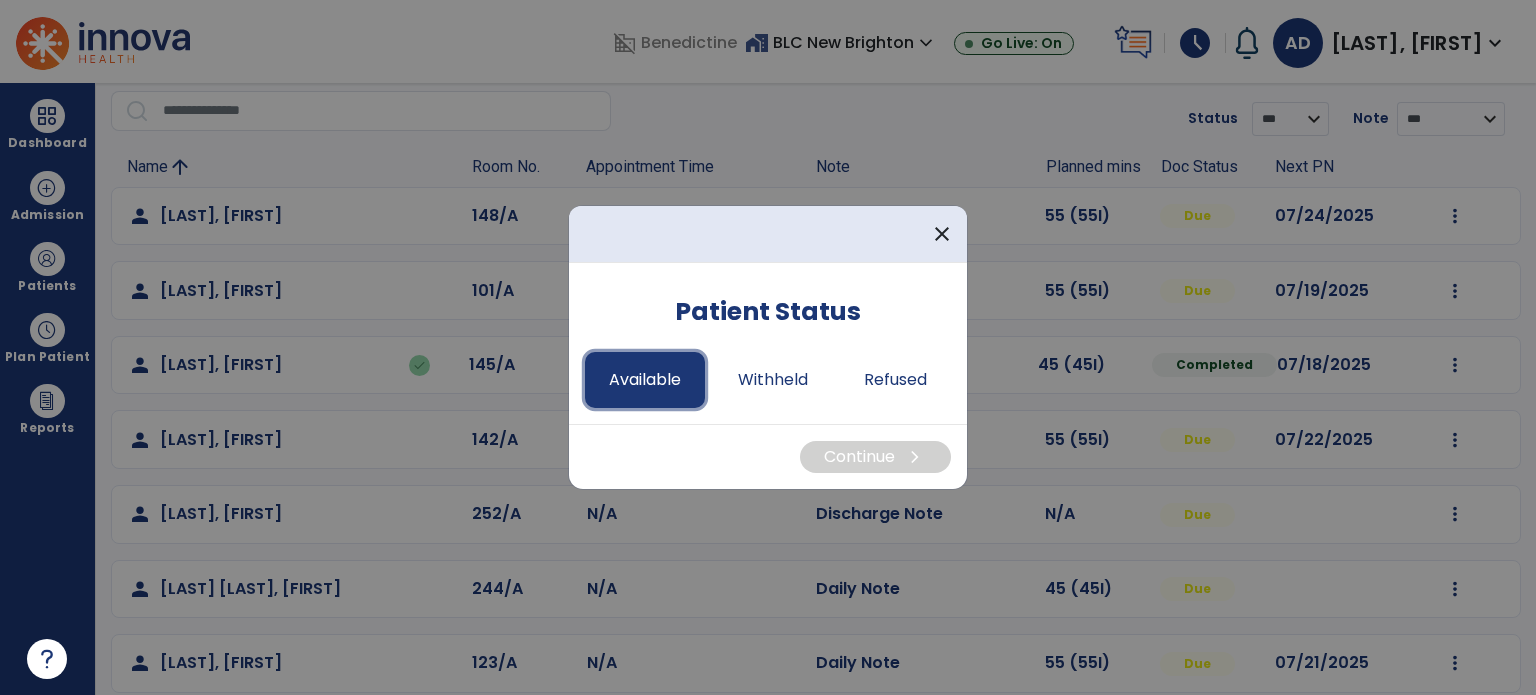click on "Available" at bounding box center [645, 380] 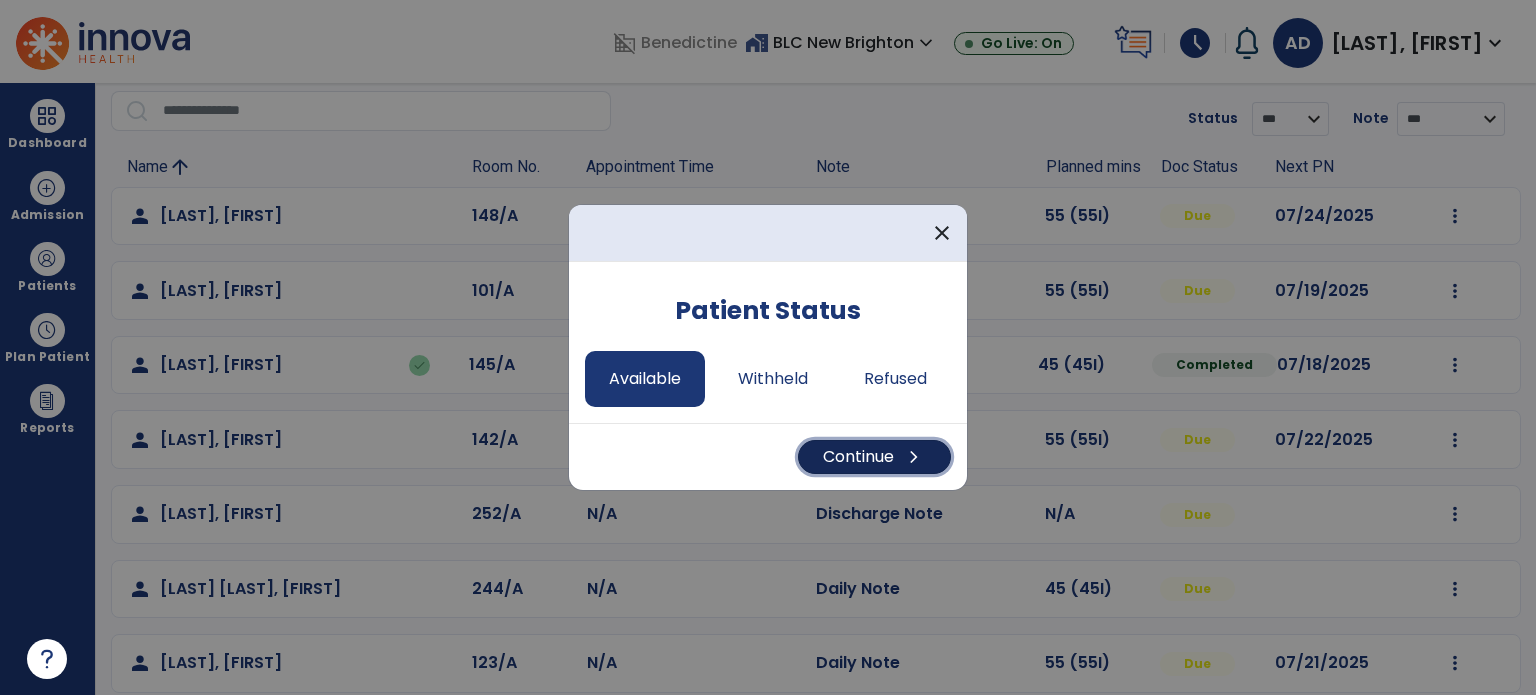 click on "Continue   chevron_right" at bounding box center (874, 457) 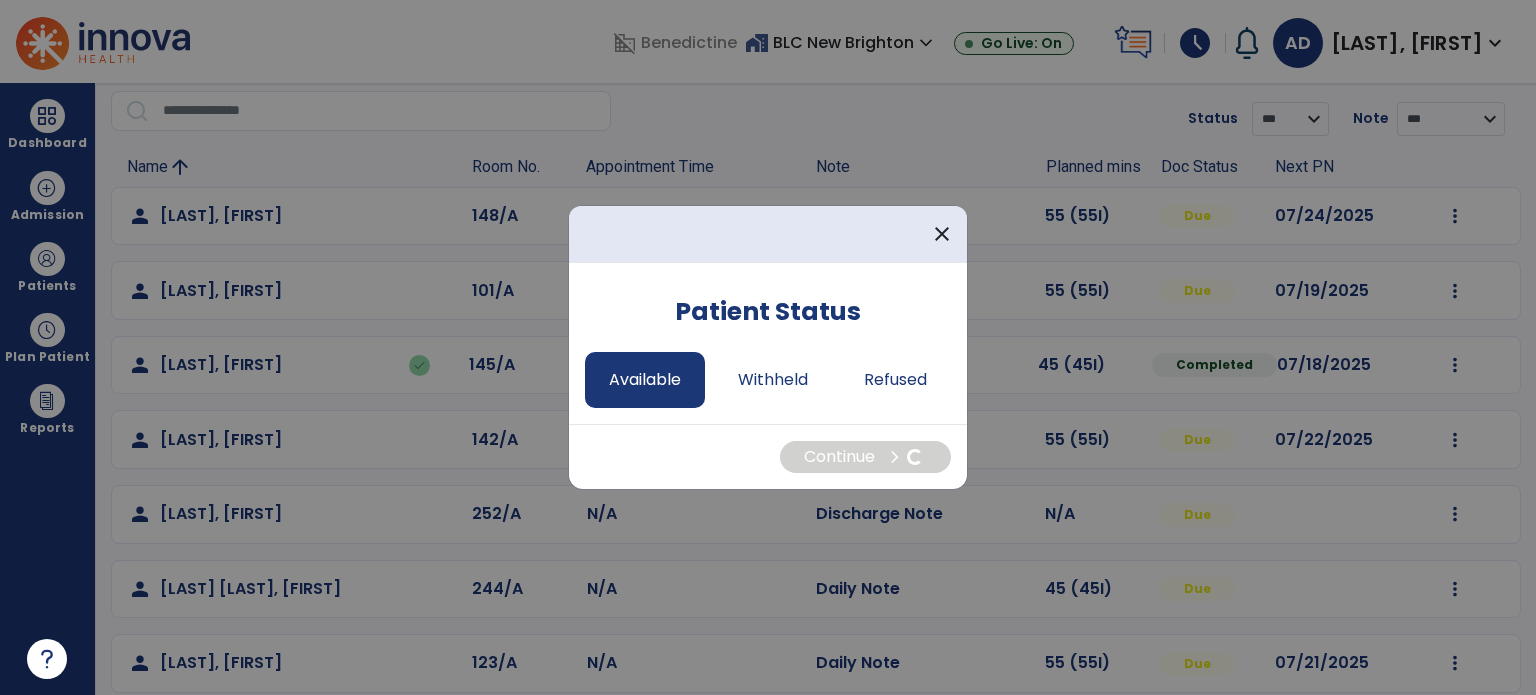 select on "*" 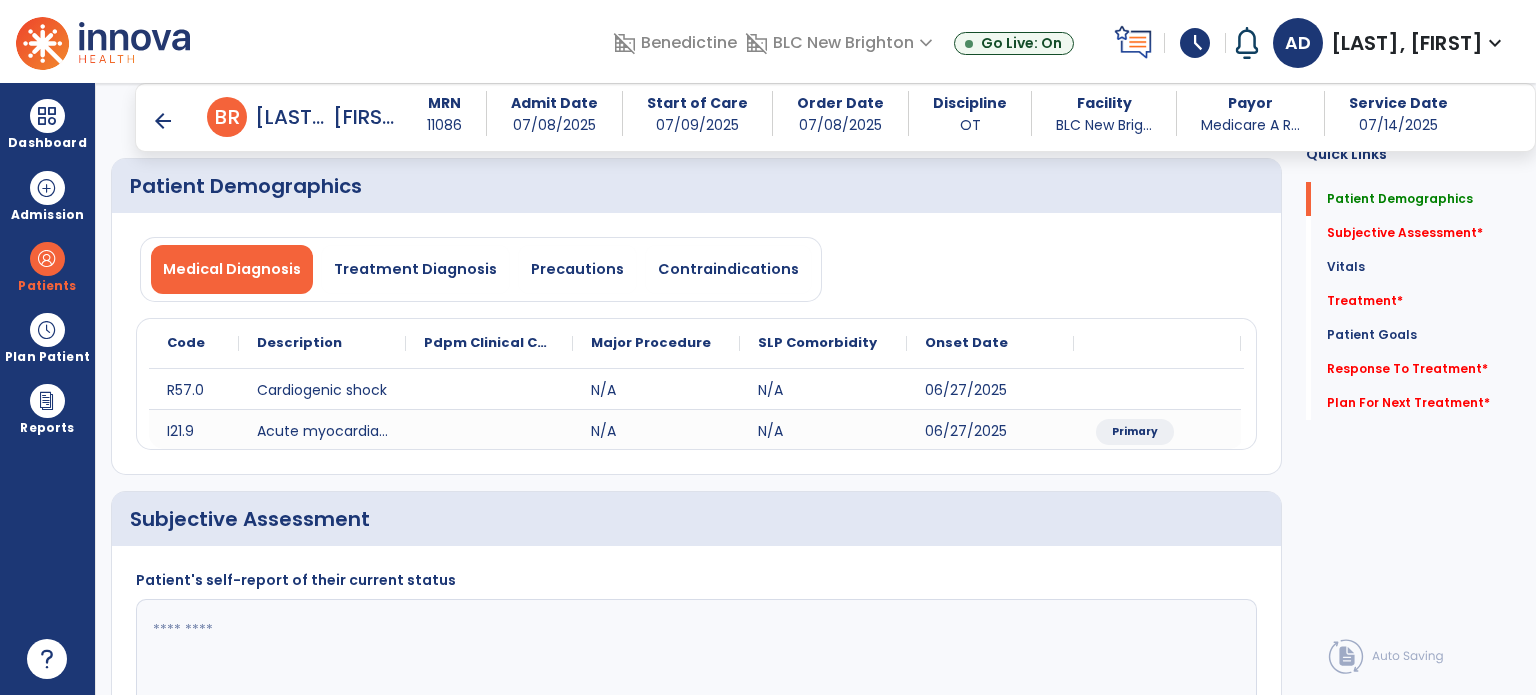 scroll, scrollTop: 0, scrollLeft: 0, axis: both 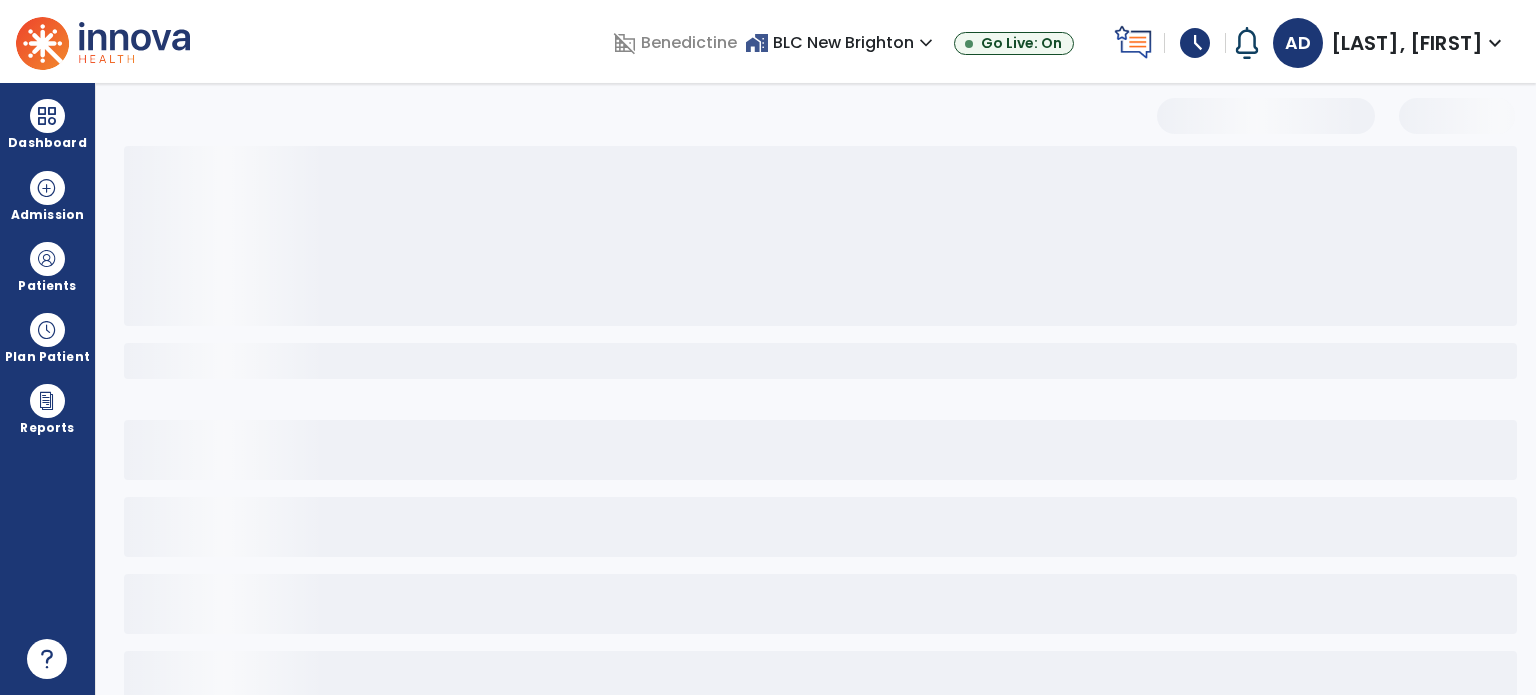 select on "*" 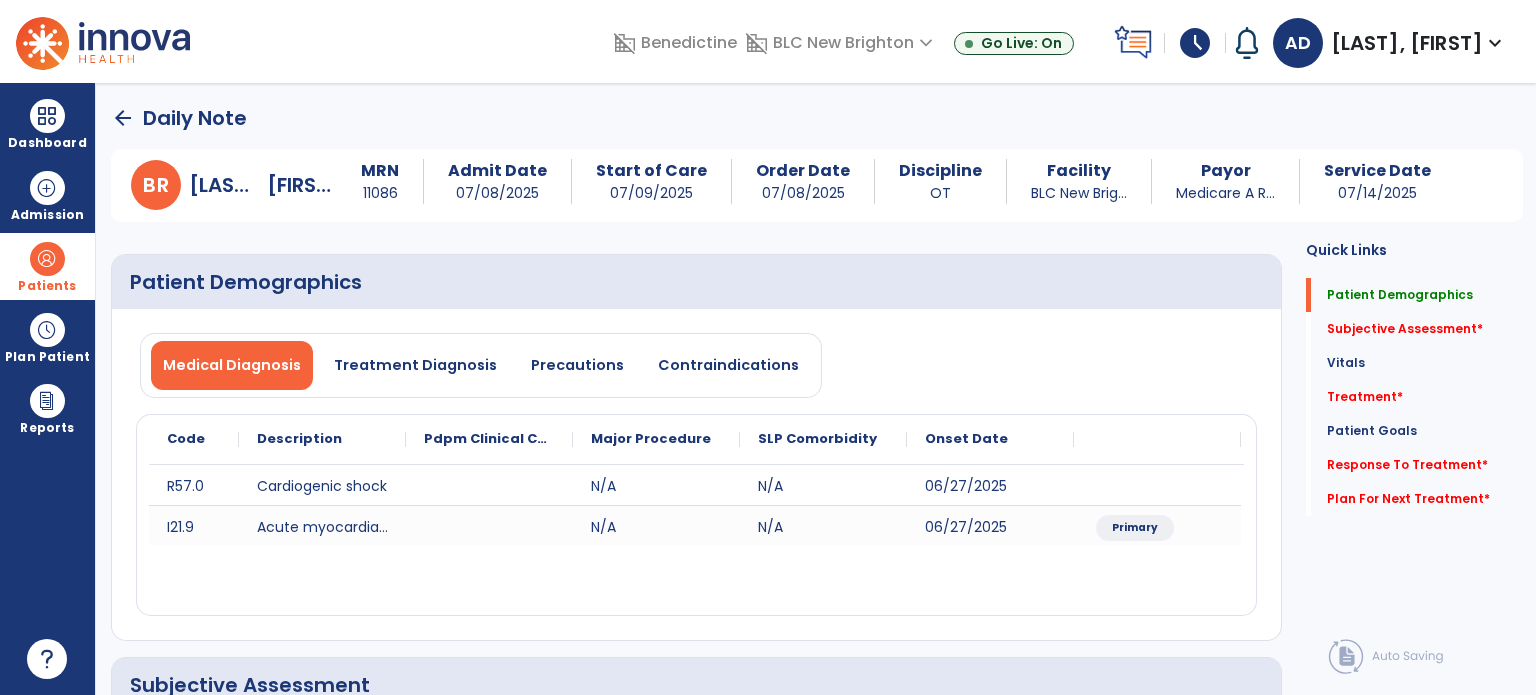 click on "Patients" at bounding box center [47, 266] 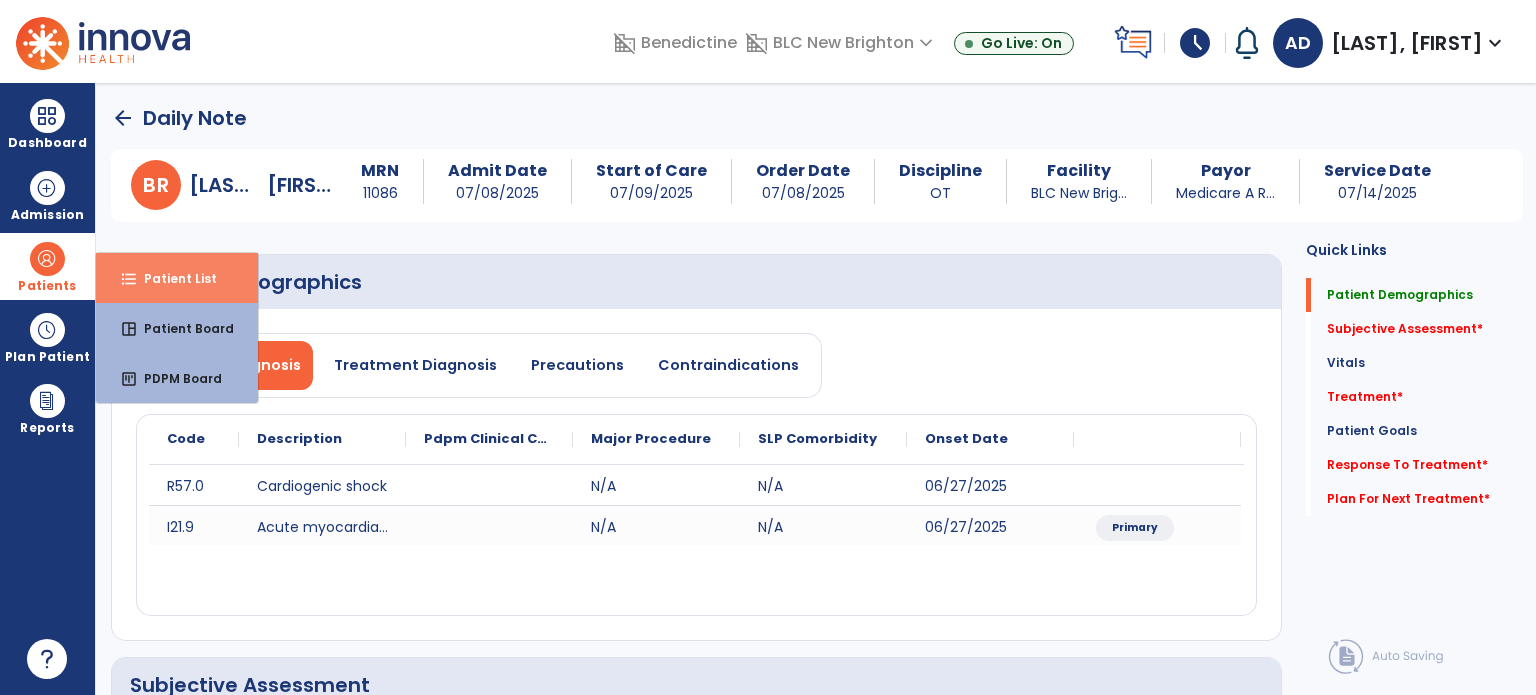 click on "format_list_bulleted" at bounding box center (129, 279) 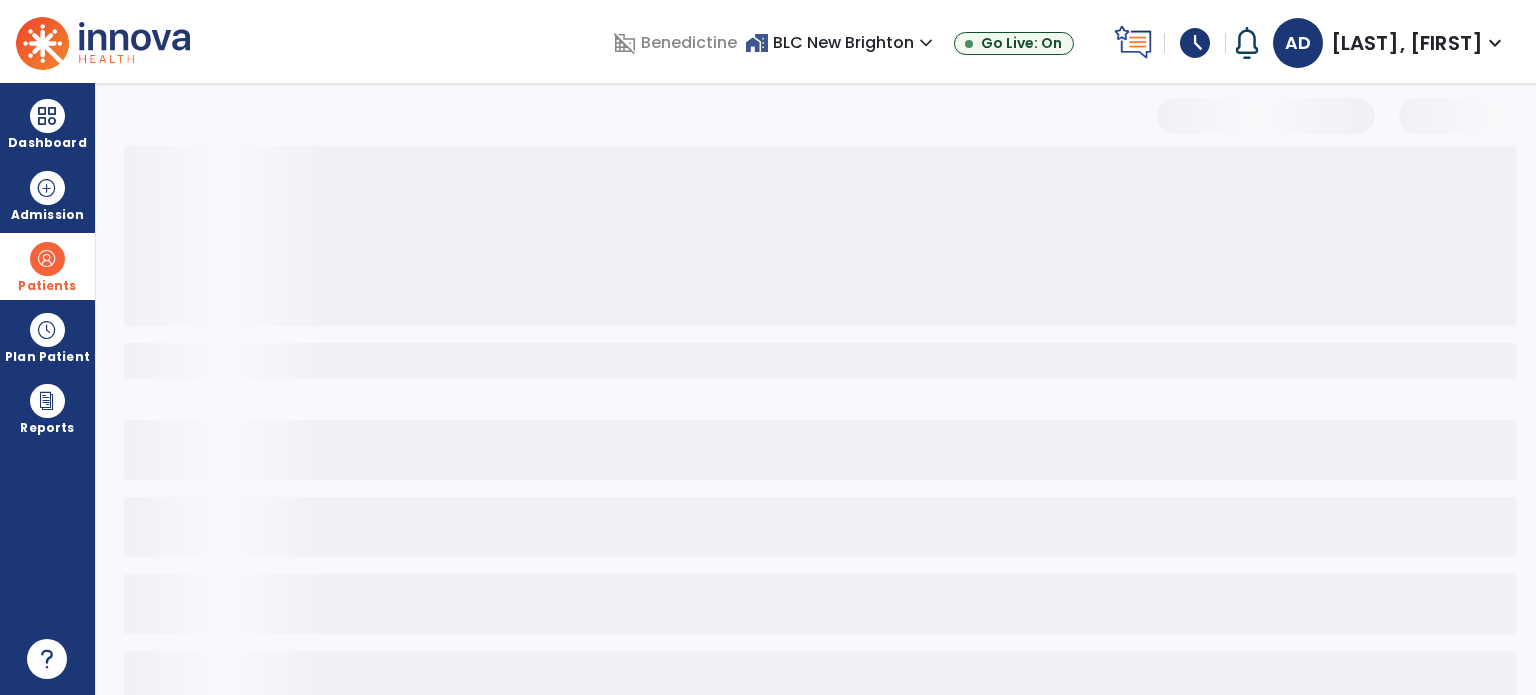 select on "***" 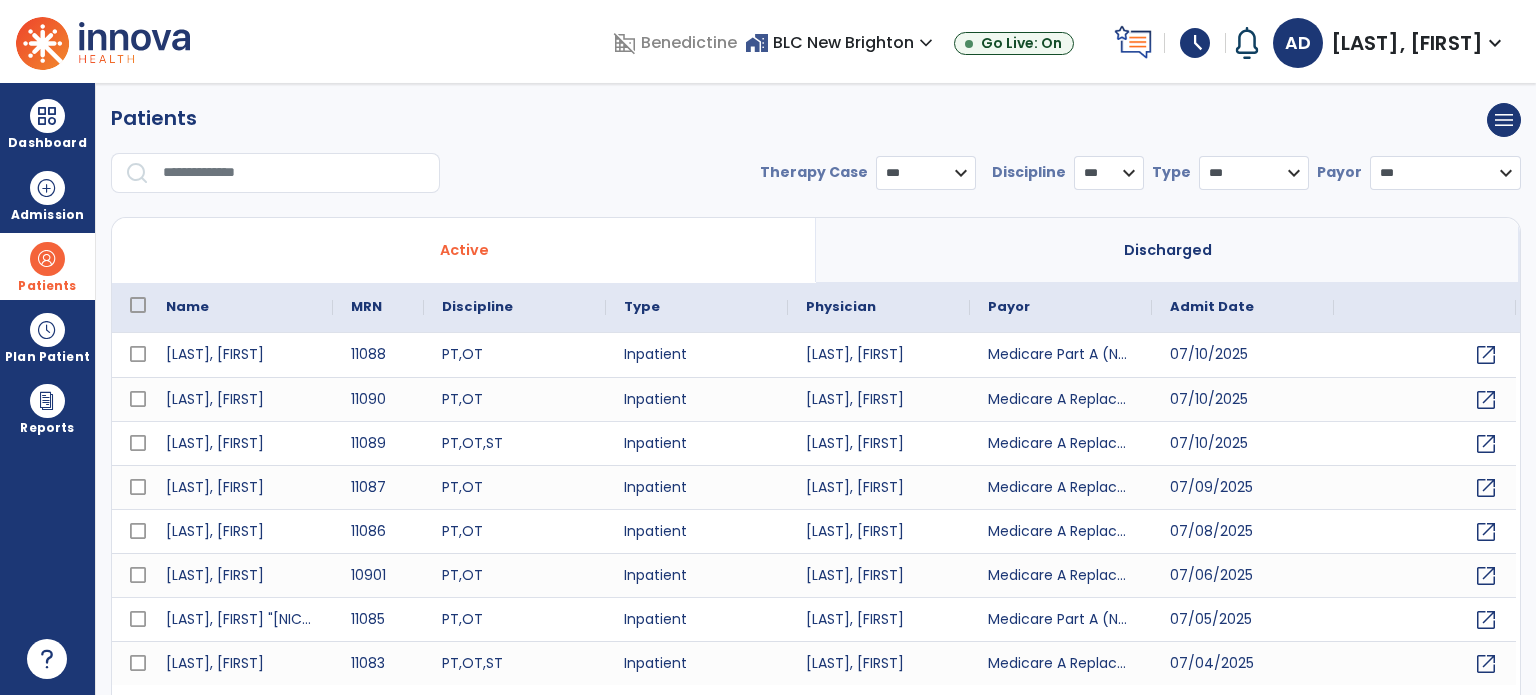 click at bounding box center (294, 173) 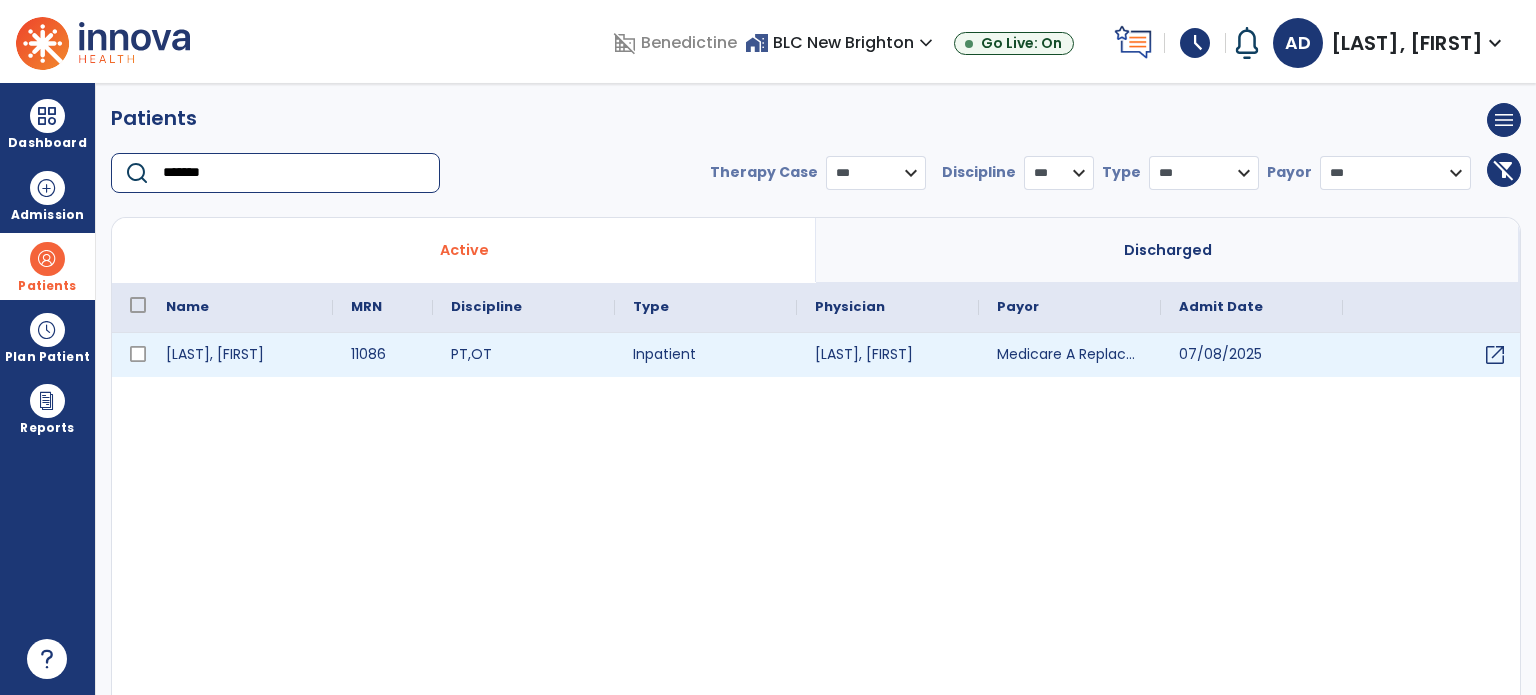 type on "*******" 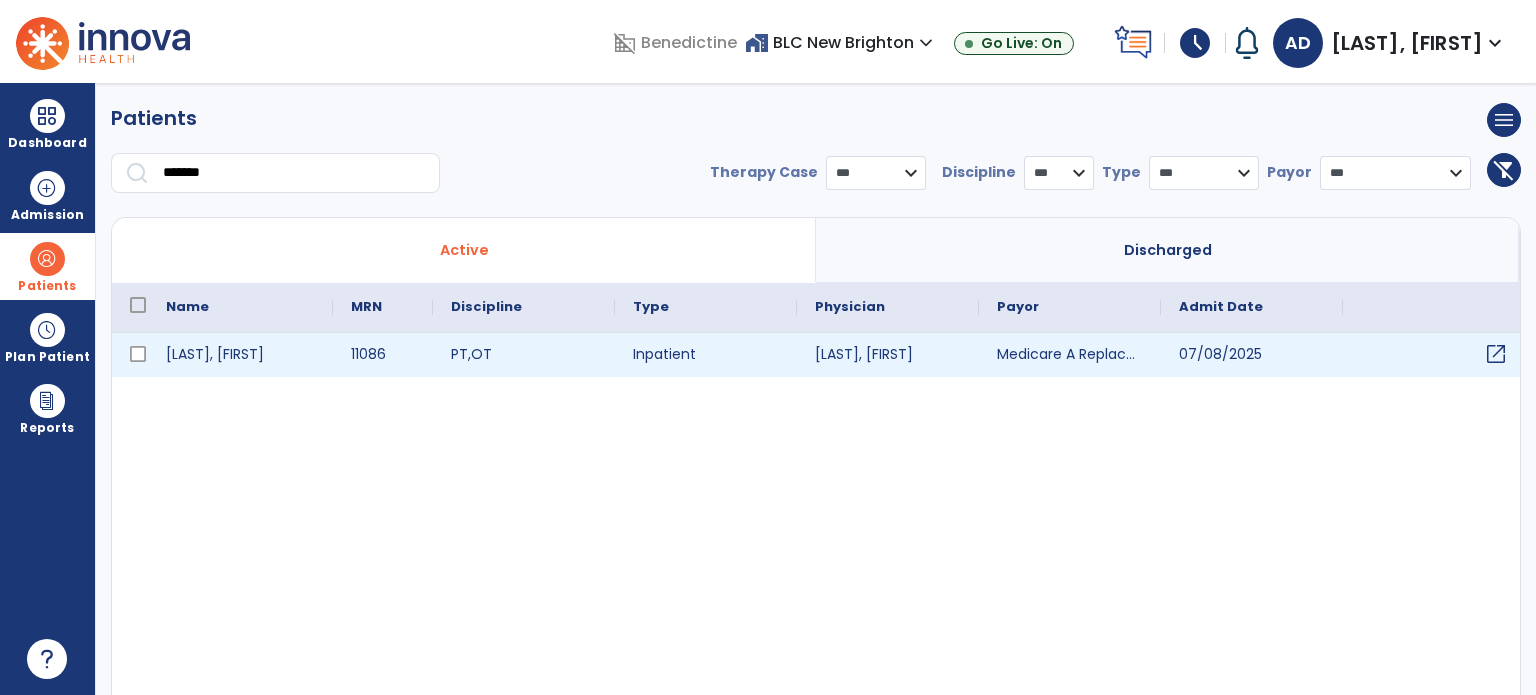 click on "open_in_new" at bounding box center (1496, 354) 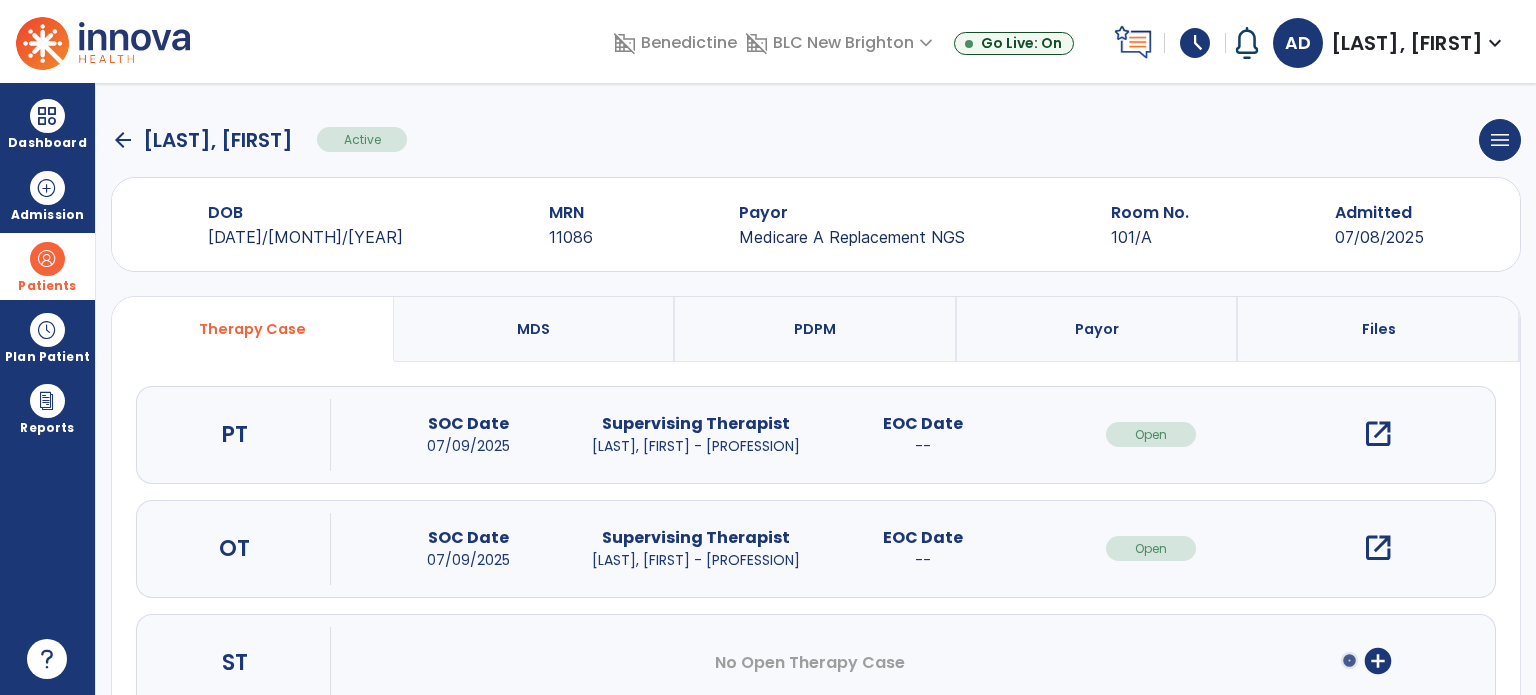 click on "open_in_new" at bounding box center [1378, 548] 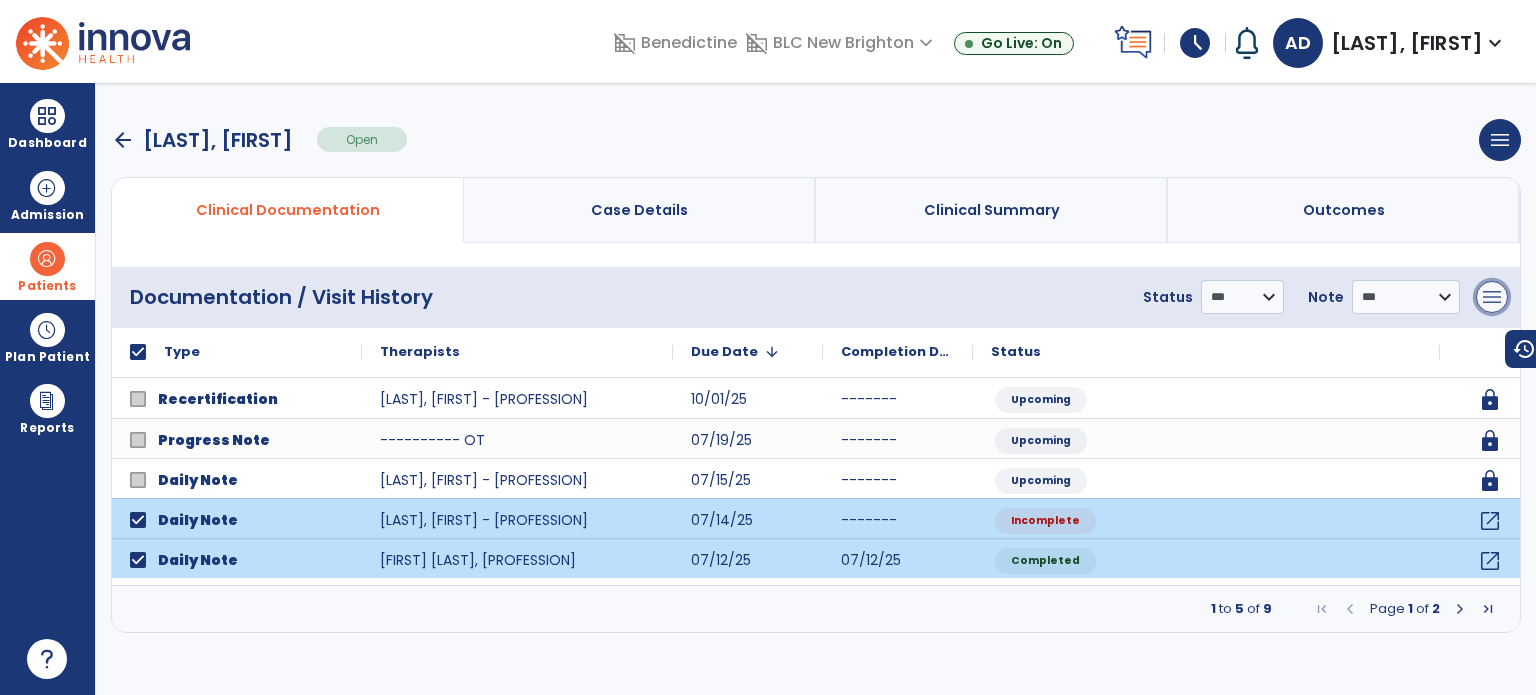 click on "menu" at bounding box center [1492, 297] 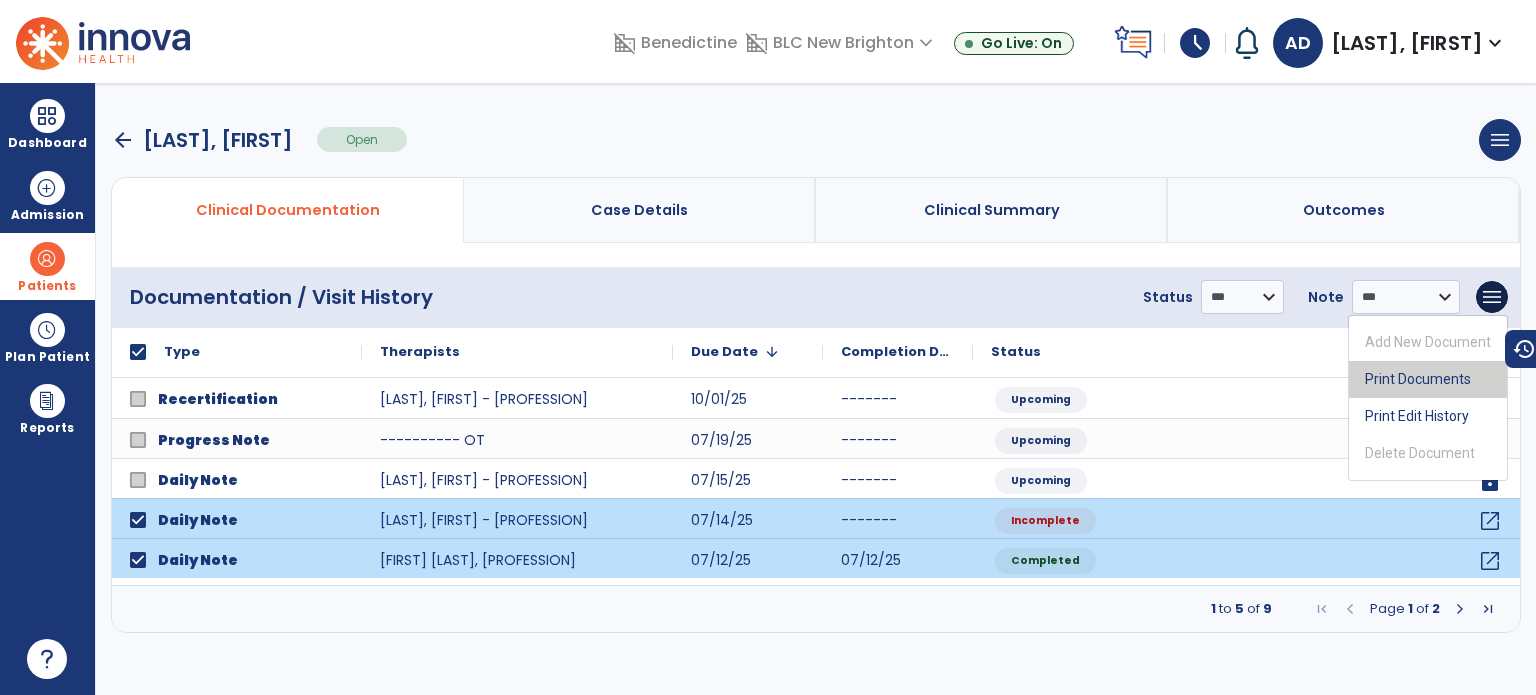 click on "Print Documents" at bounding box center [1428, 379] 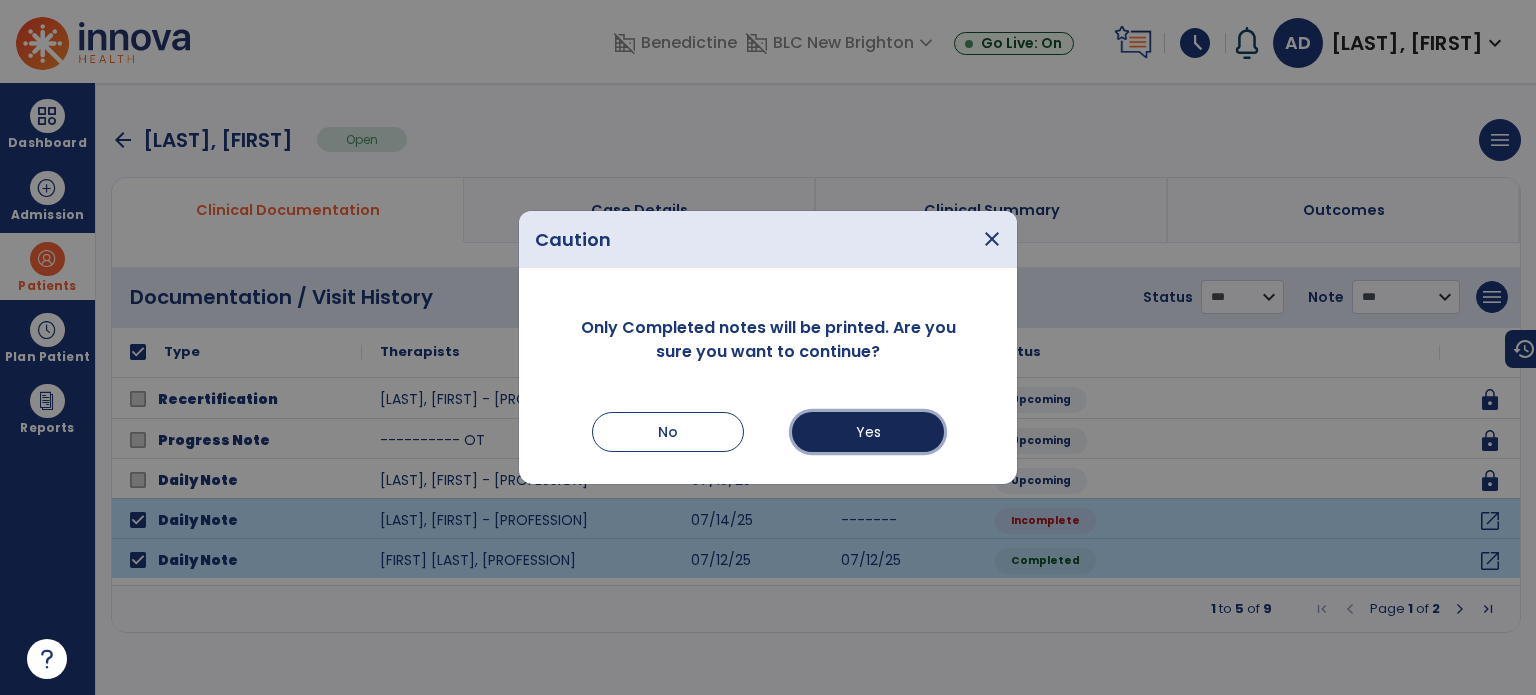 click on "Yes" at bounding box center (868, 432) 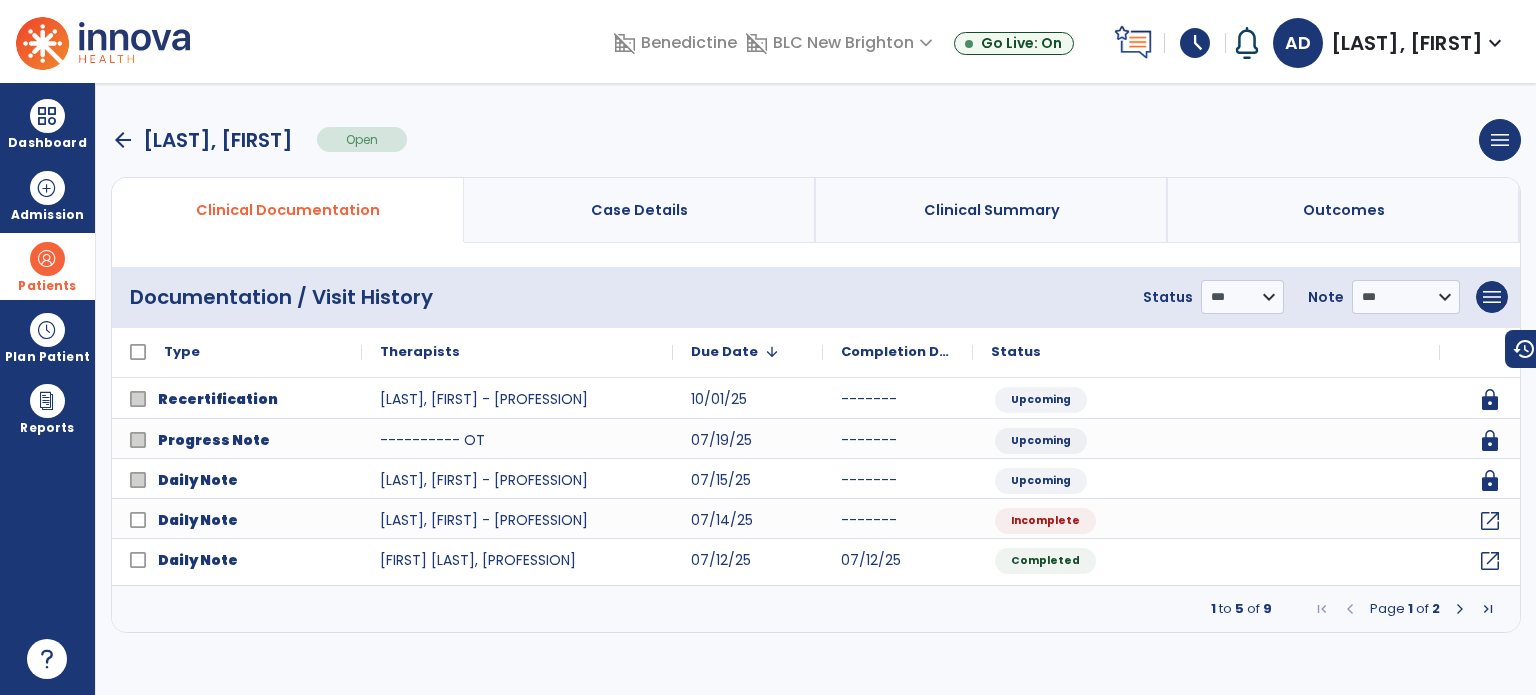 click on "arrow_back" at bounding box center [123, 140] 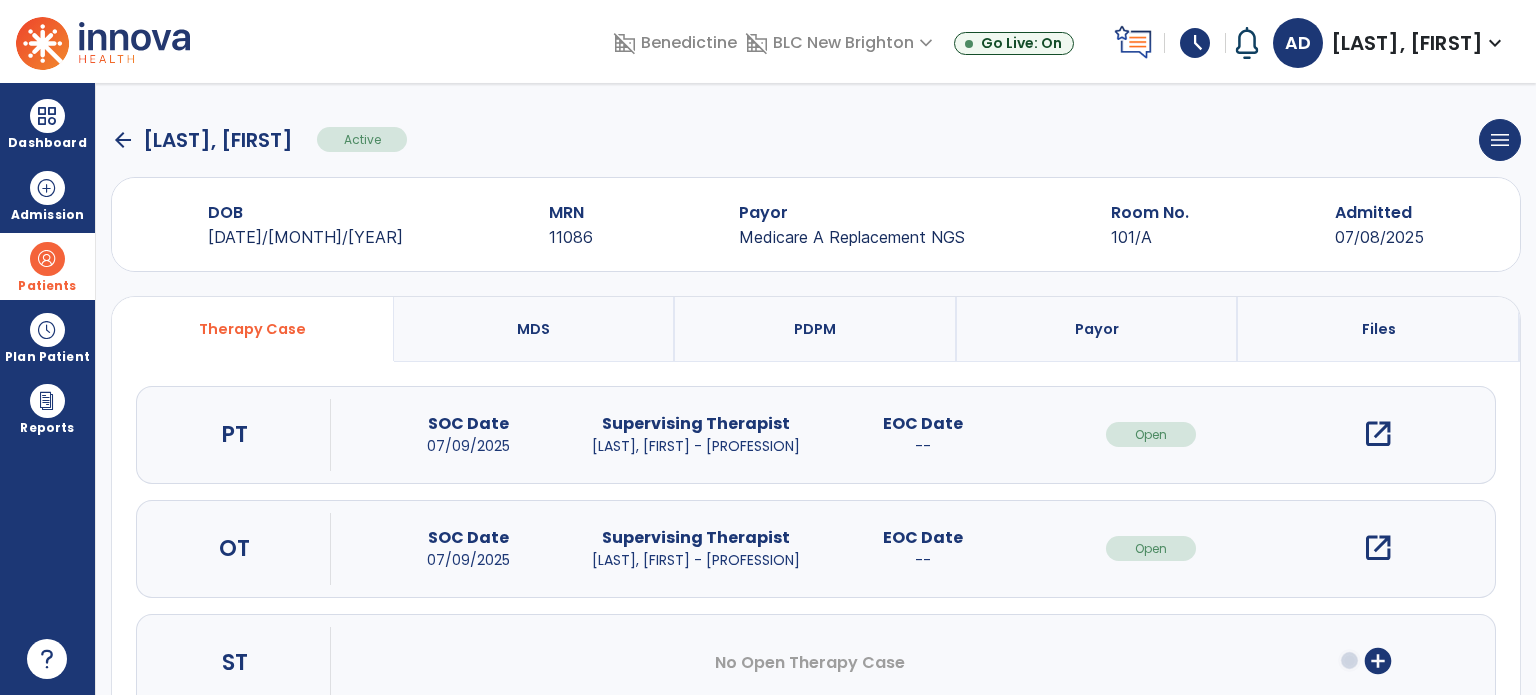 click on "arrow_back" 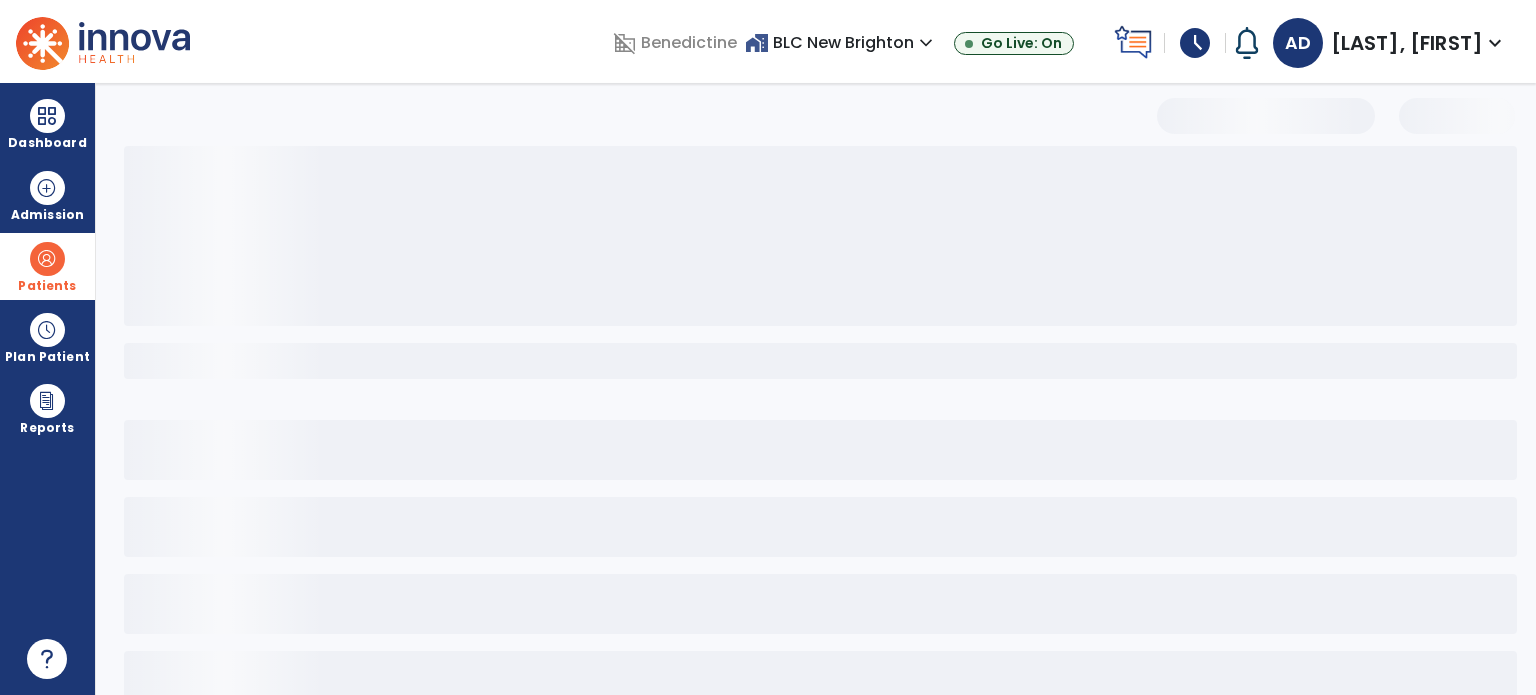 select on "***" 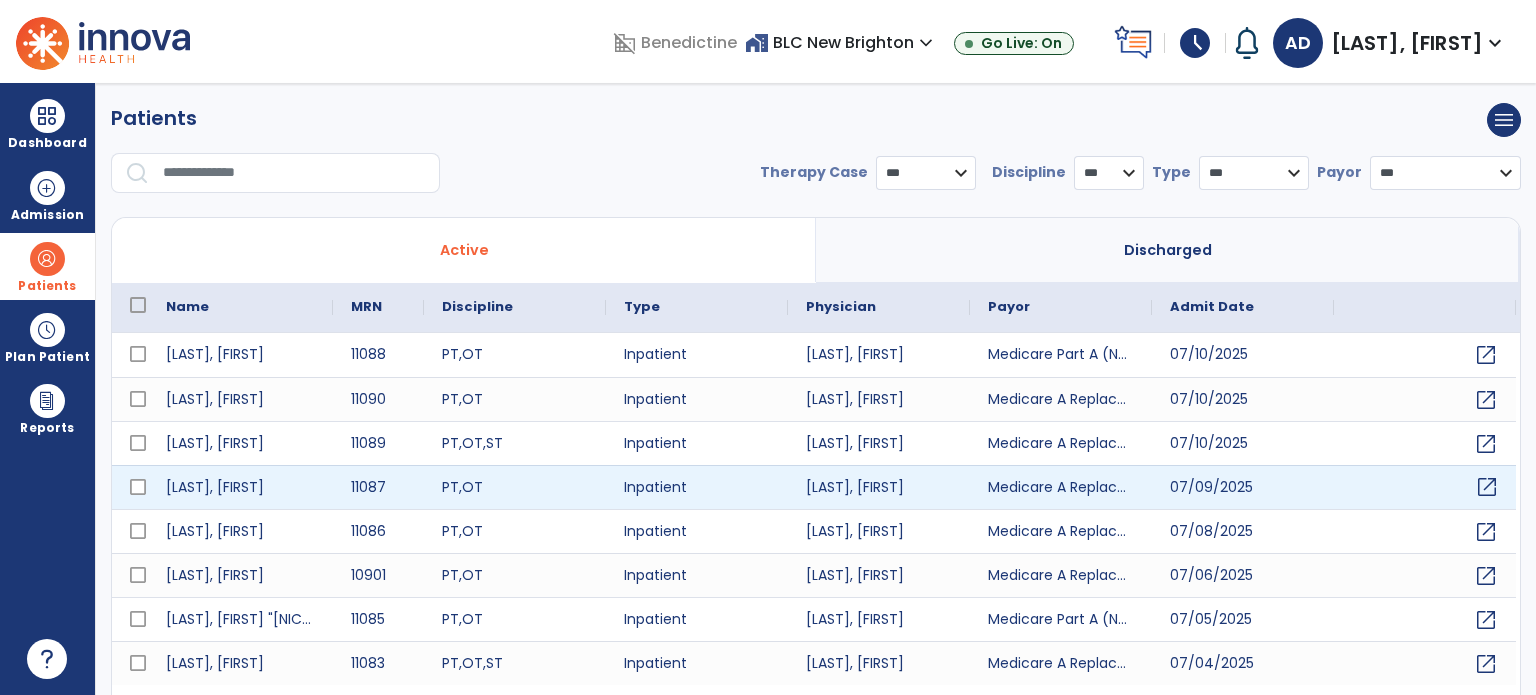 click on "open_in_new" at bounding box center (1487, 487) 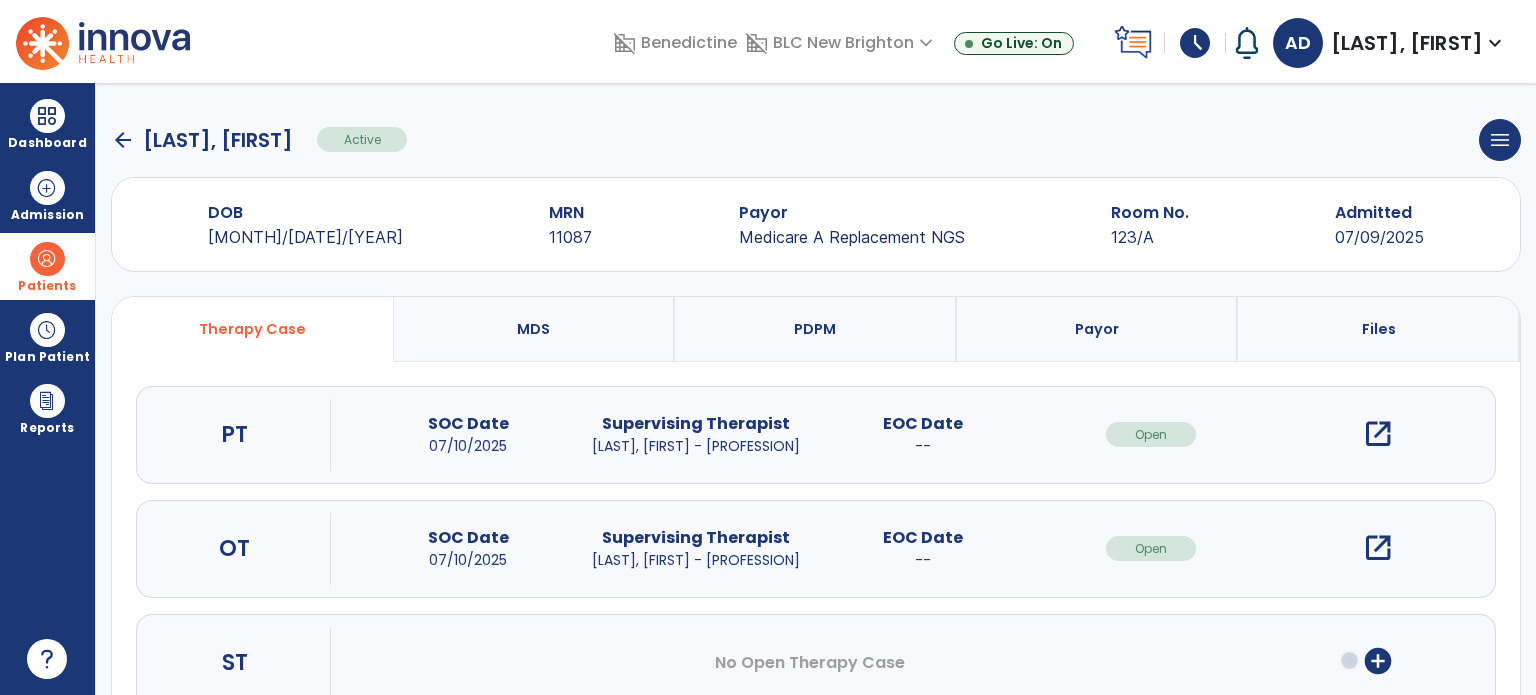 click on "open_in_new" at bounding box center [1378, 548] 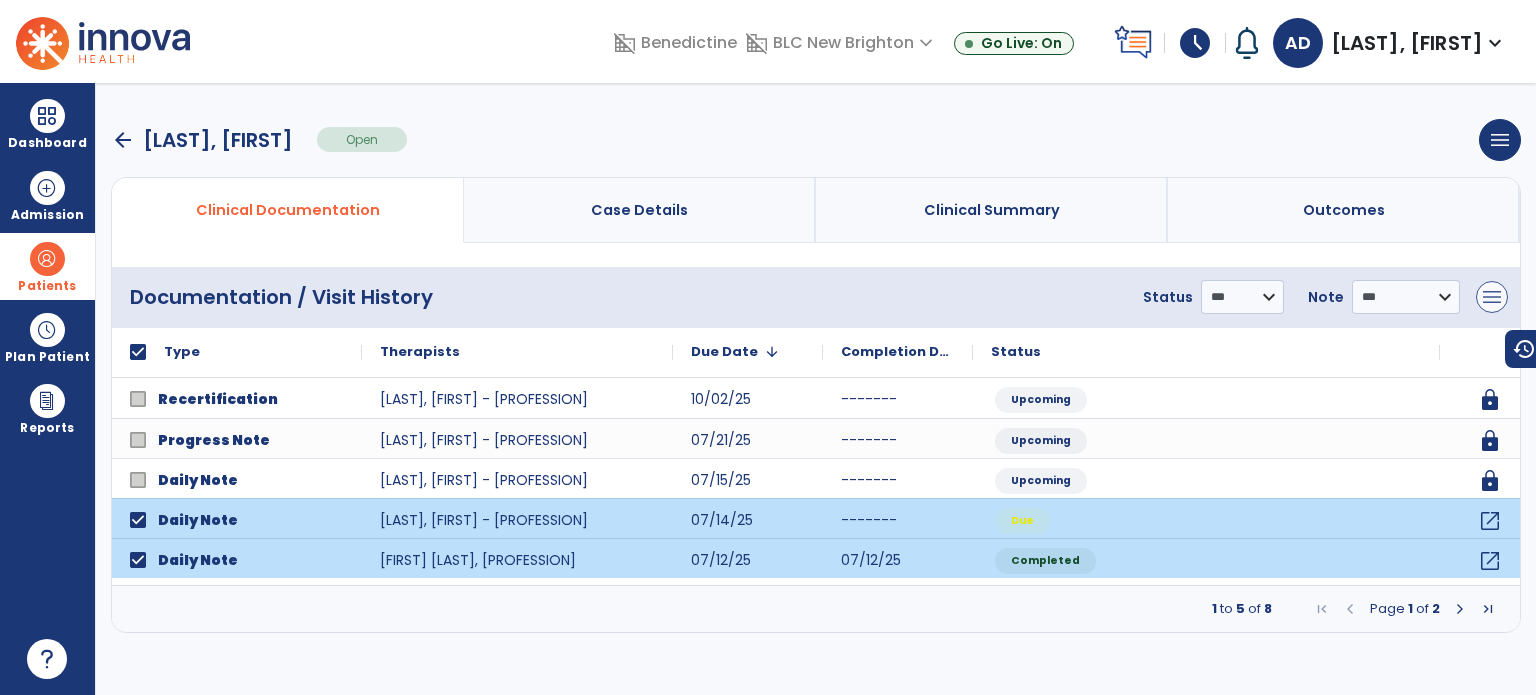 drag, startPoint x: 1508, startPoint y: 298, endPoint x: 1487, endPoint y: 300, distance: 21.095022 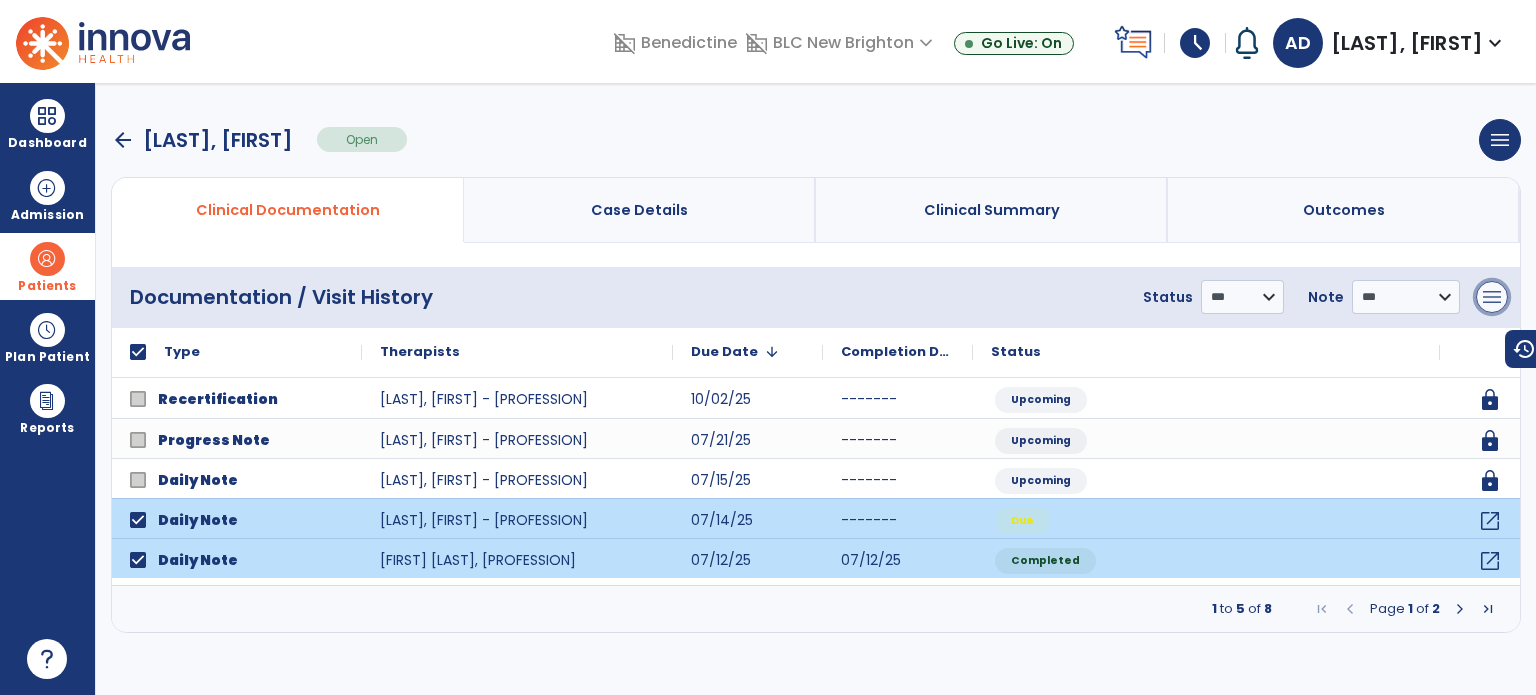 click on "menu" at bounding box center (1492, 297) 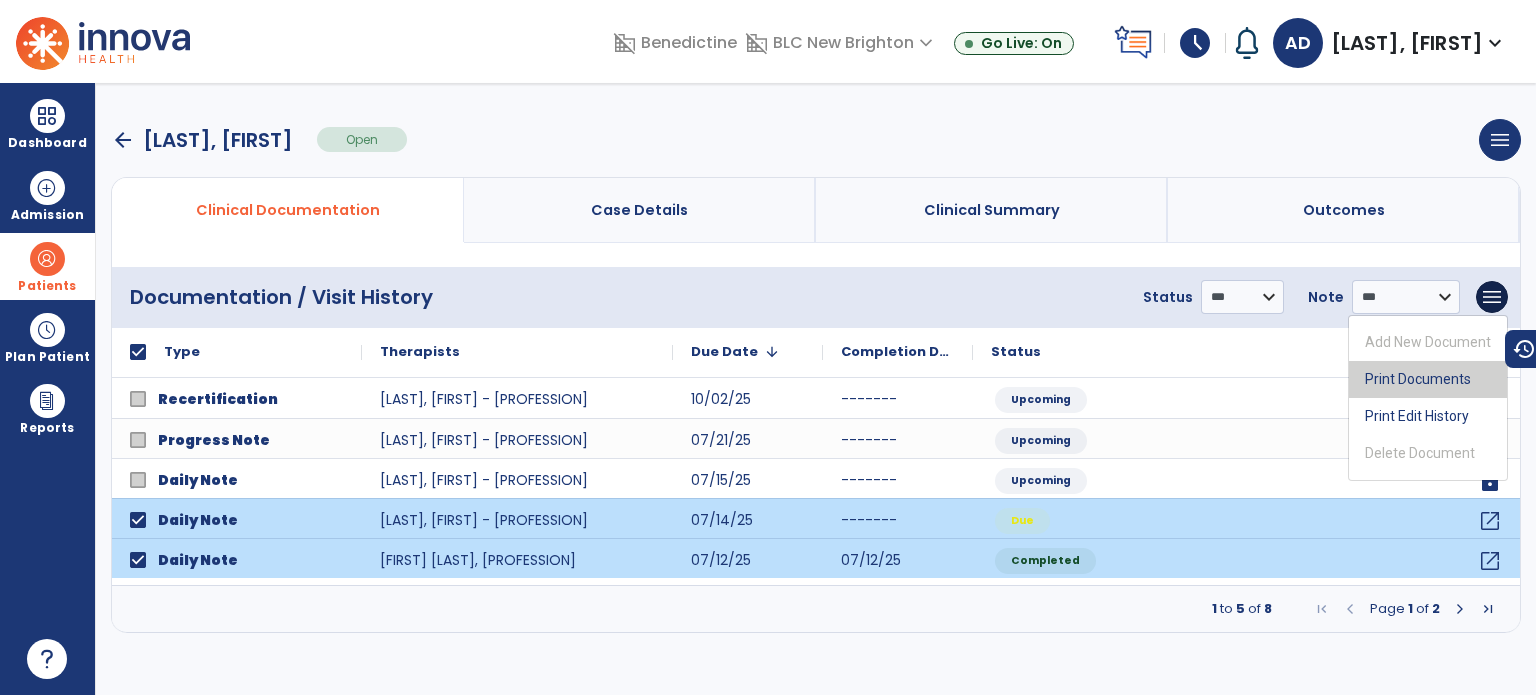 click on "Print Documents" at bounding box center [1428, 379] 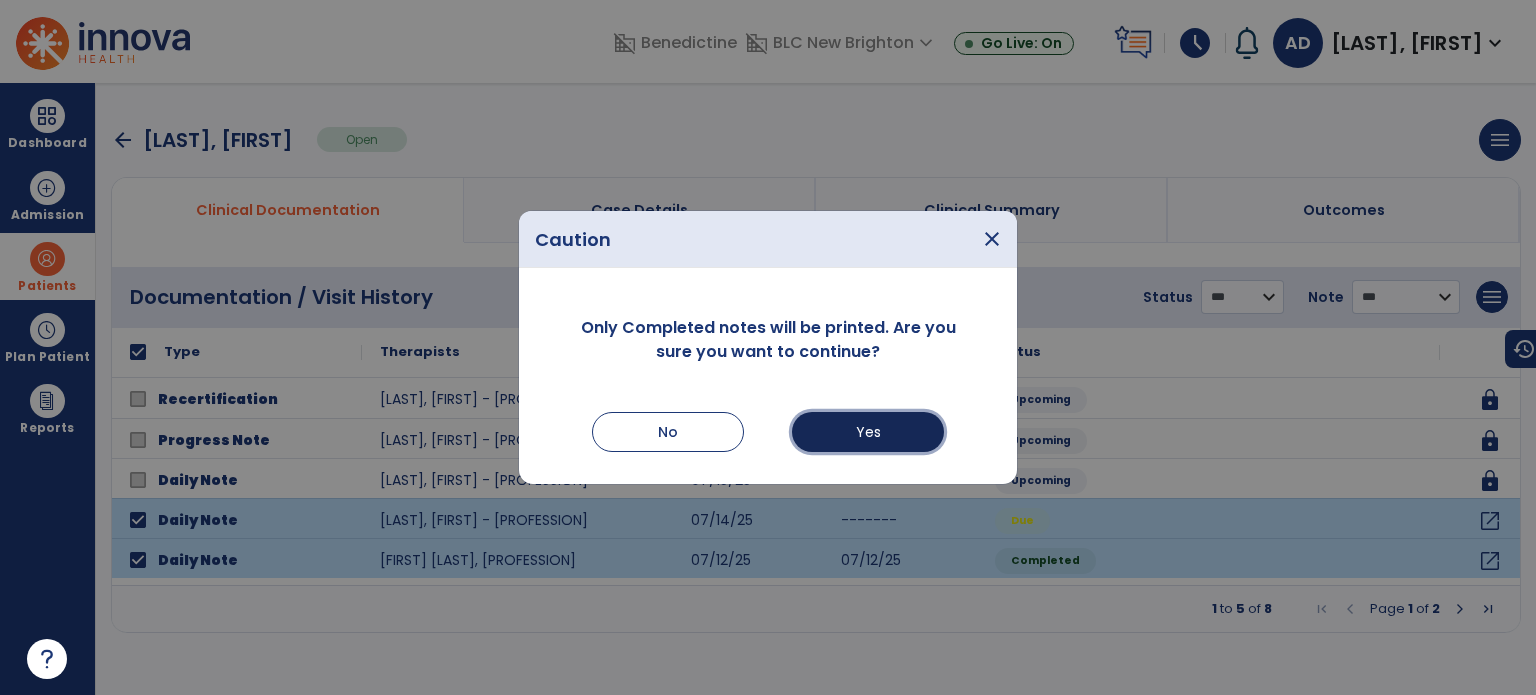 click on "Yes" at bounding box center [868, 432] 